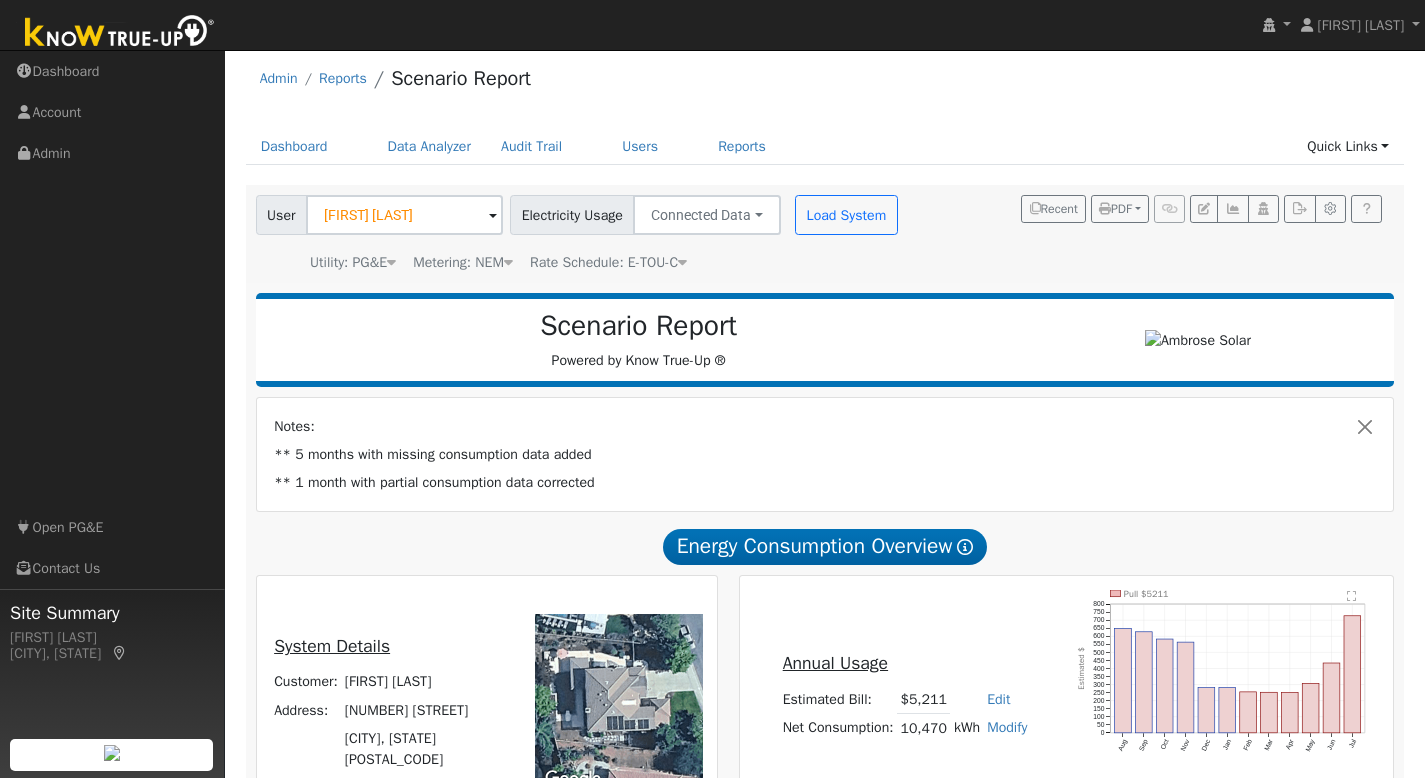 scroll, scrollTop: 8, scrollLeft: 0, axis: vertical 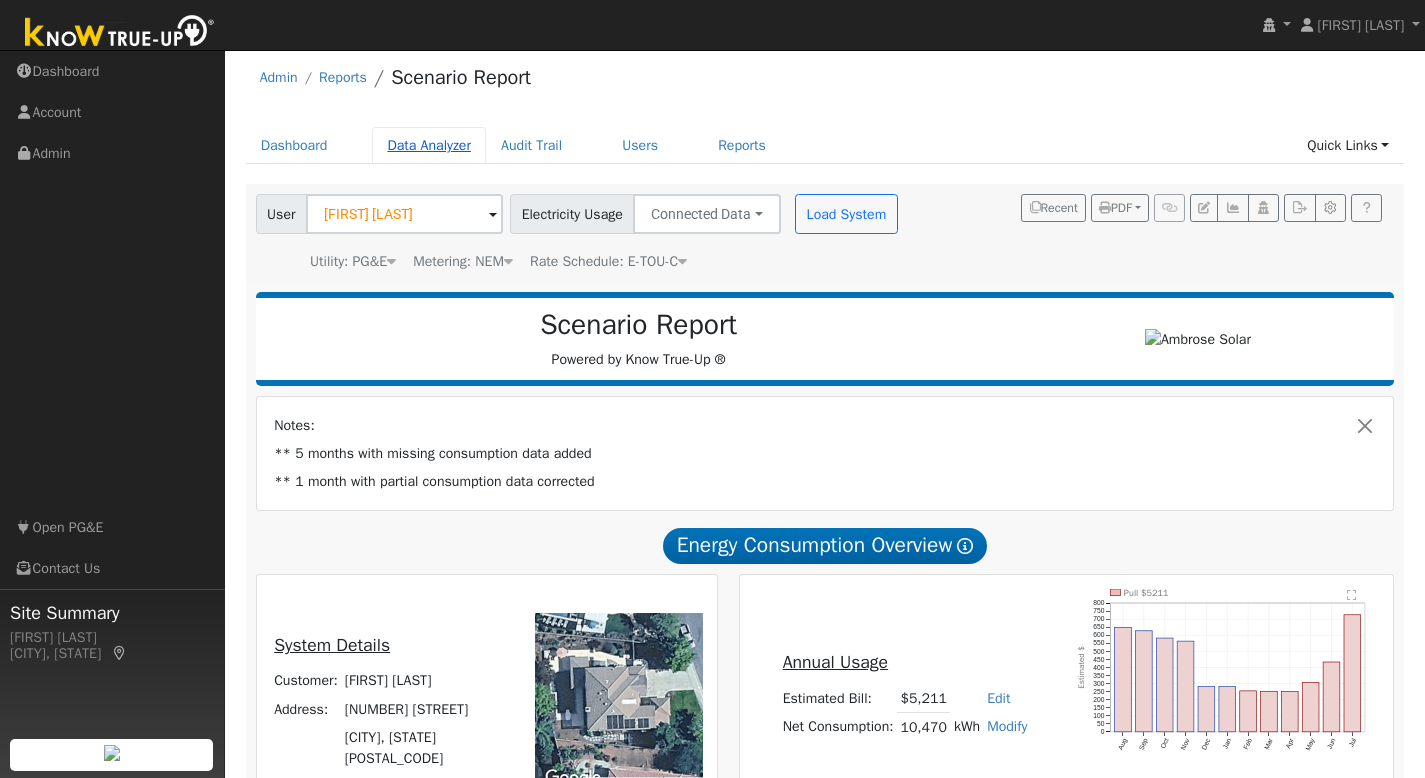 click on "Data Analyzer" at bounding box center [429, 145] 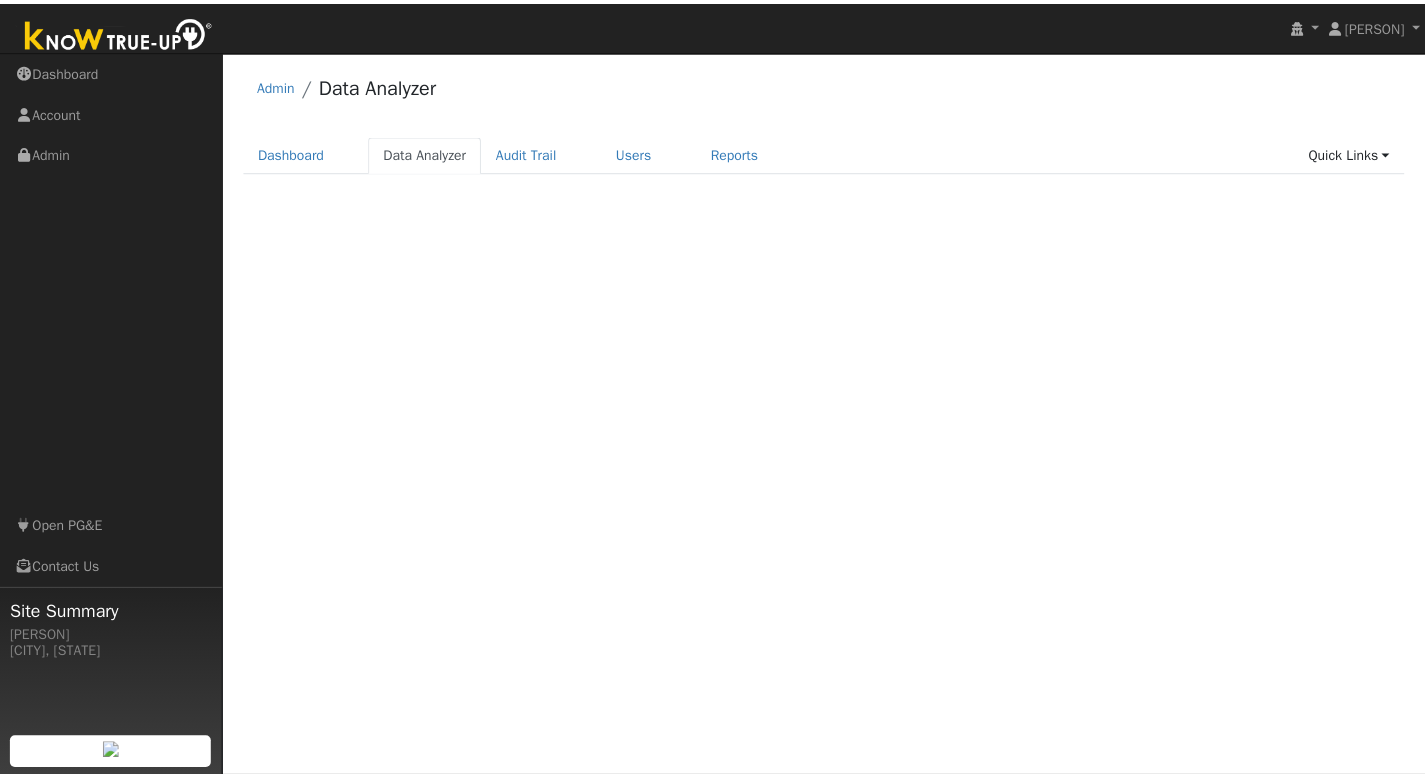 scroll, scrollTop: 0, scrollLeft: 0, axis: both 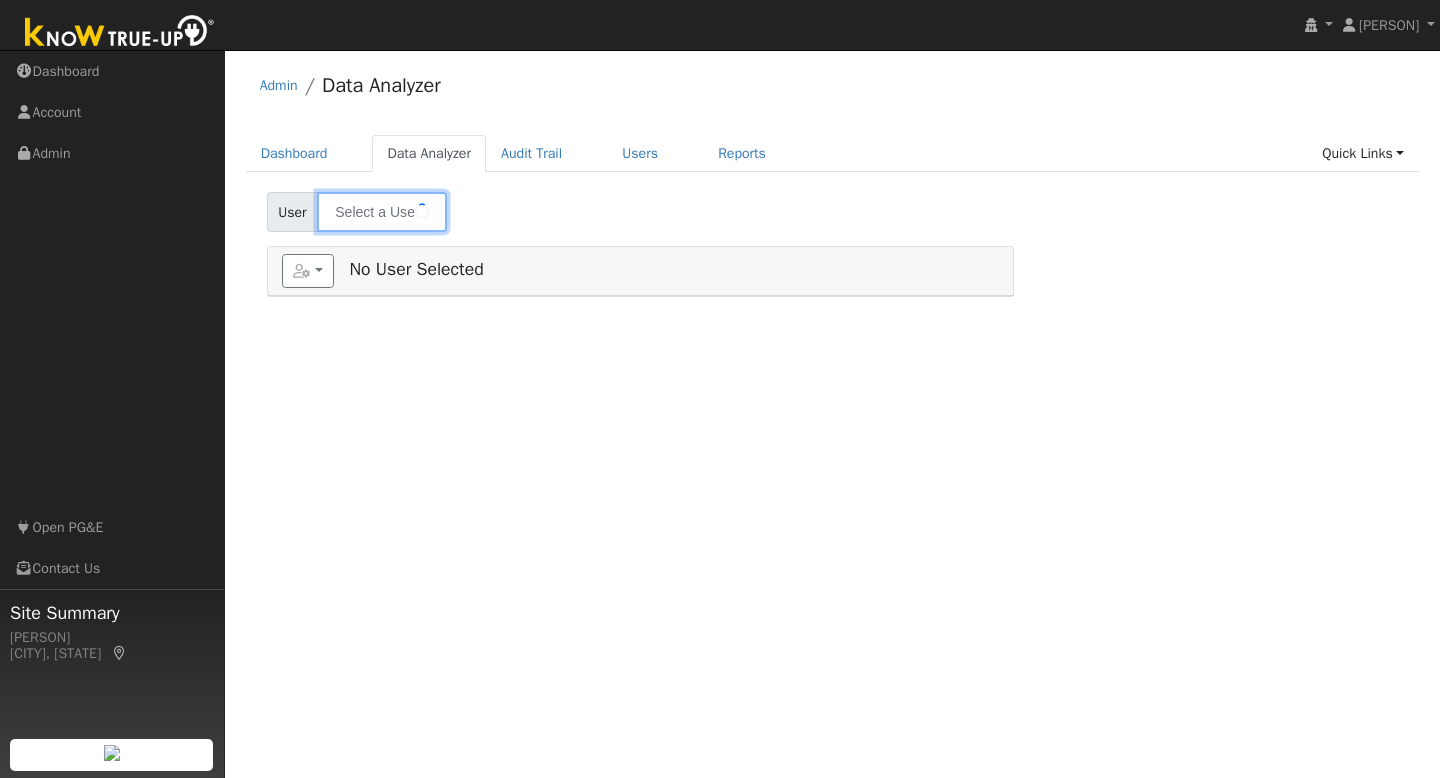 type on "[FIRST] [LAST]" 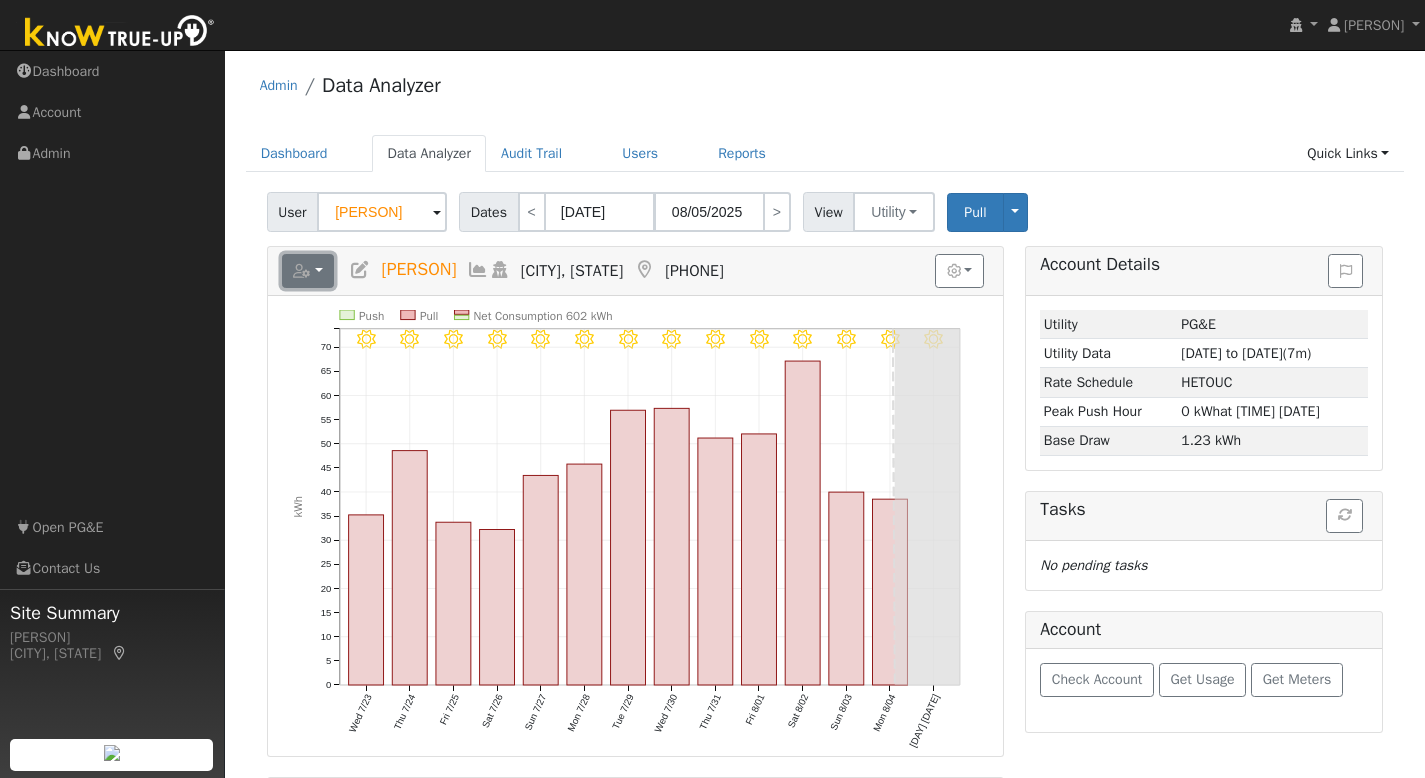 click at bounding box center [308, 271] 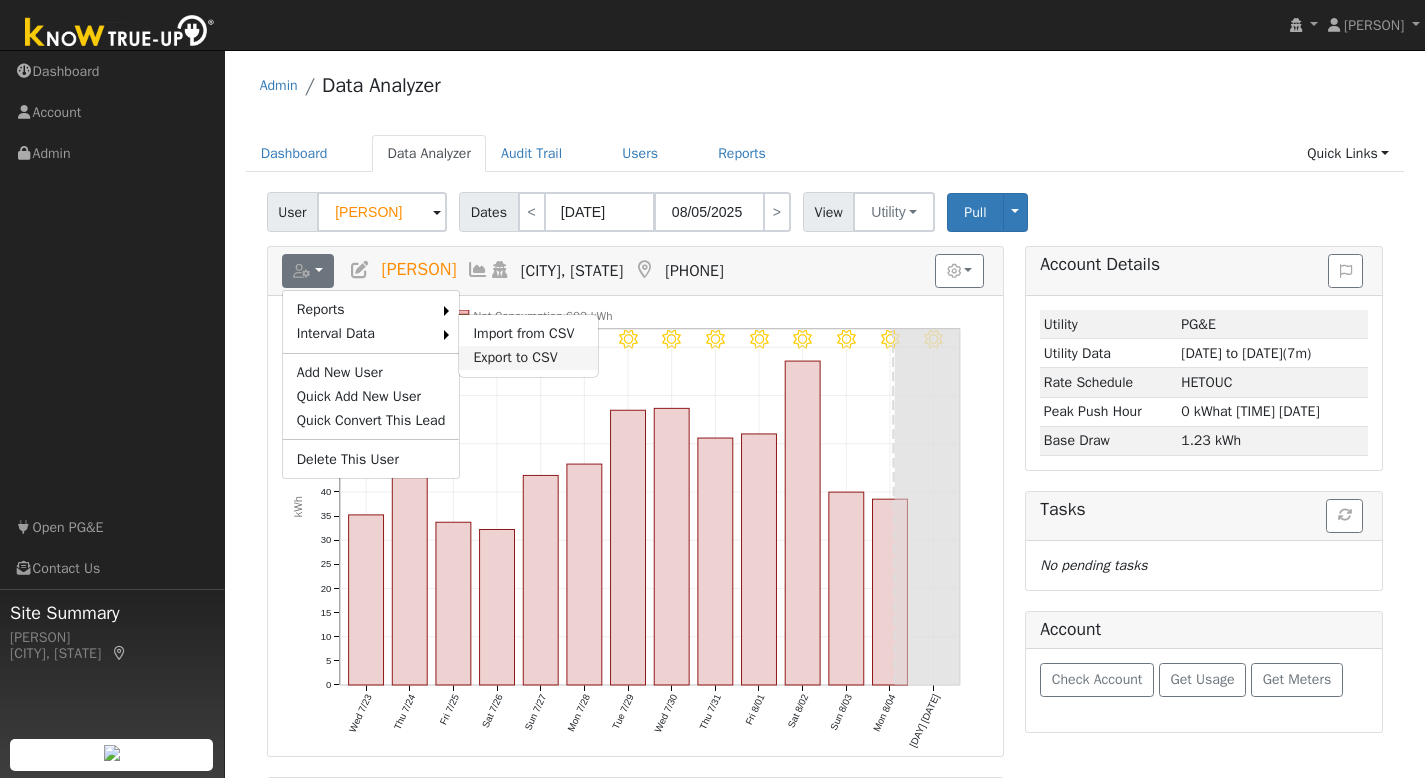 click on "Export to CSV" at bounding box center [528, 358] 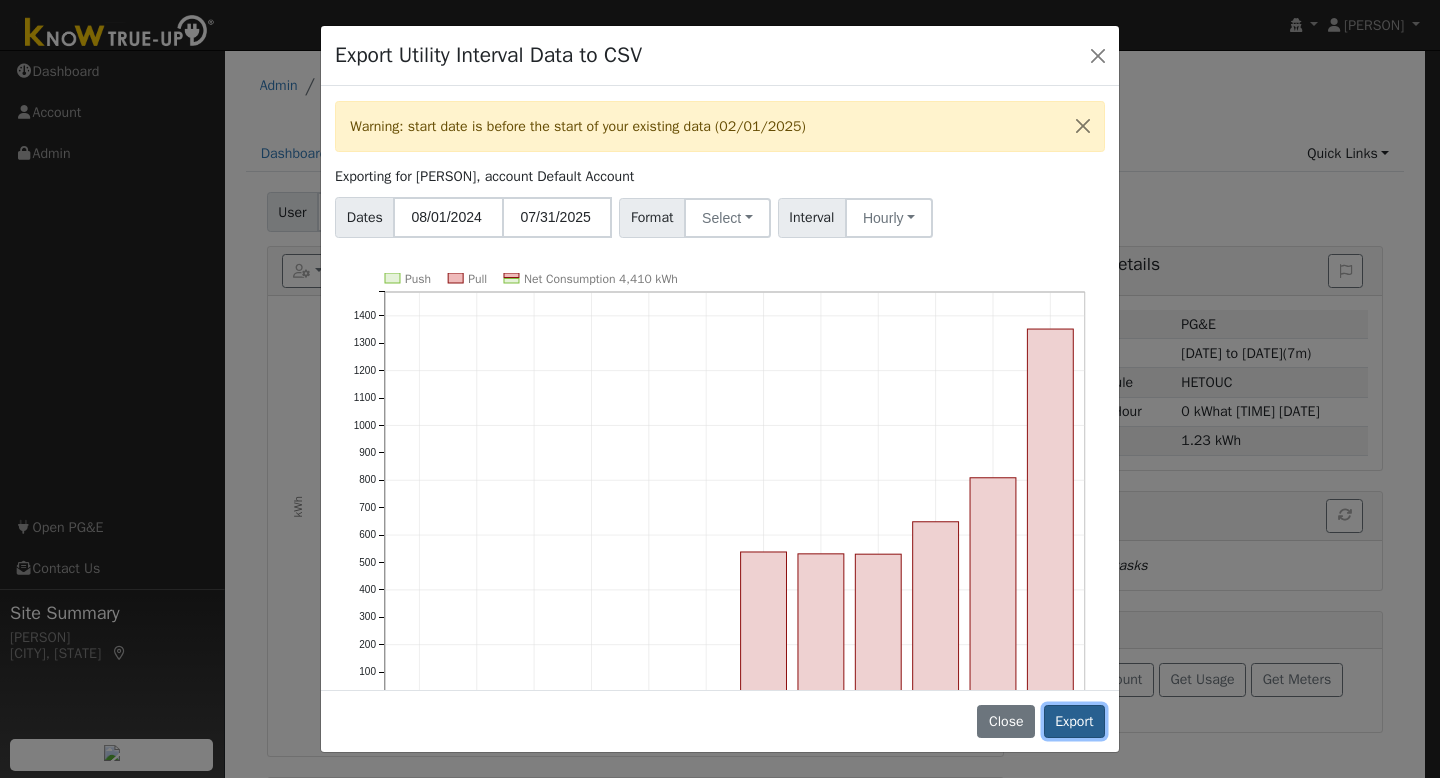 click on "Export" at bounding box center (1074, 722) 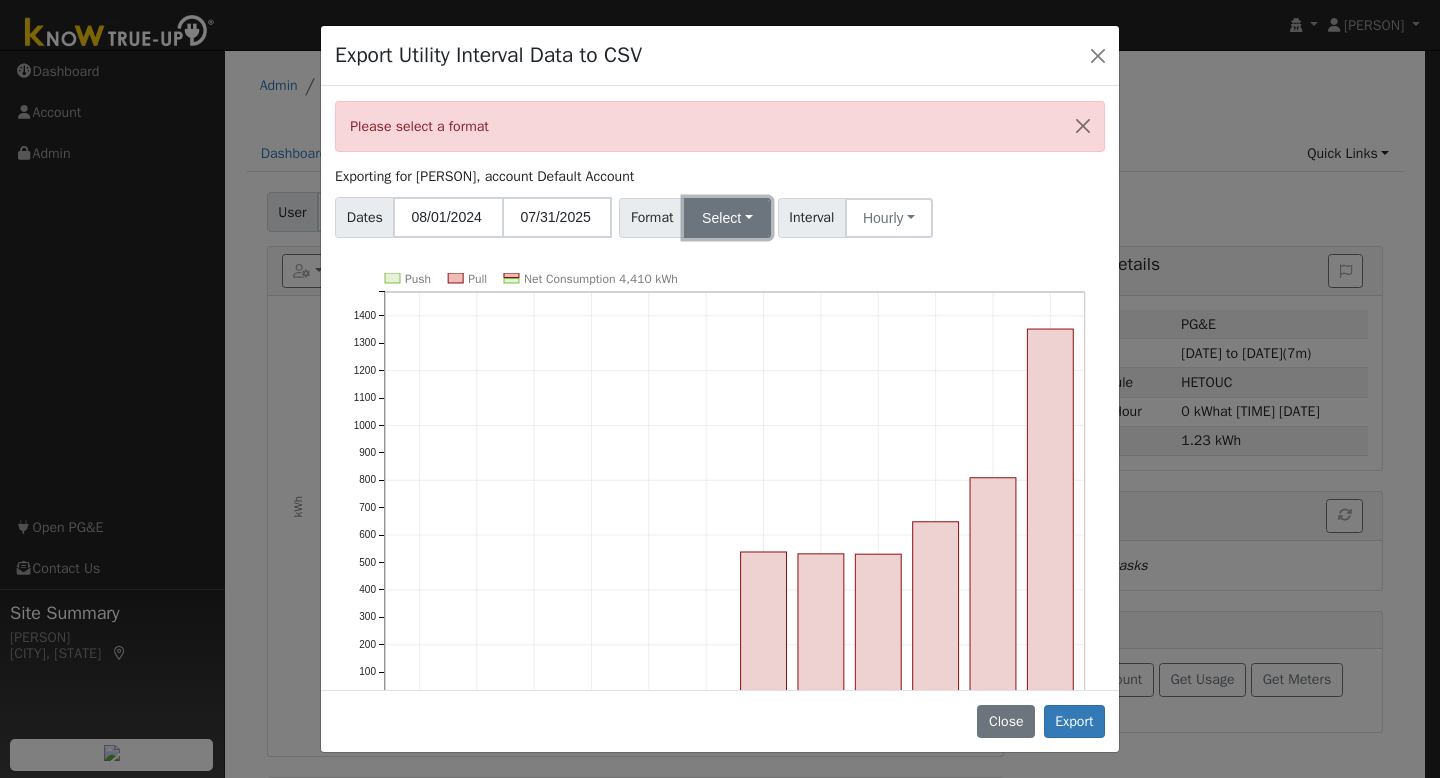 click on "Select" at bounding box center (727, 218) 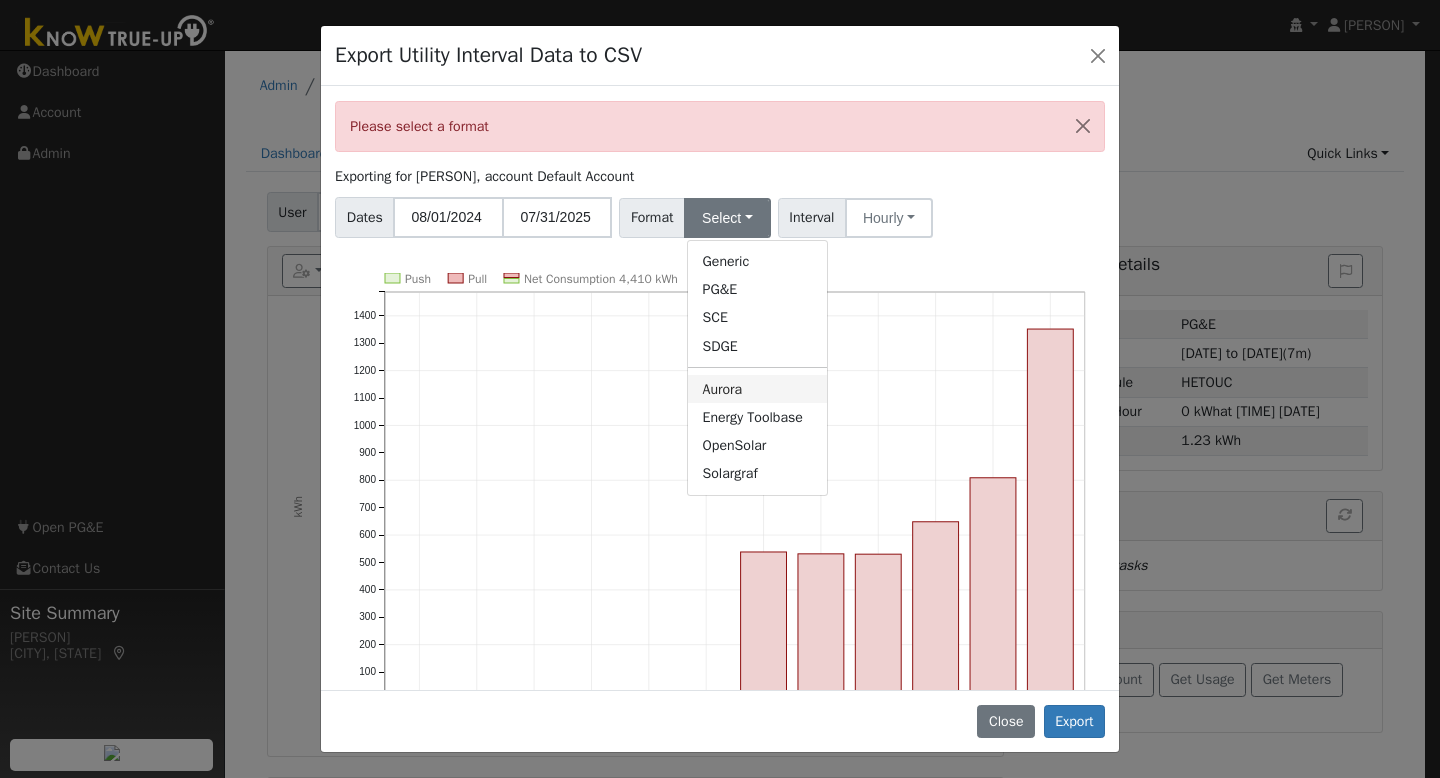 click on "Aurora" at bounding box center (757, 389) 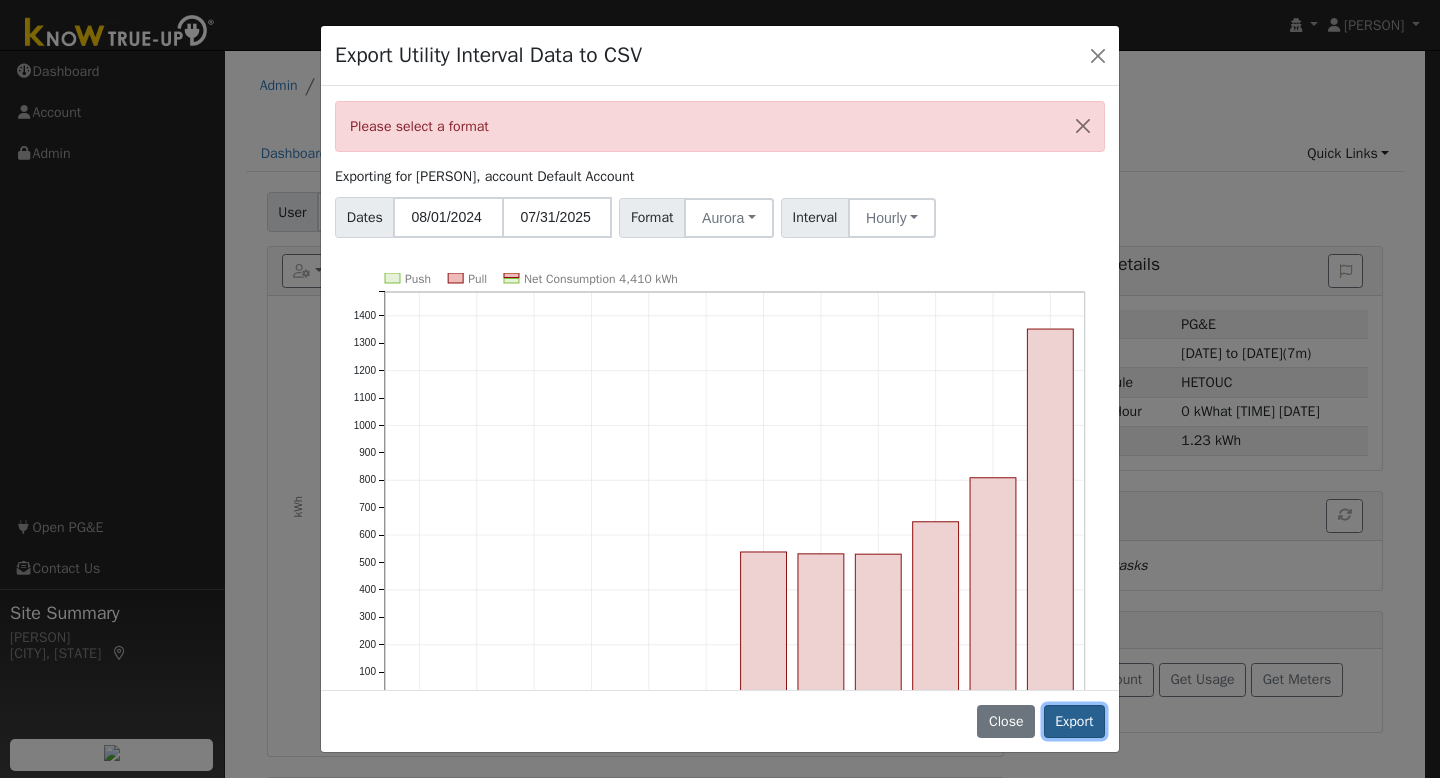 click on "Export" at bounding box center (1074, 722) 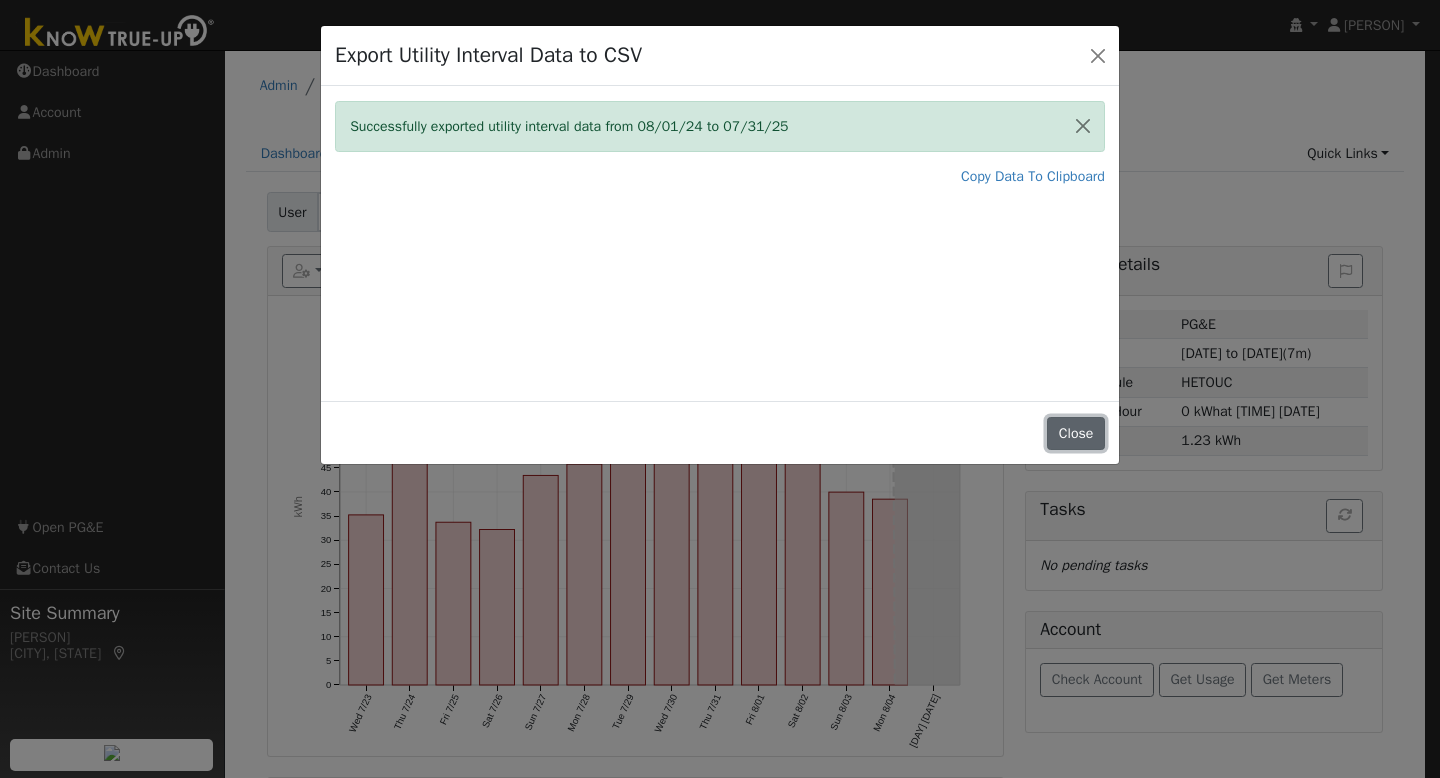 click on "Close" at bounding box center [1076, 434] 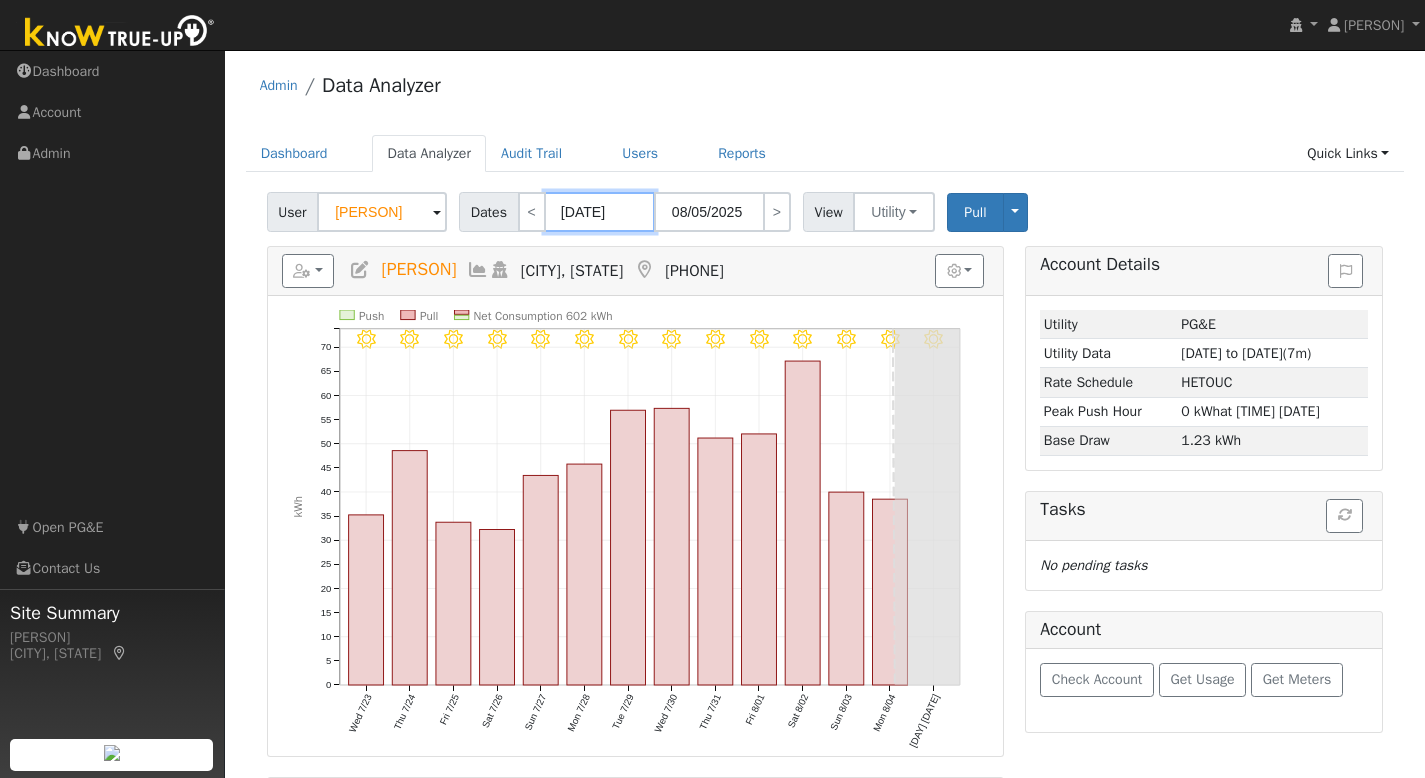 click on "07/23/2025" at bounding box center [600, 212] 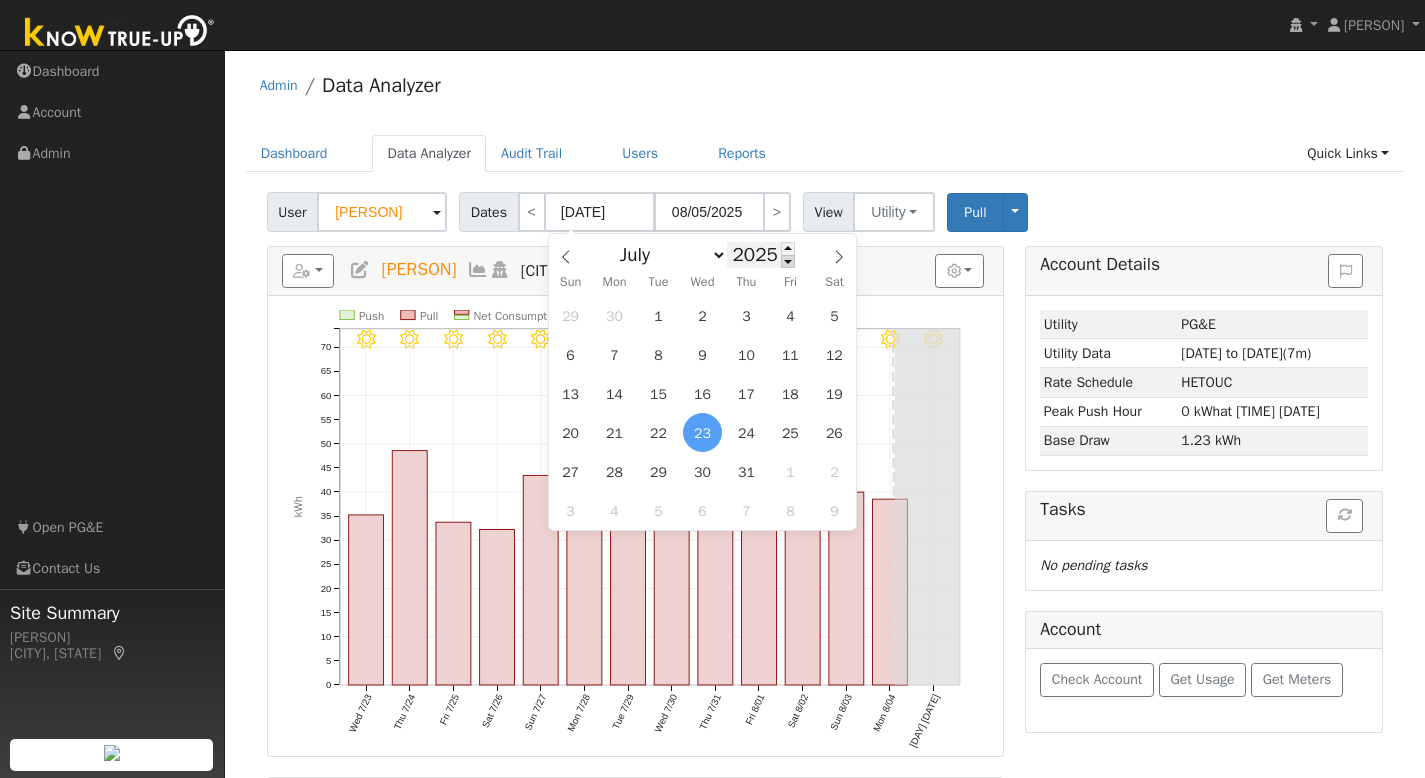 click at bounding box center (788, 261) 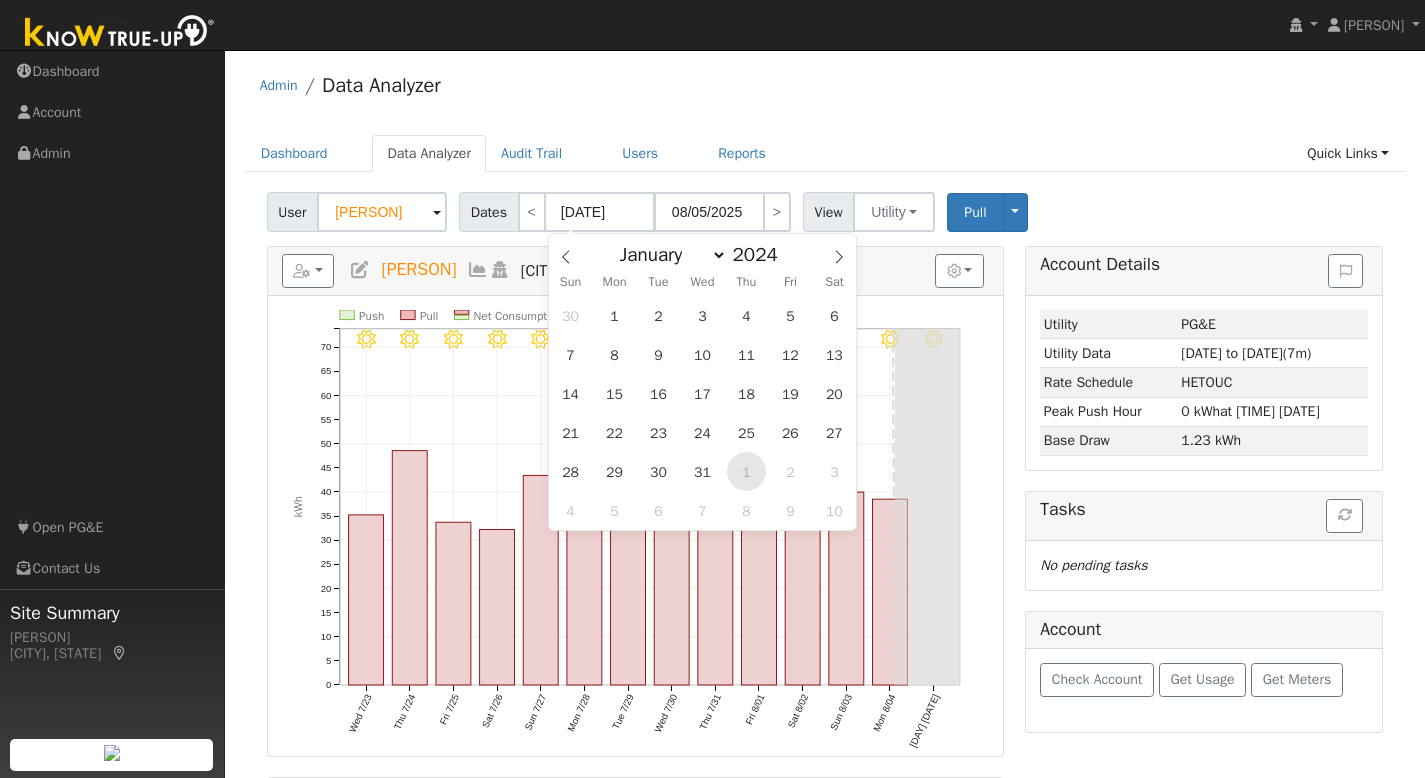 click on "1" at bounding box center [746, 471] 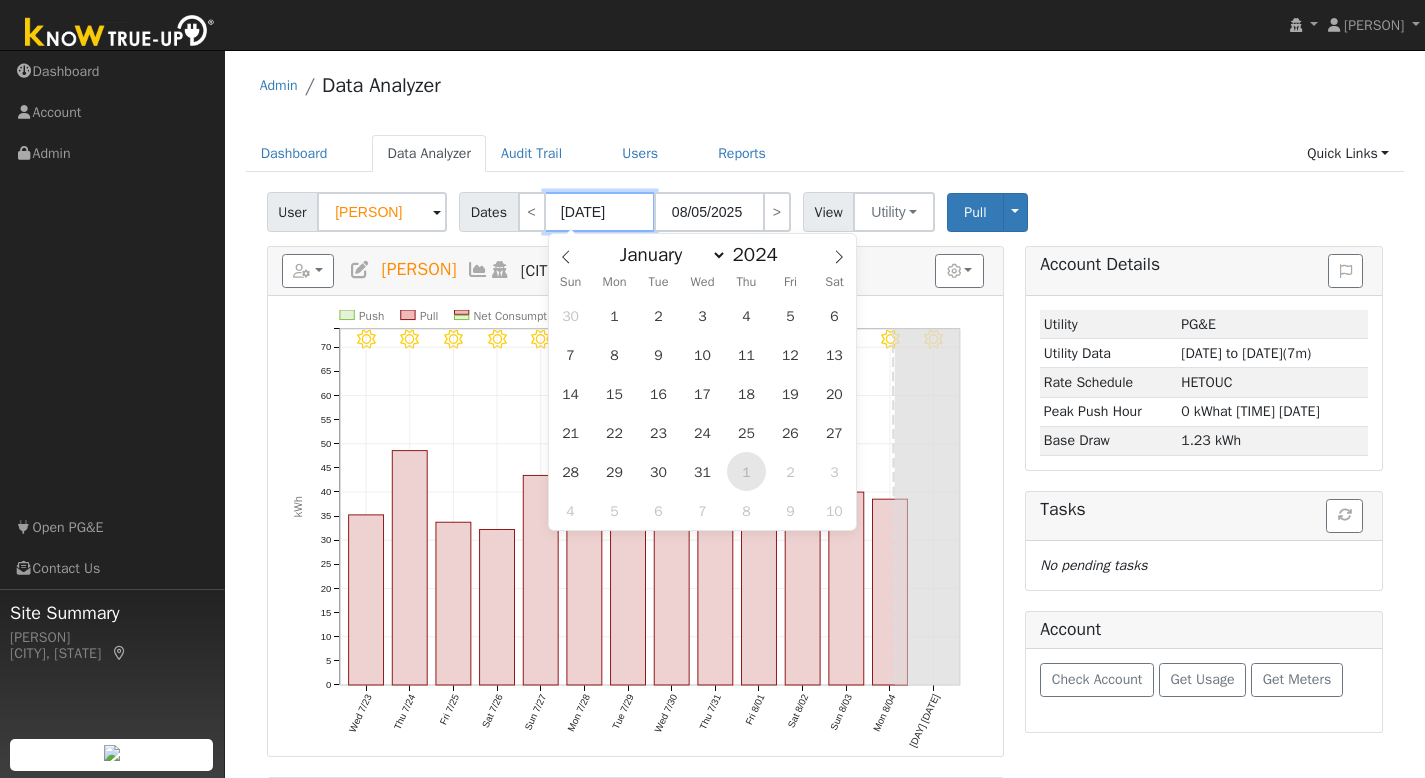 type on "08/01/2024" 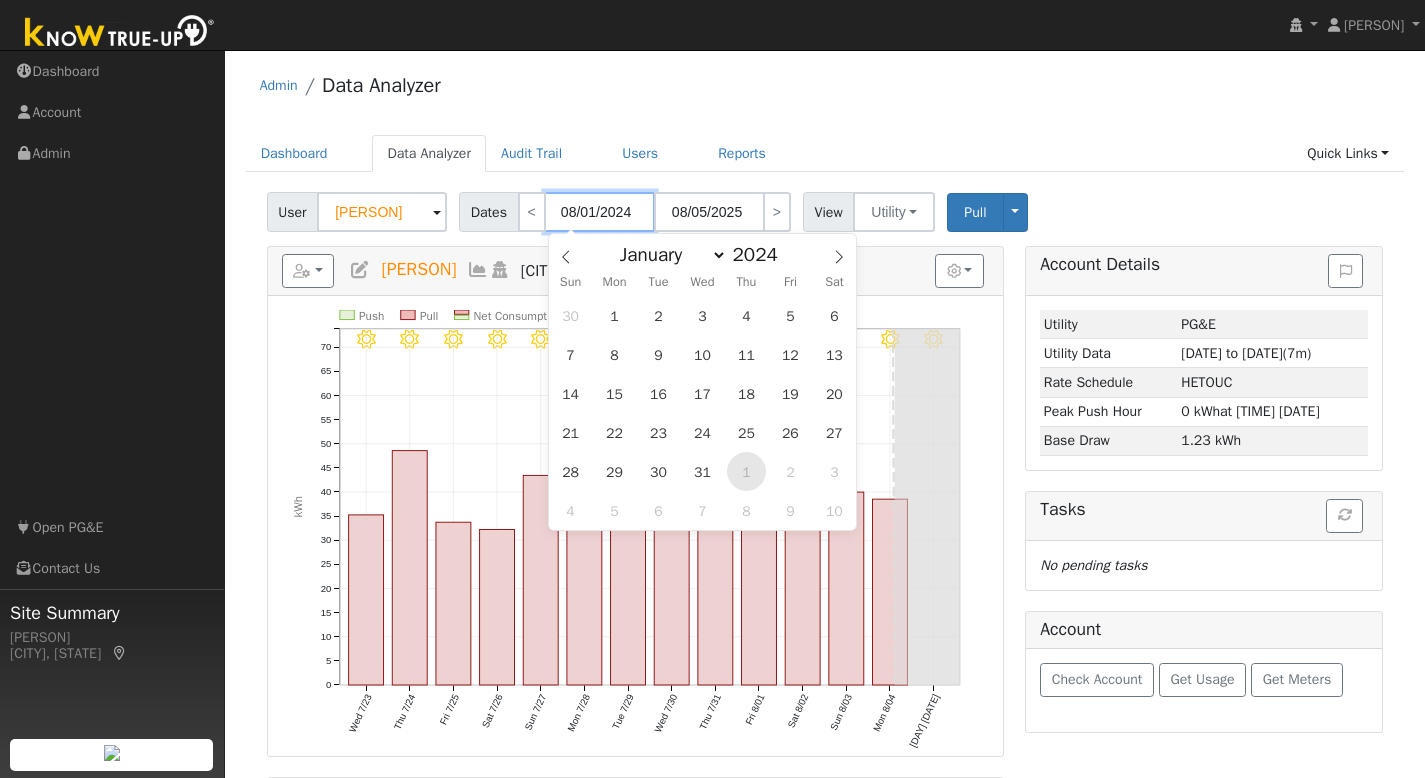 type on "08/31/2024" 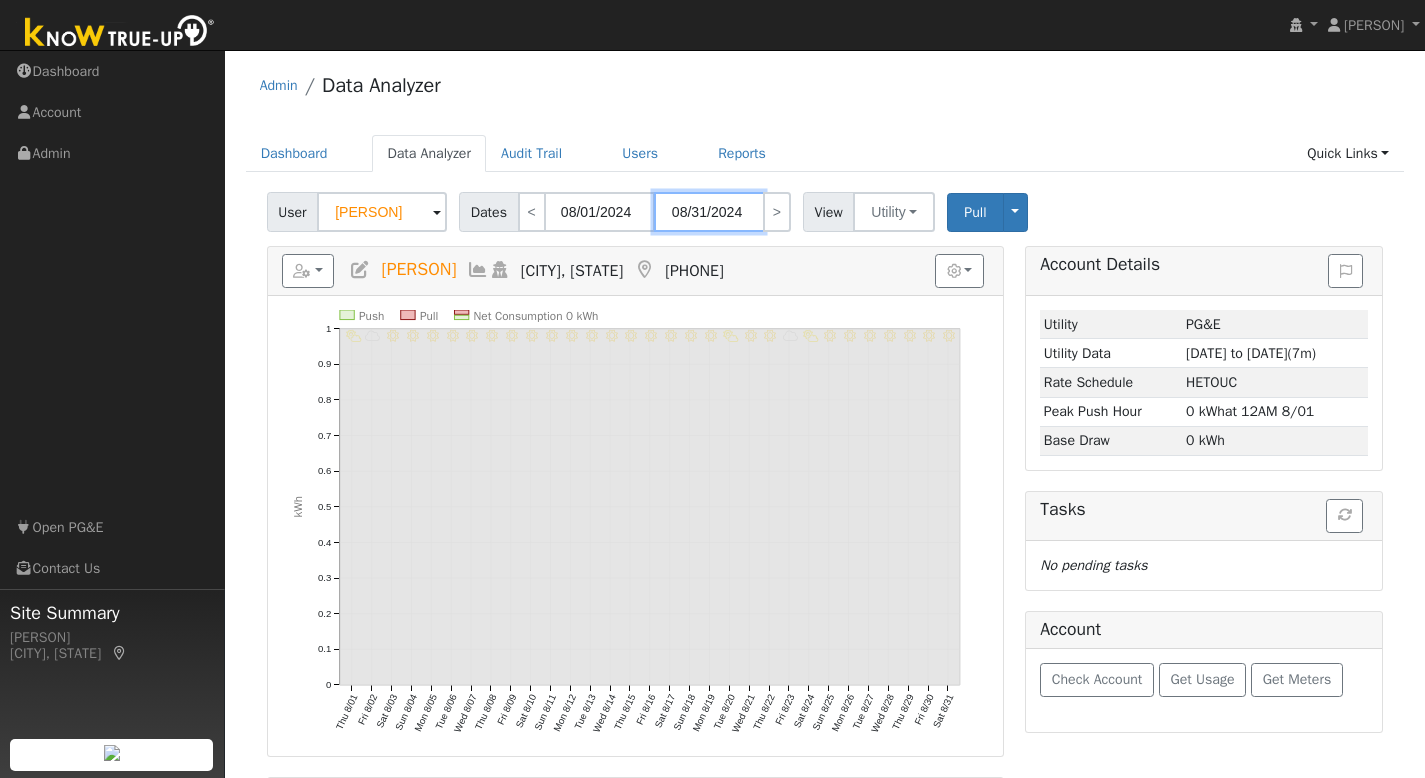 click on "08/31/2024" at bounding box center [709, 212] 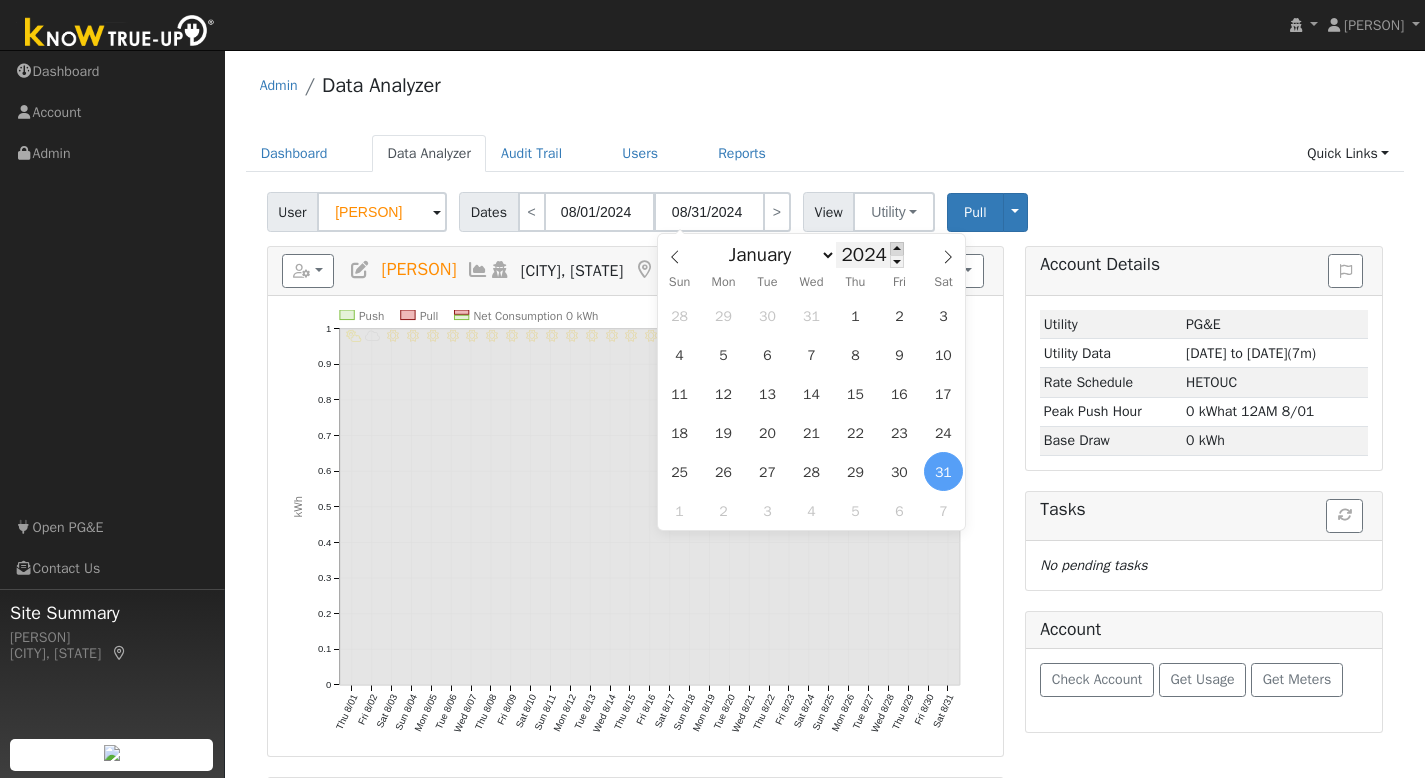 click at bounding box center (897, 248) 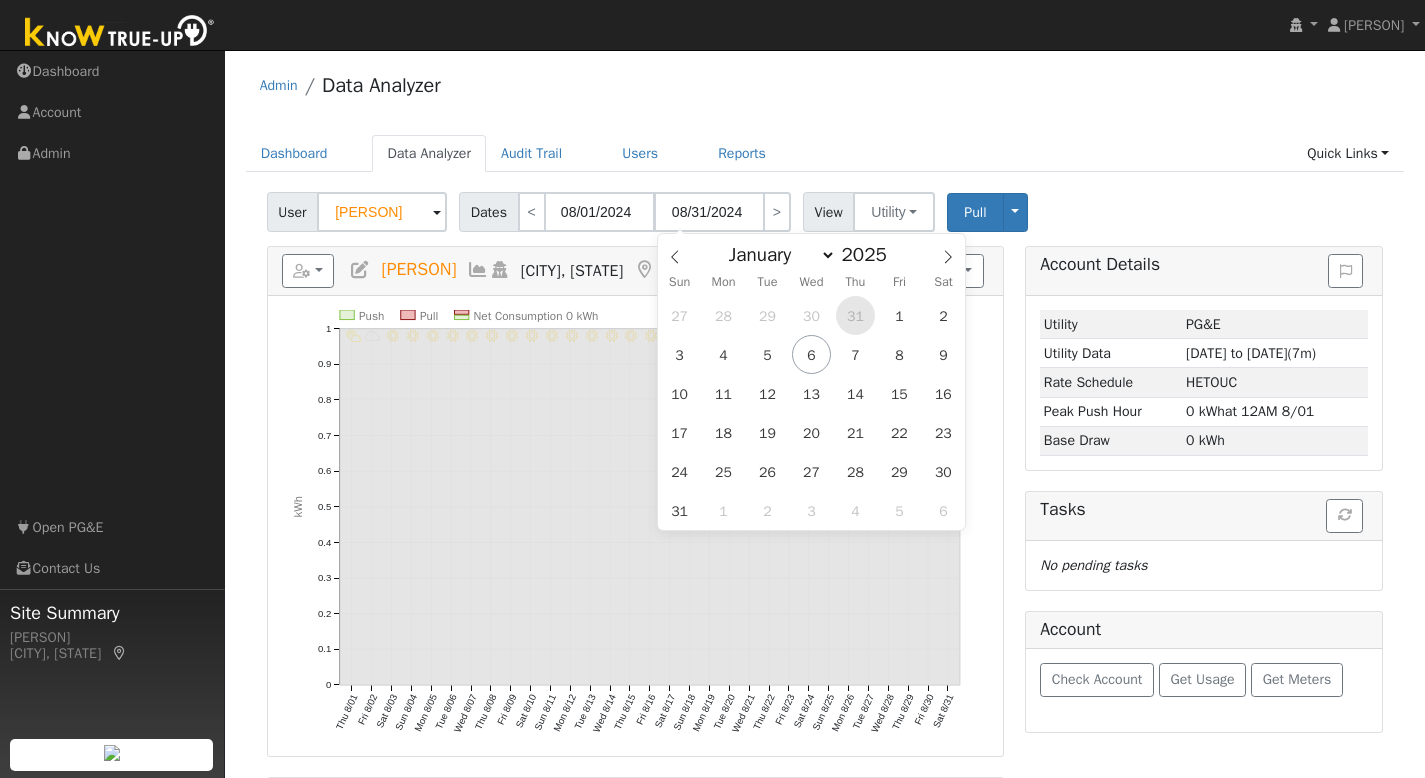 click on "31" at bounding box center (855, 315) 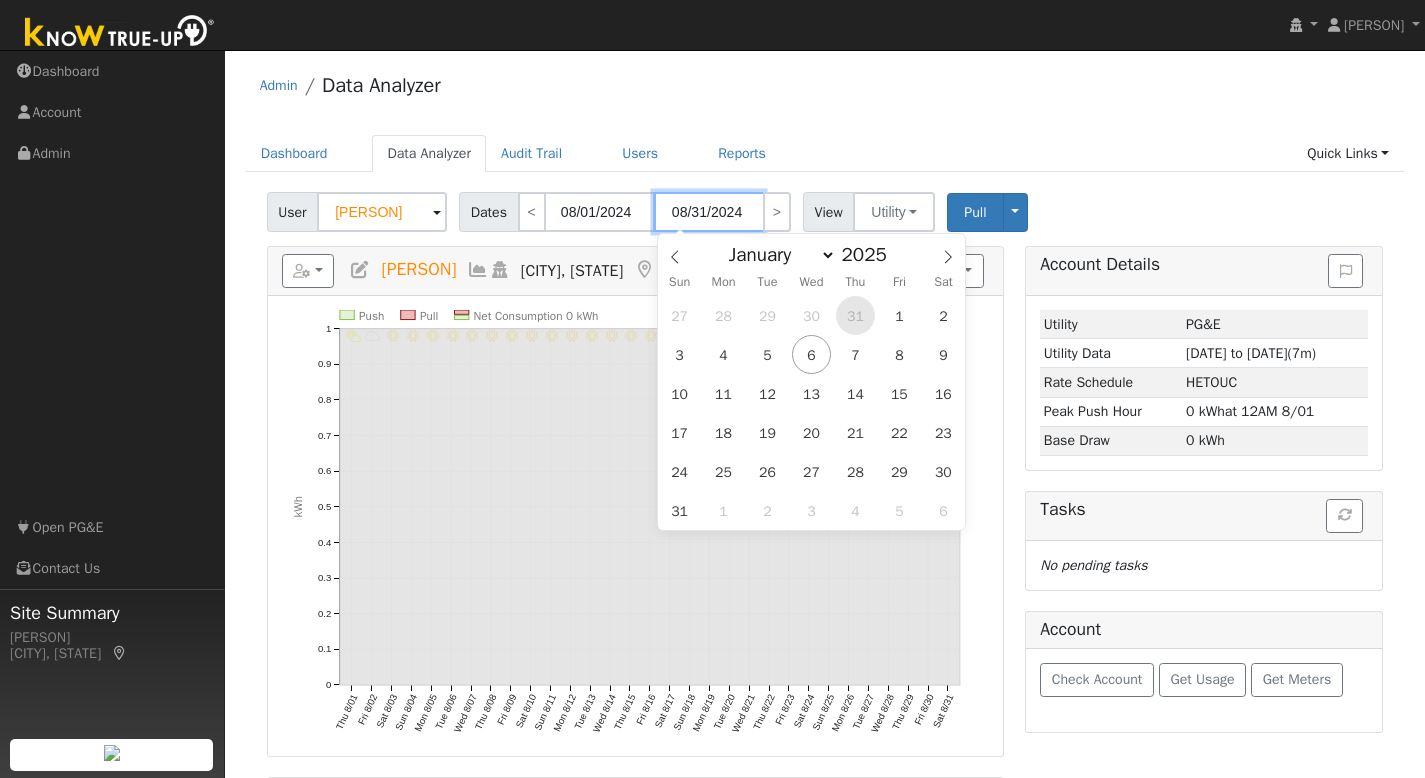 type on "07/31/2025" 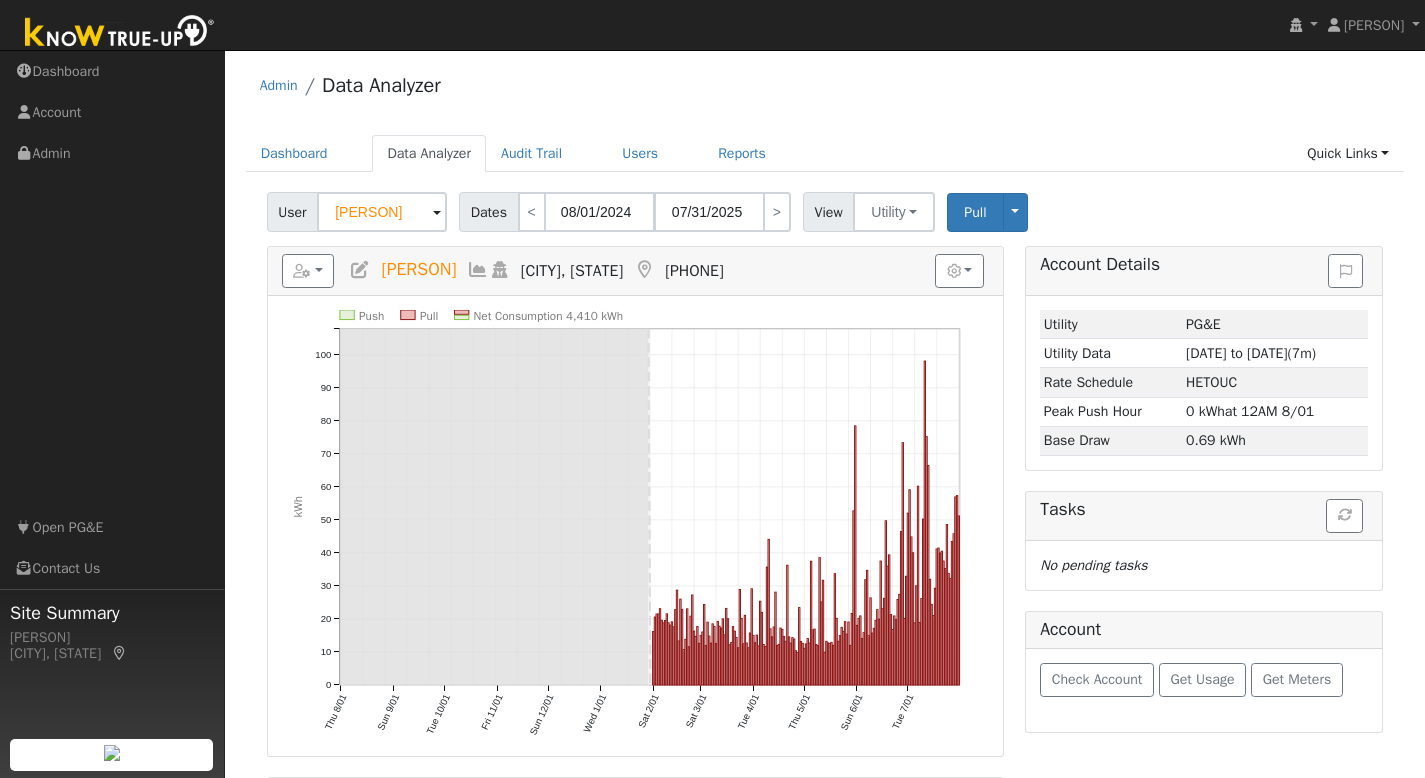 click on "Dashboard
Data Analyzer
Audit Trail
Users
Reports
Quick Links
Quick Add
Quick Connect
Run a Scenario Report
Upload a Utility CSV
Help Center
Go to
Dashboard
Data Analyzer
Audit Trail
Users
Reports
Quick Links
Quick Add
Quick Connect
Run a Scenario Report
Upload a Utility CSV" at bounding box center (825, 163) 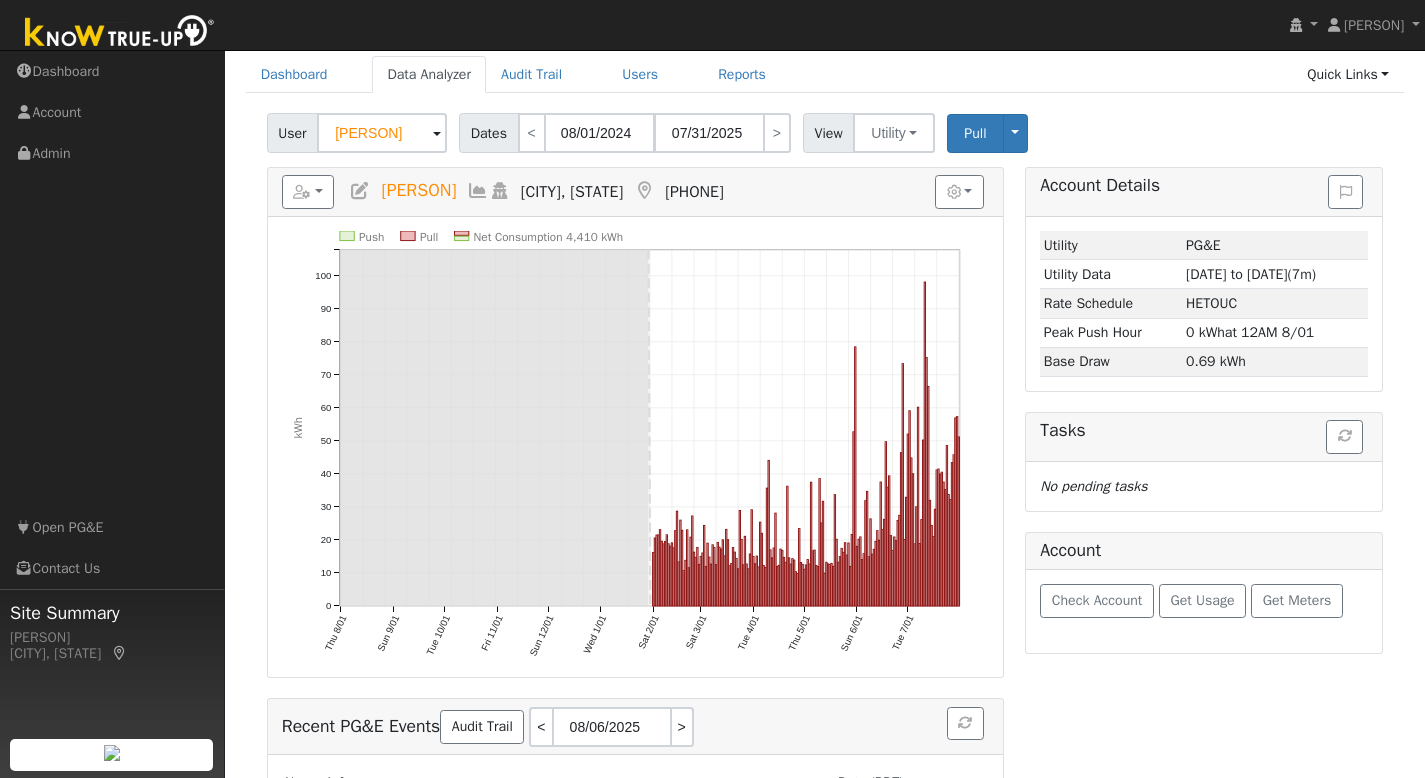 scroll, scrollTop: 0, scrollLeft: 0, axis: both 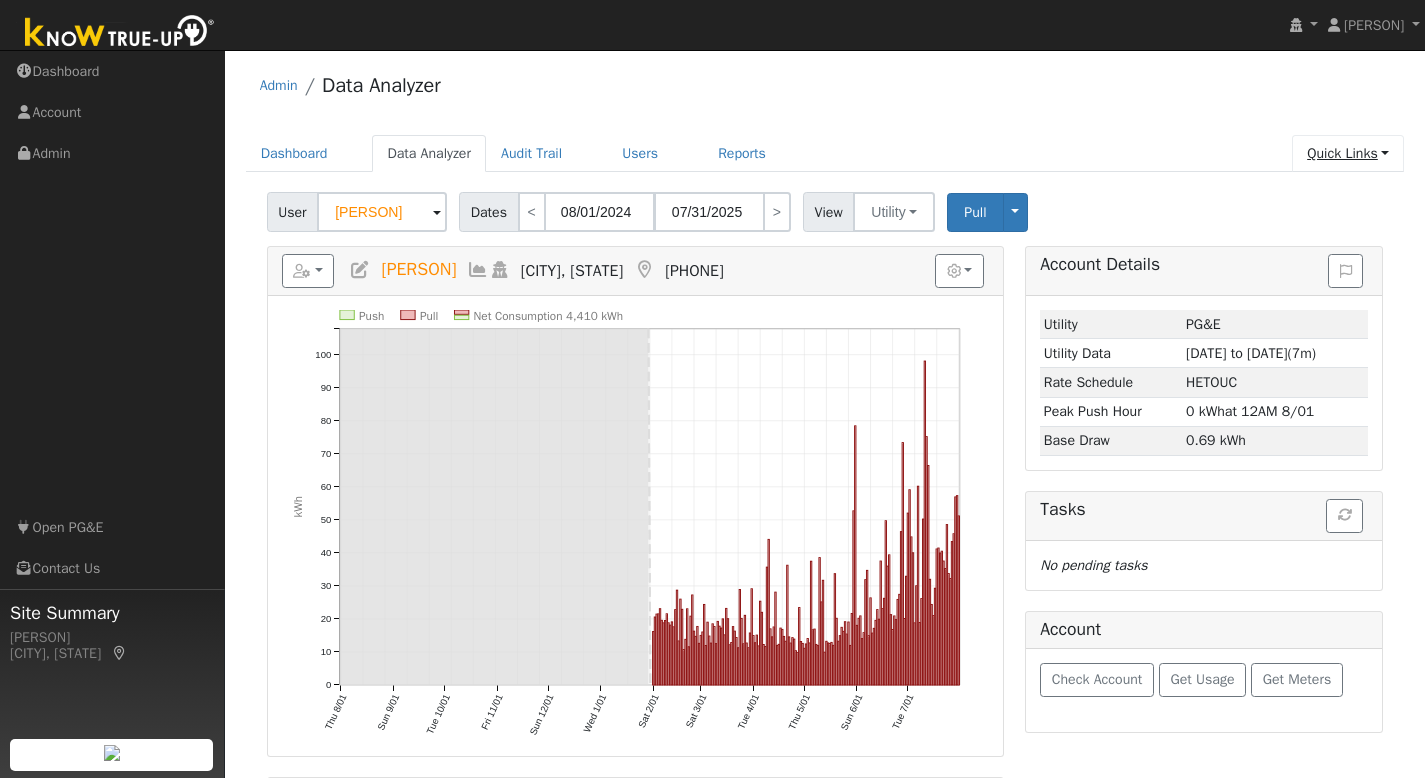 click on "Quick Links" at bounding box center [1348, 153] 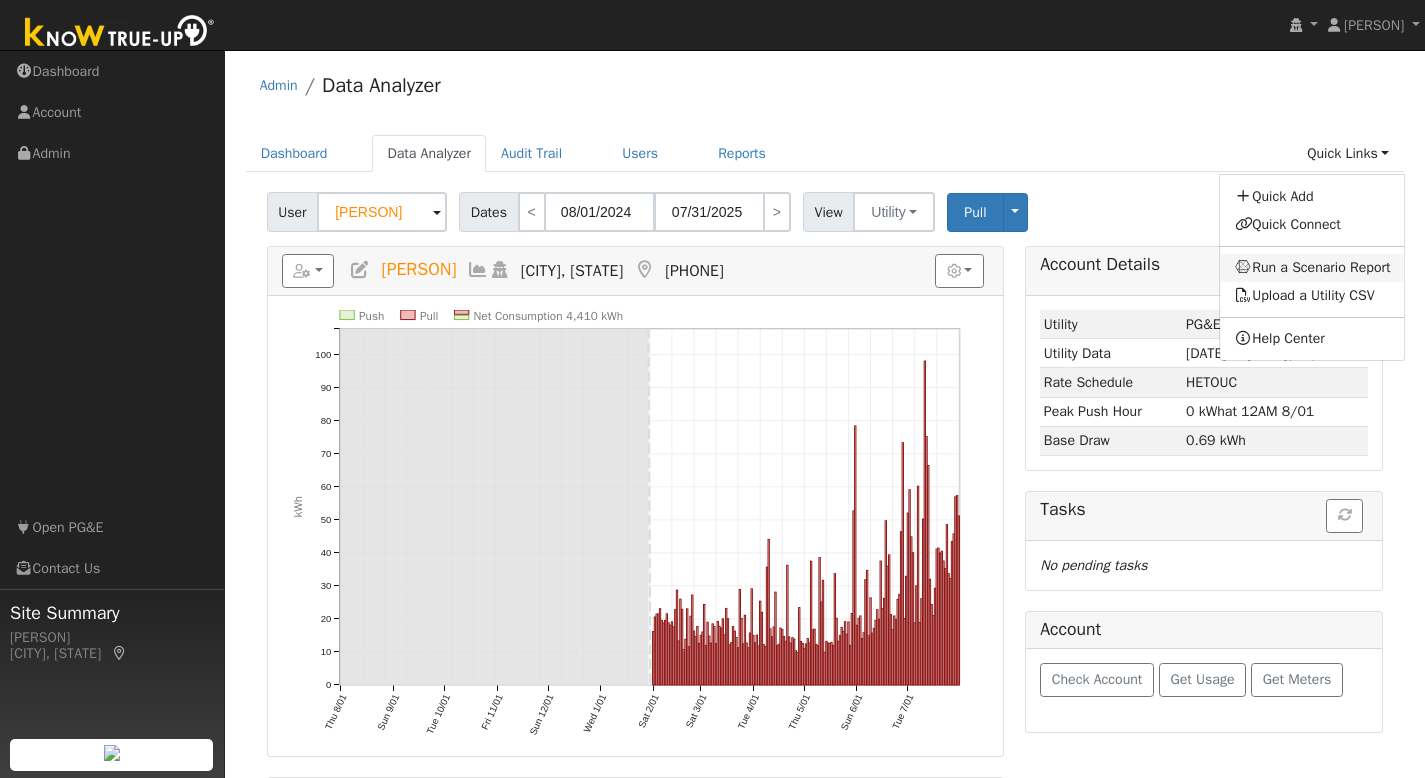click on "Run a Scenario Report" at bounding box center (1313, 268) 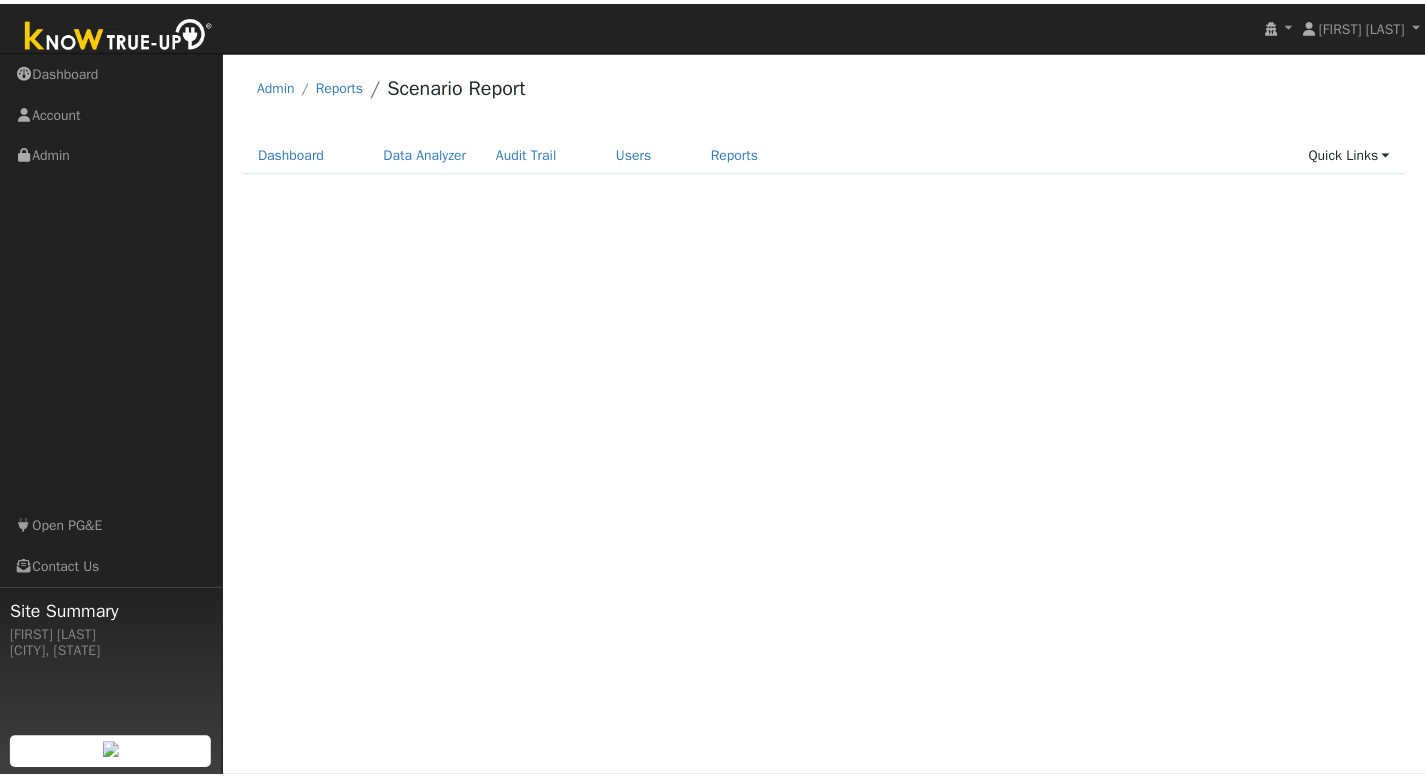 scroll, scrollTop: 0, scrollLeft: 0, axis: both 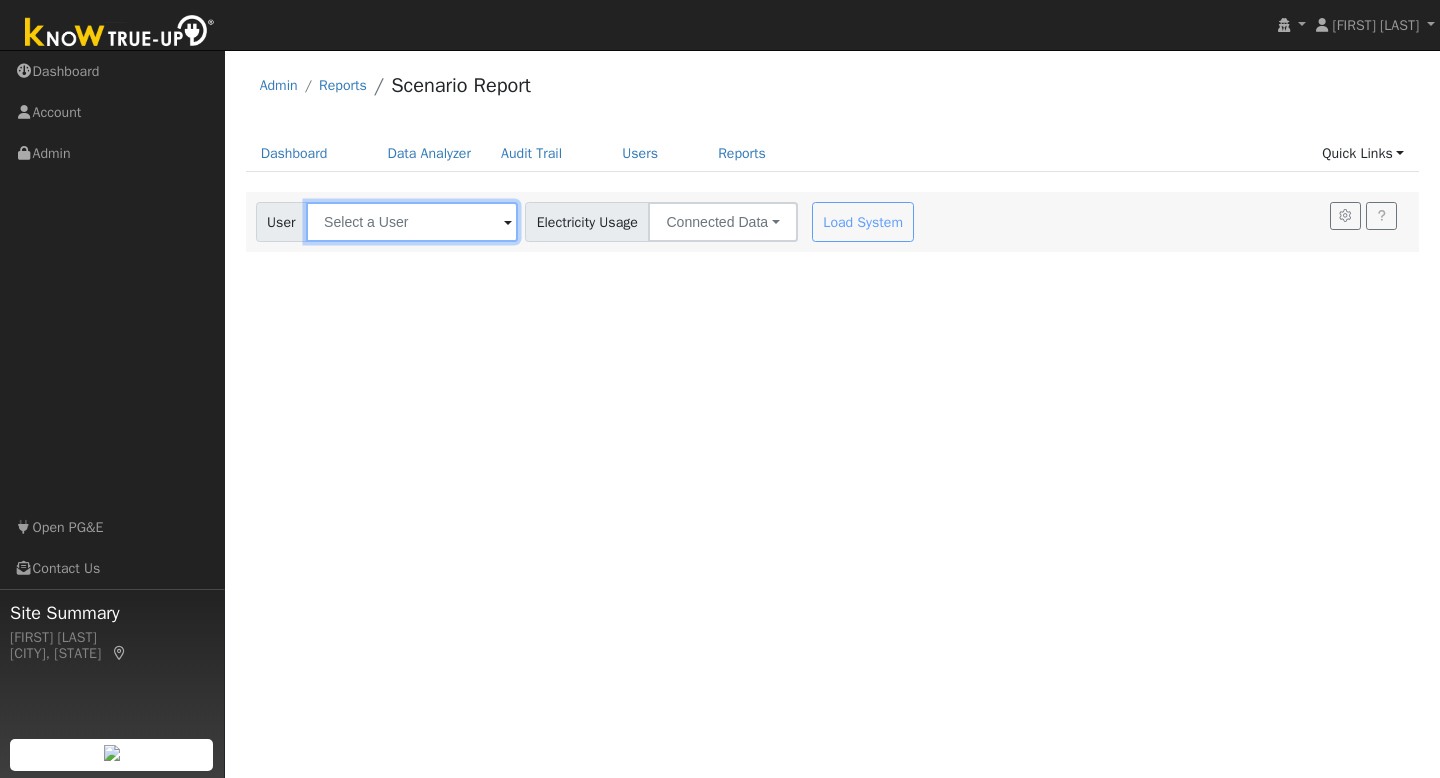 click at bounding box center [412, 222] 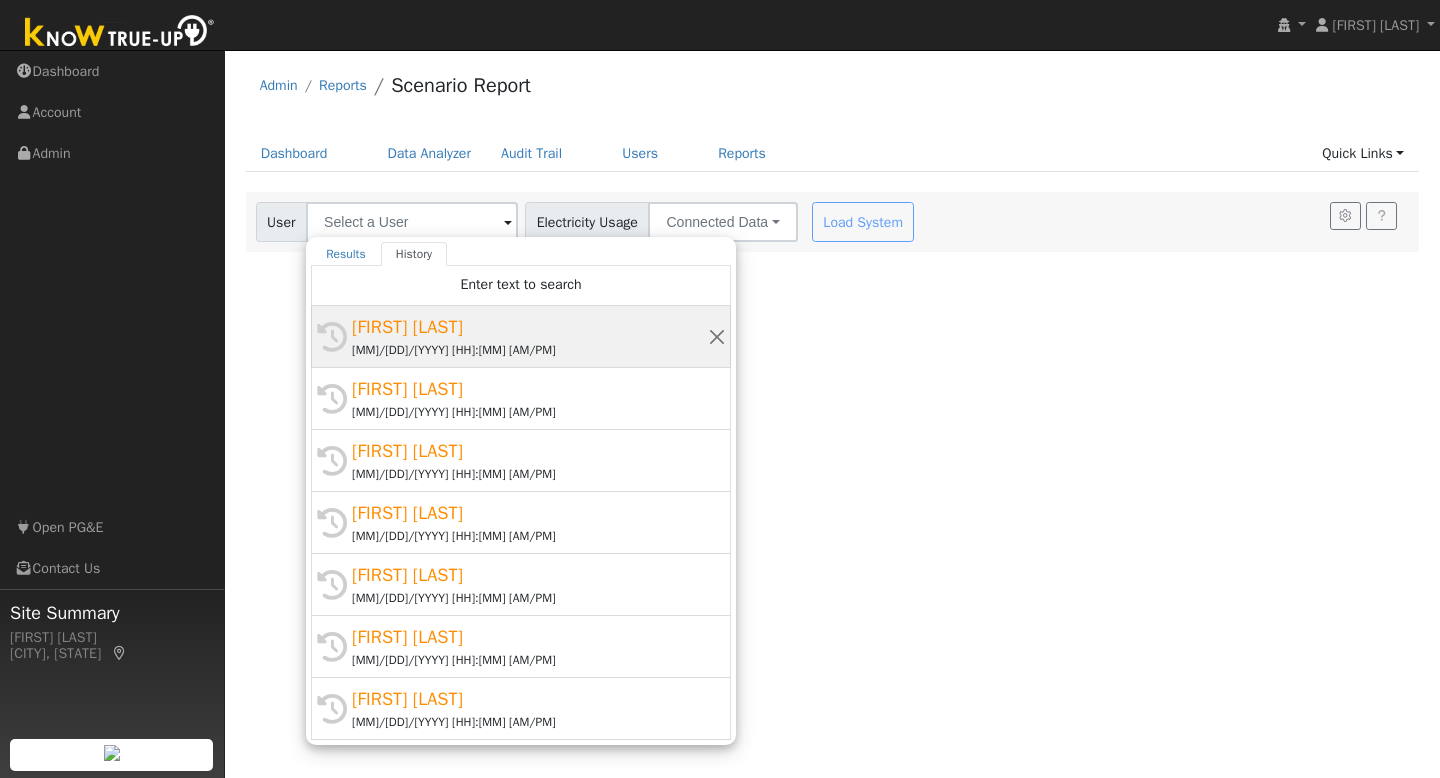 click on "[FIRST] [LAST]" at bounding box center (530, 327) 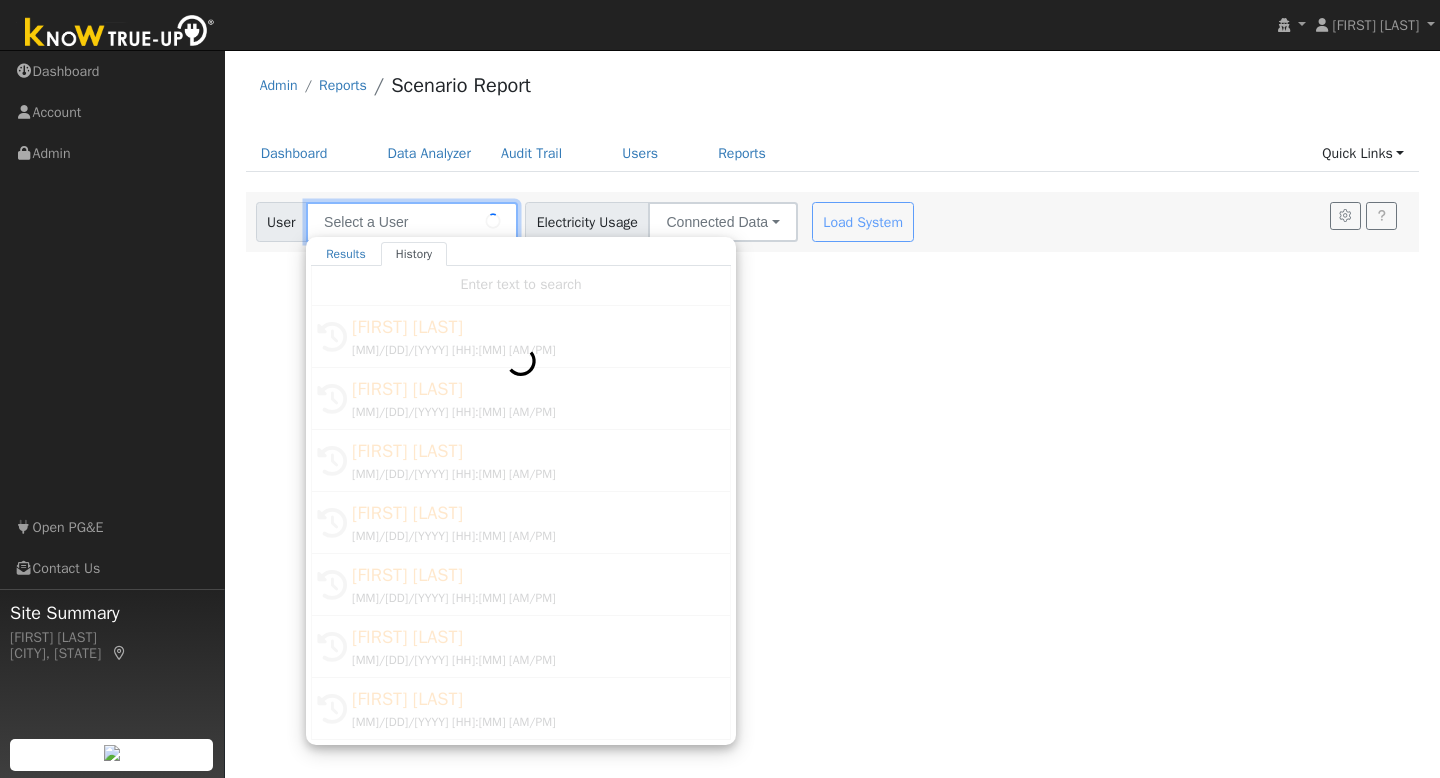 type on "[FIRST] [LAST]" 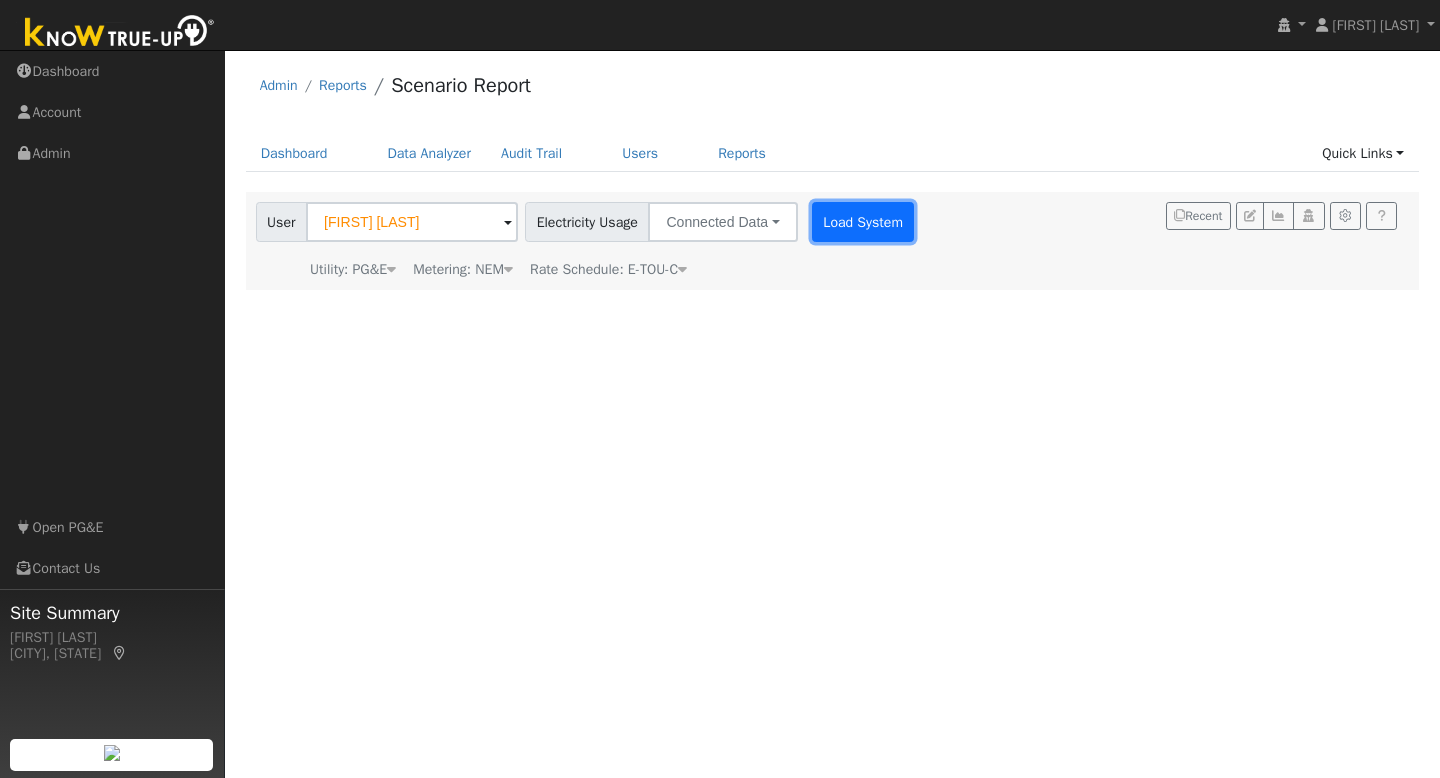 click on "Load System" at bounding box center (863, 222) 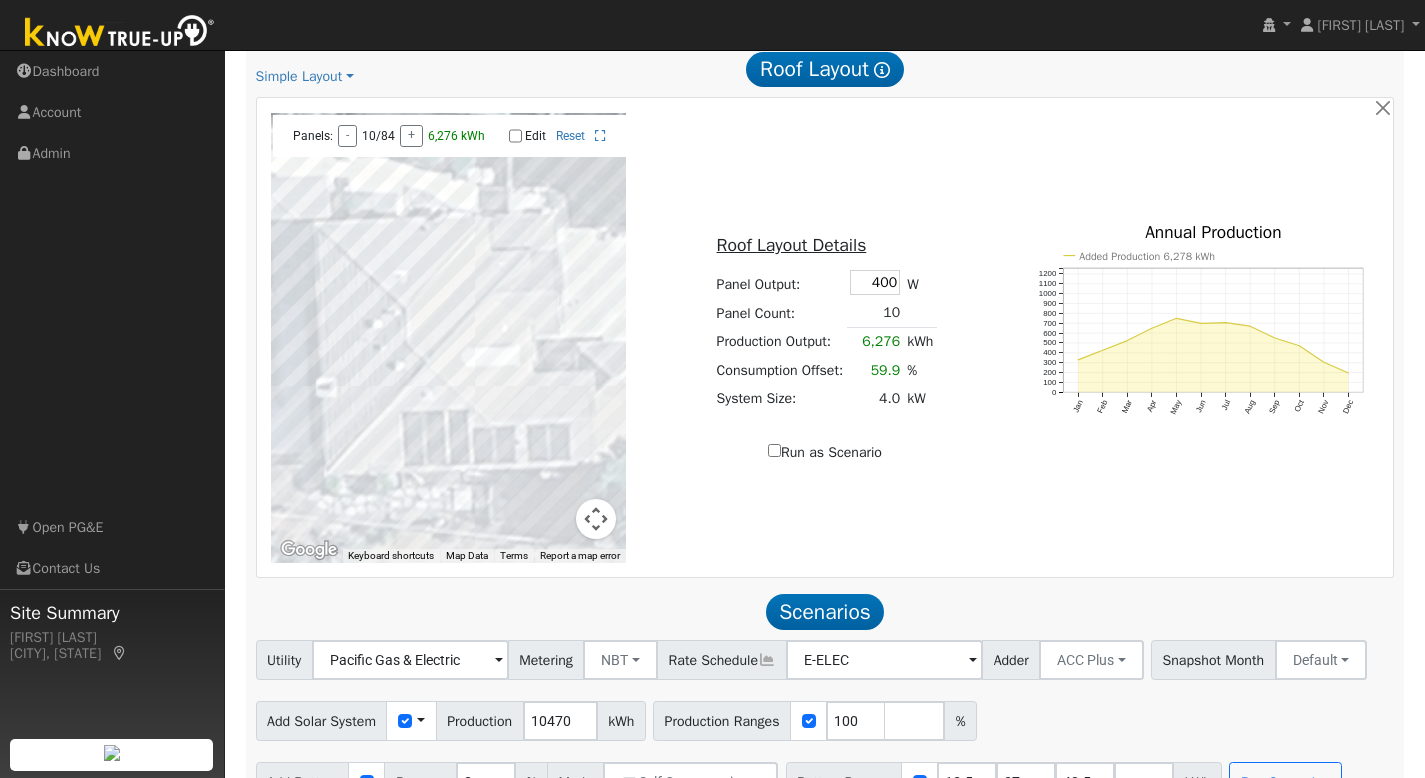 scroll, scrollTop: 1214, scrollLeft: 0, axis: vertical 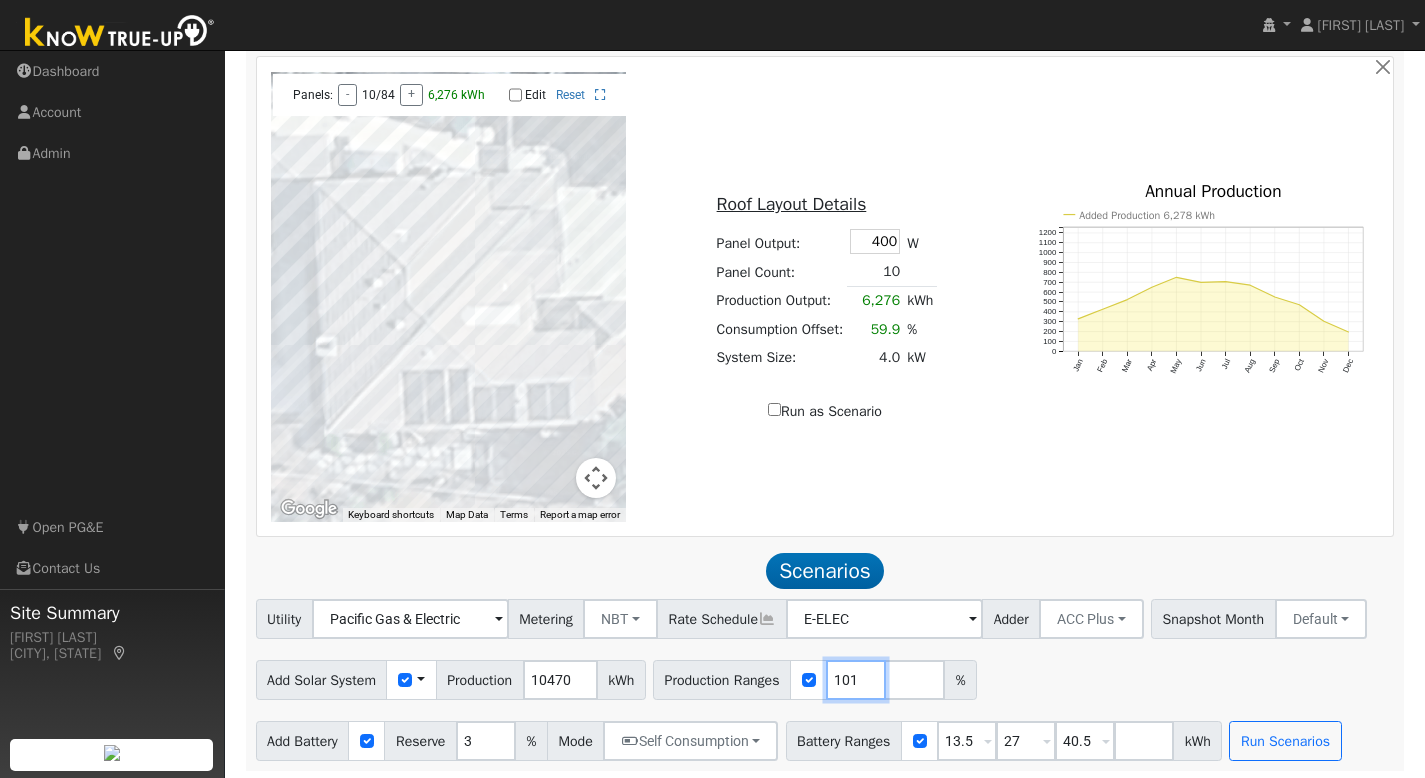 drag, startPoint x: 889, startPoint y: 673, endPoint x: 846, endPoint y: 670, distance: 43.104523 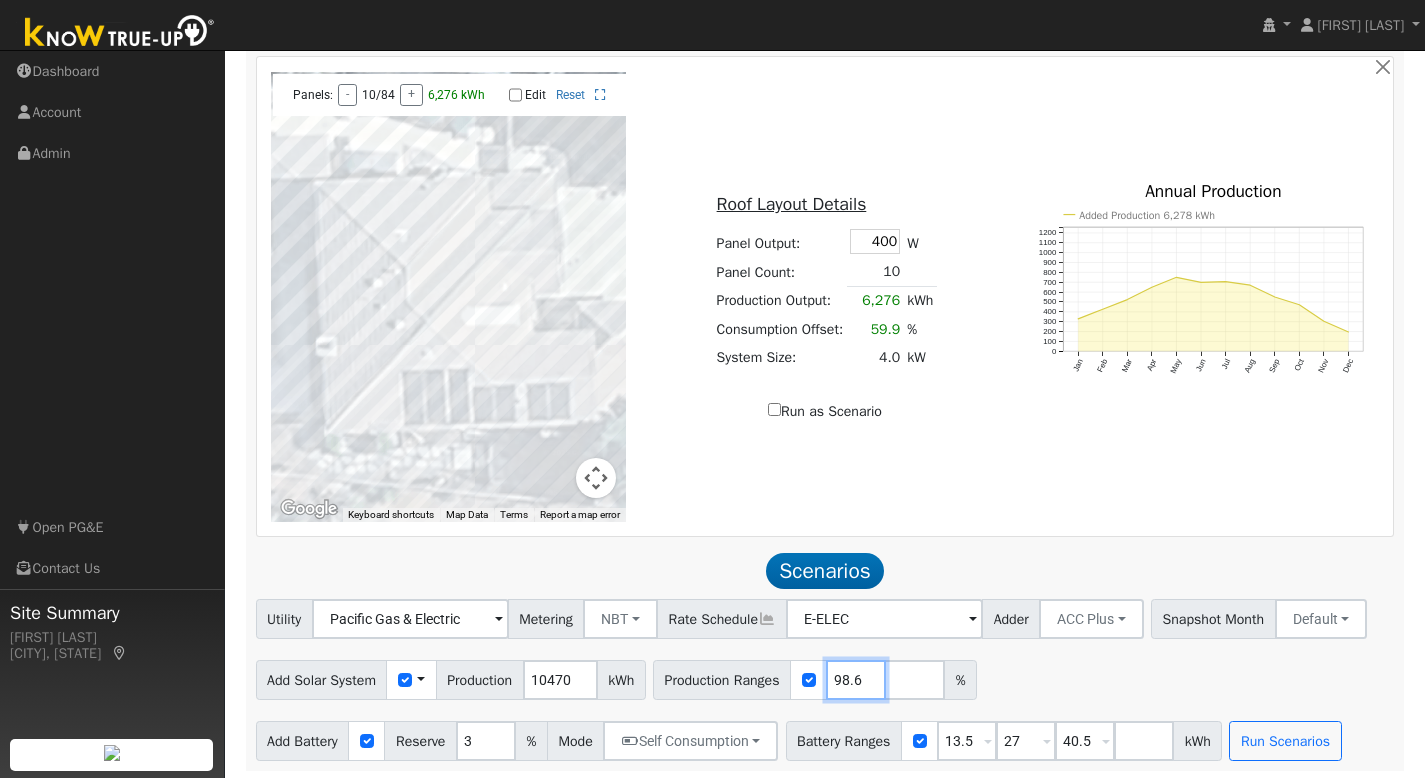 type on "98.6" 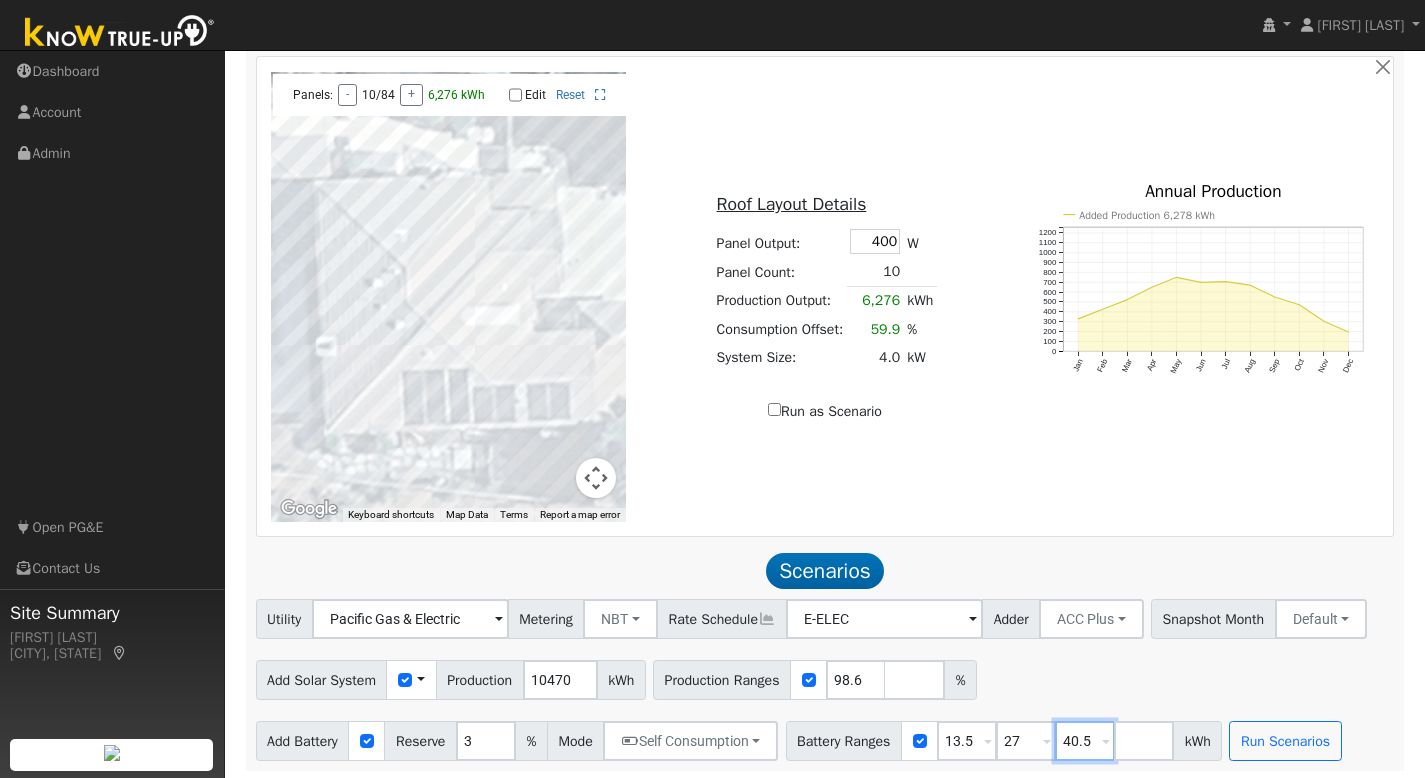drag, startPoint x: 1115, startPoint y: 738, endPoint x: 1076, endPoint y: 735, distance: 39.115215 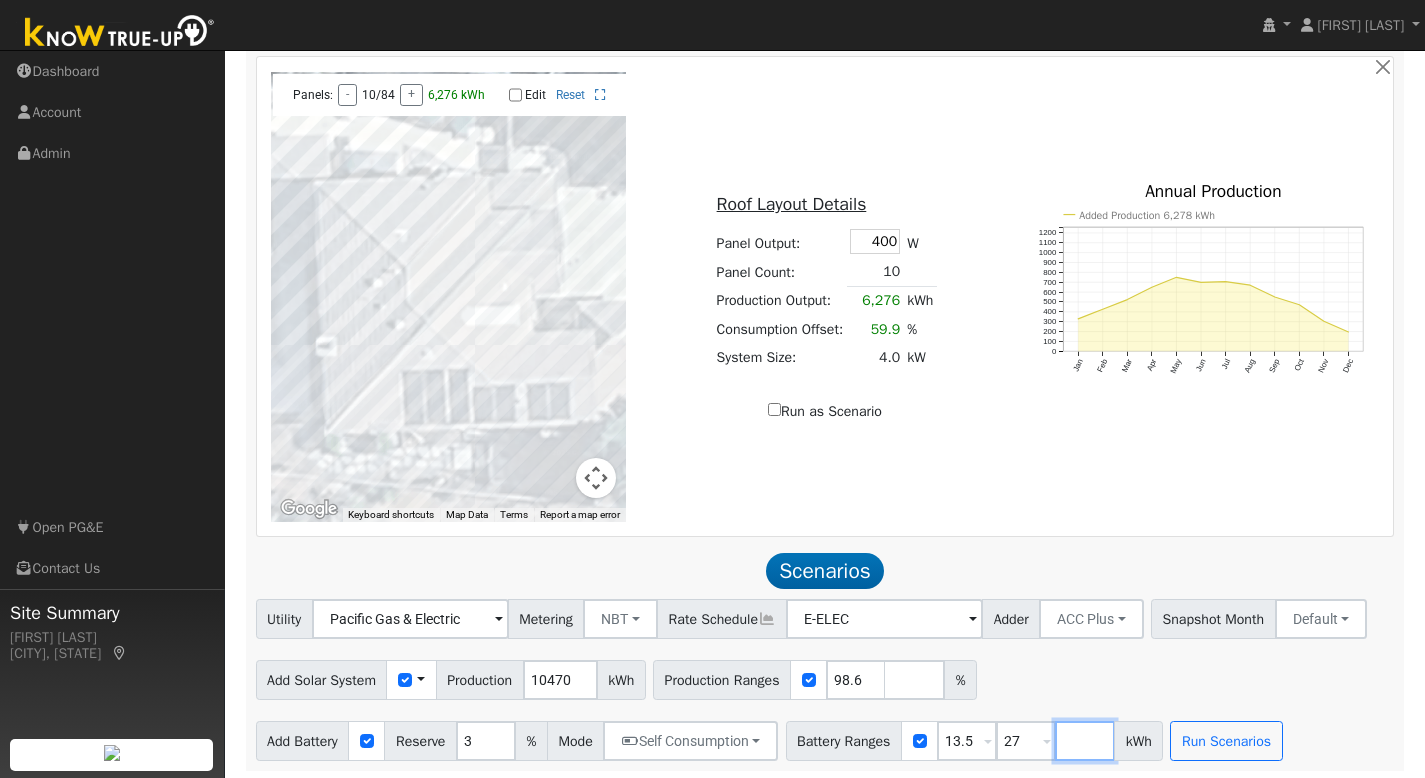 type 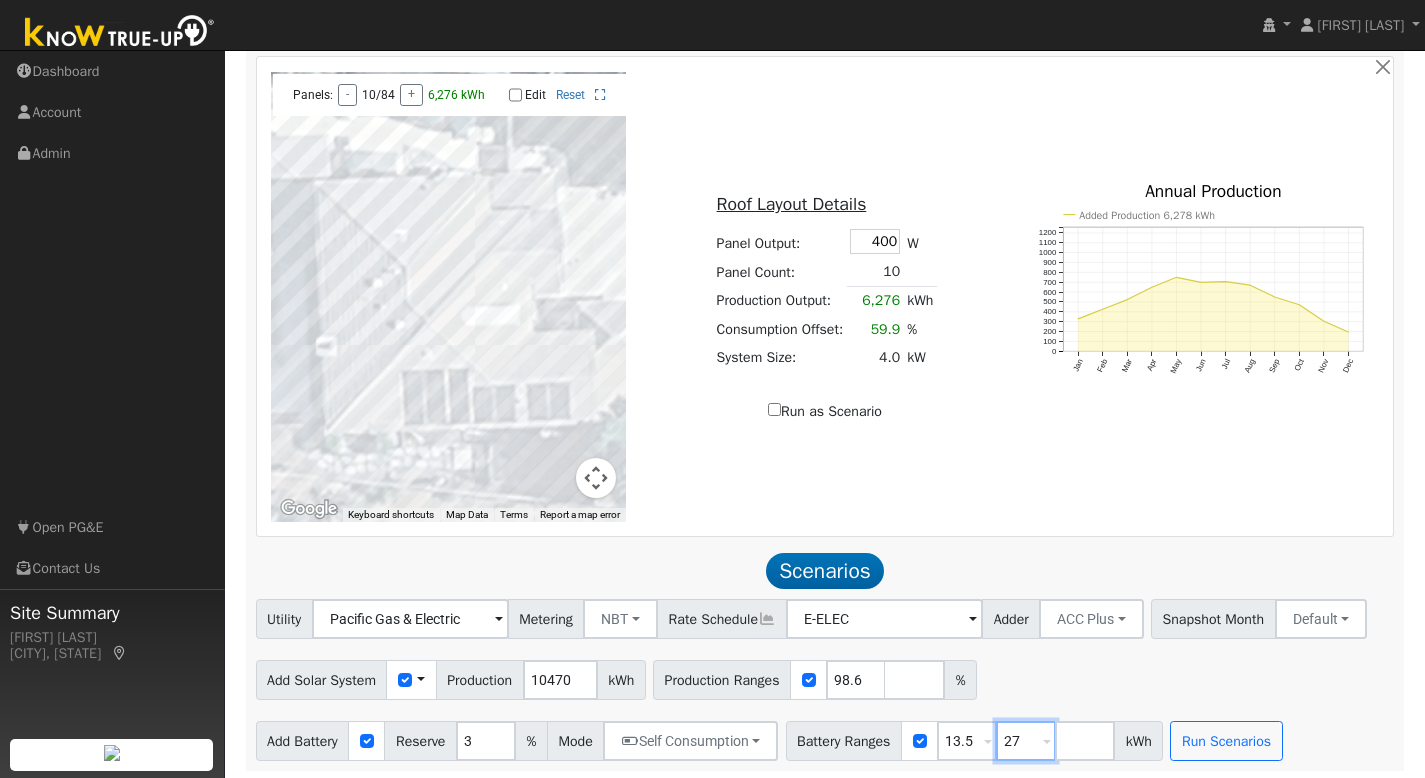 drag, startPoint x: 1049, startPoint y: 738, endPoint x: 1160, endPoint y: 698, distance: 117.98729 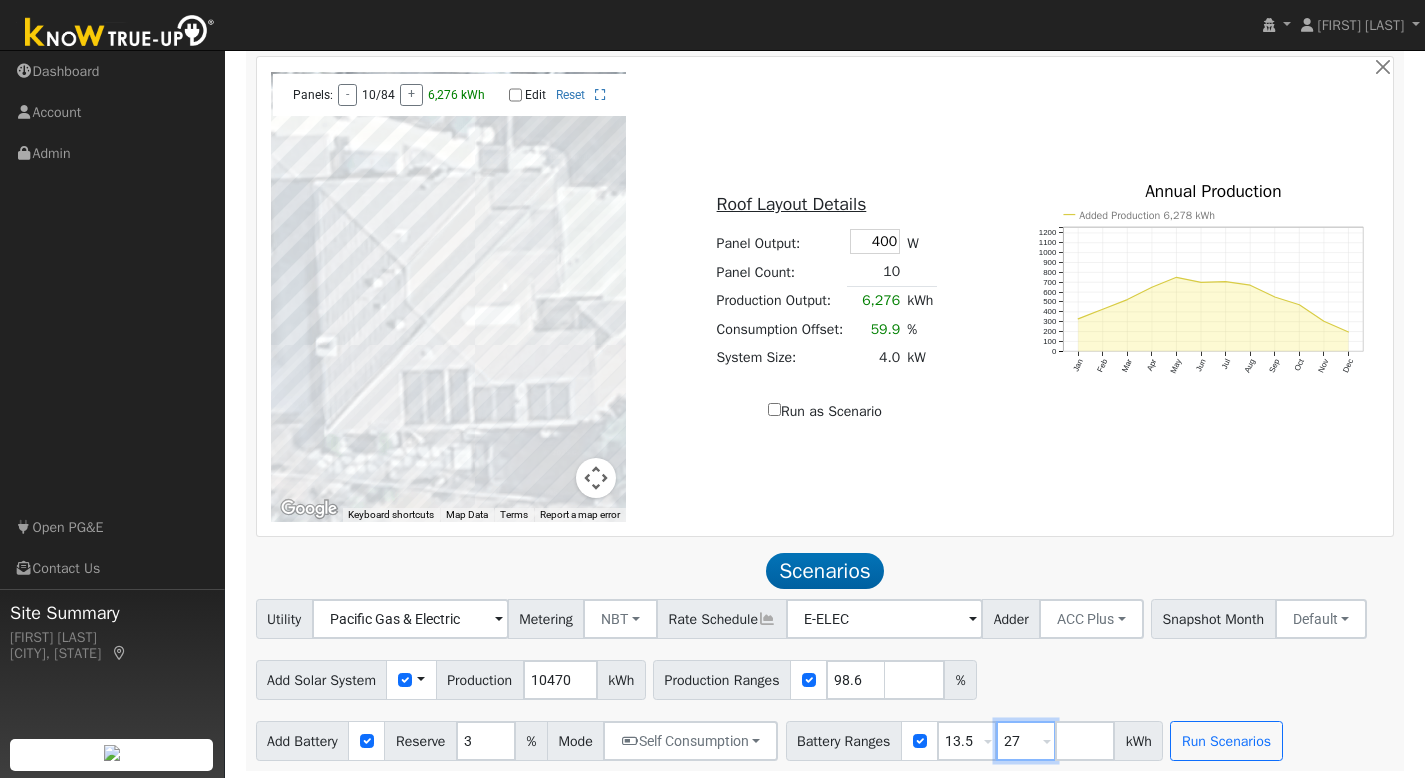 click on "Add Battery Reserve 3 % Mode  Self Consumption  Self Consumption  Peak Savings    ACC High Value Push    Backup Battery Ranges 13.5 Overrides Reserve % Mode  None None  Self Consumption  Peak Savings    ACC High Value Push    Backup 27 Overrides Reserve % Mode  None None  Self Consumption  Peak Savings    ACC High Value Push    Backup kWh Run Scenarios" at bounding box center (825, 737) 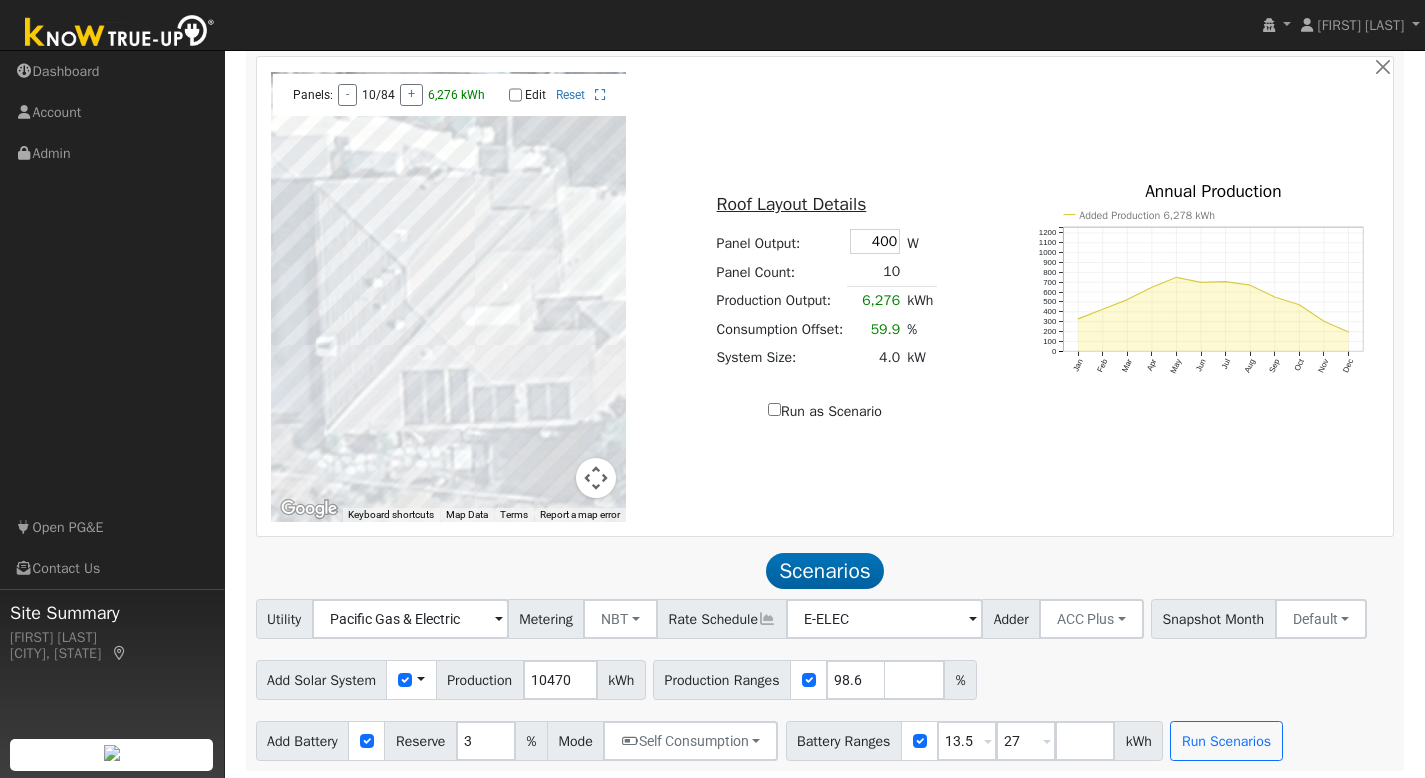 click on "Add Solar System Use CSV Data Production 10470 kWh Production Ranges 98.6 %" at bounding box center (825, 676) 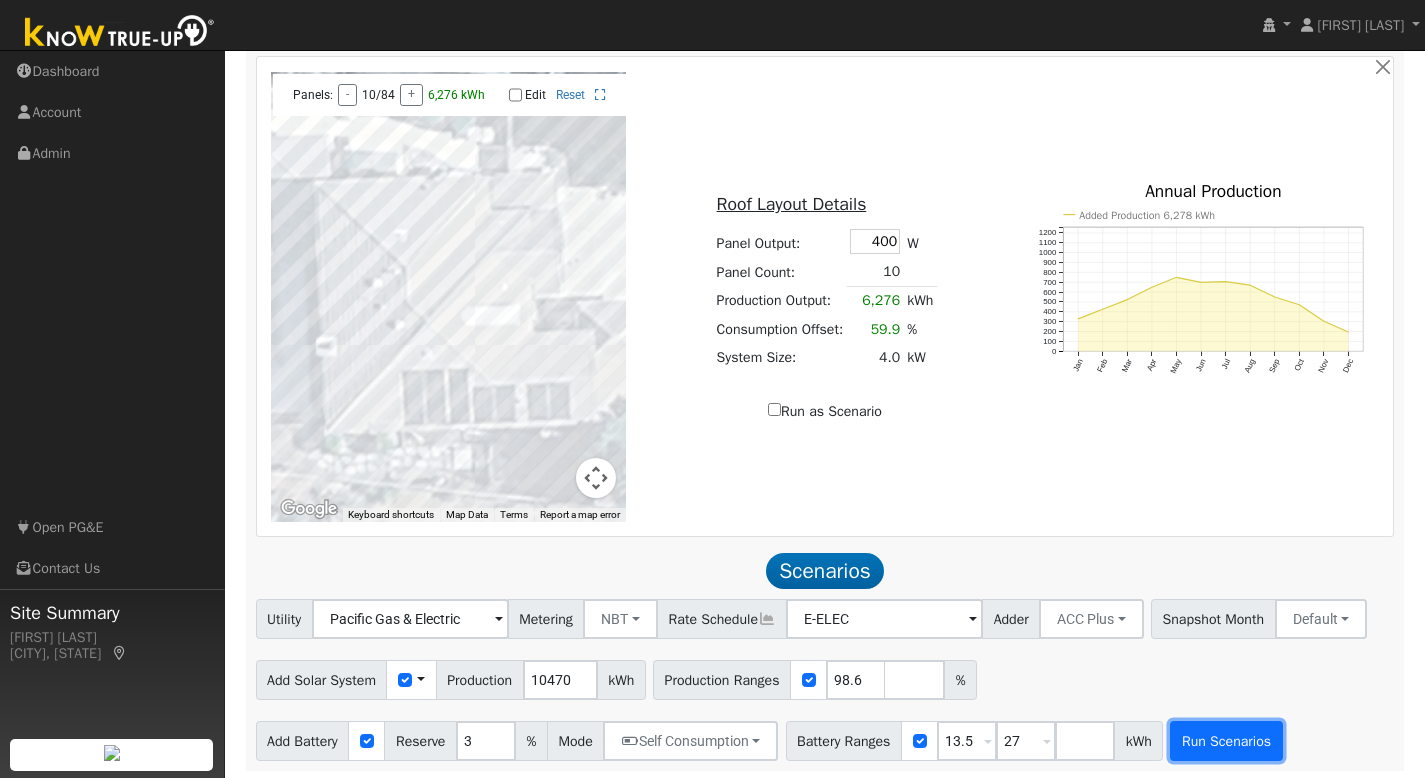 click on "Run Scenarios" at bounding box center (1226, 741) 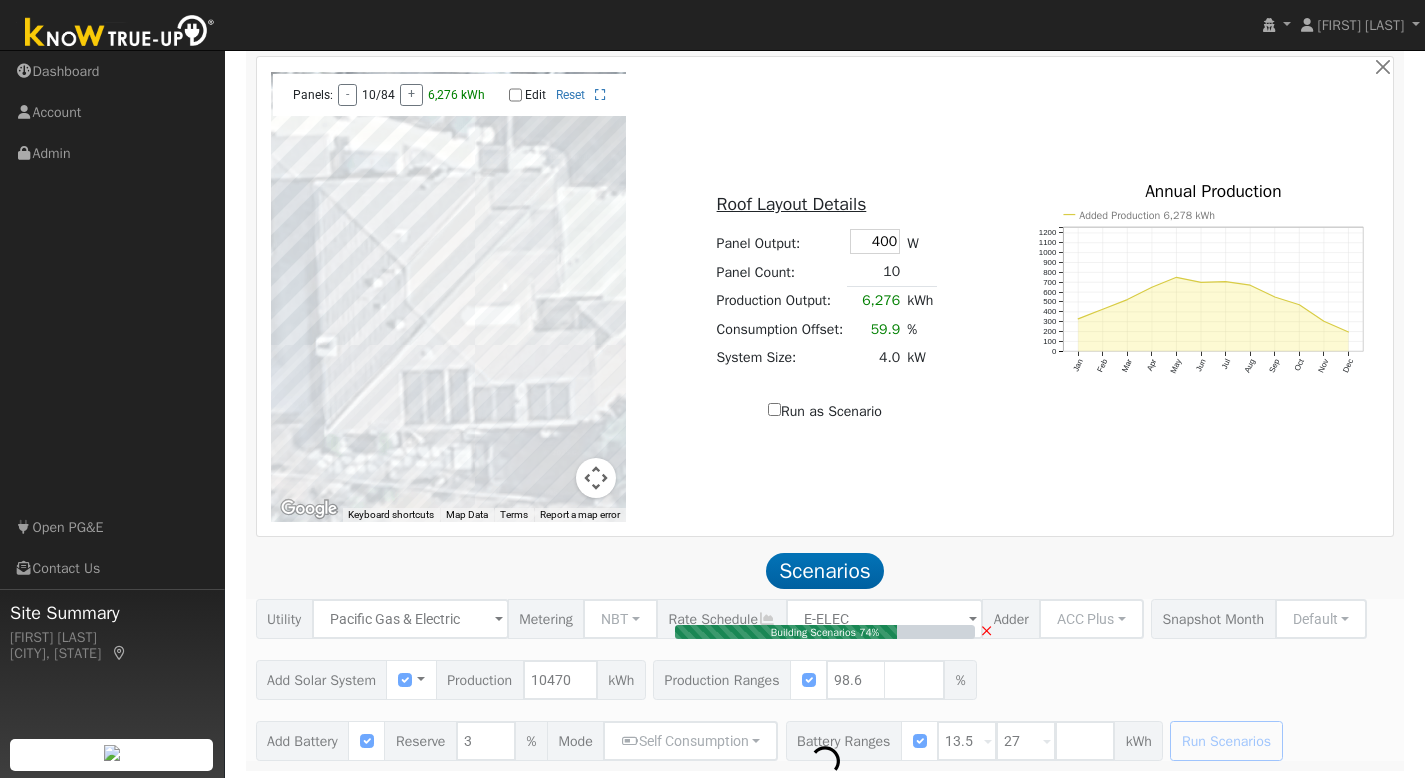 type on "6.9" 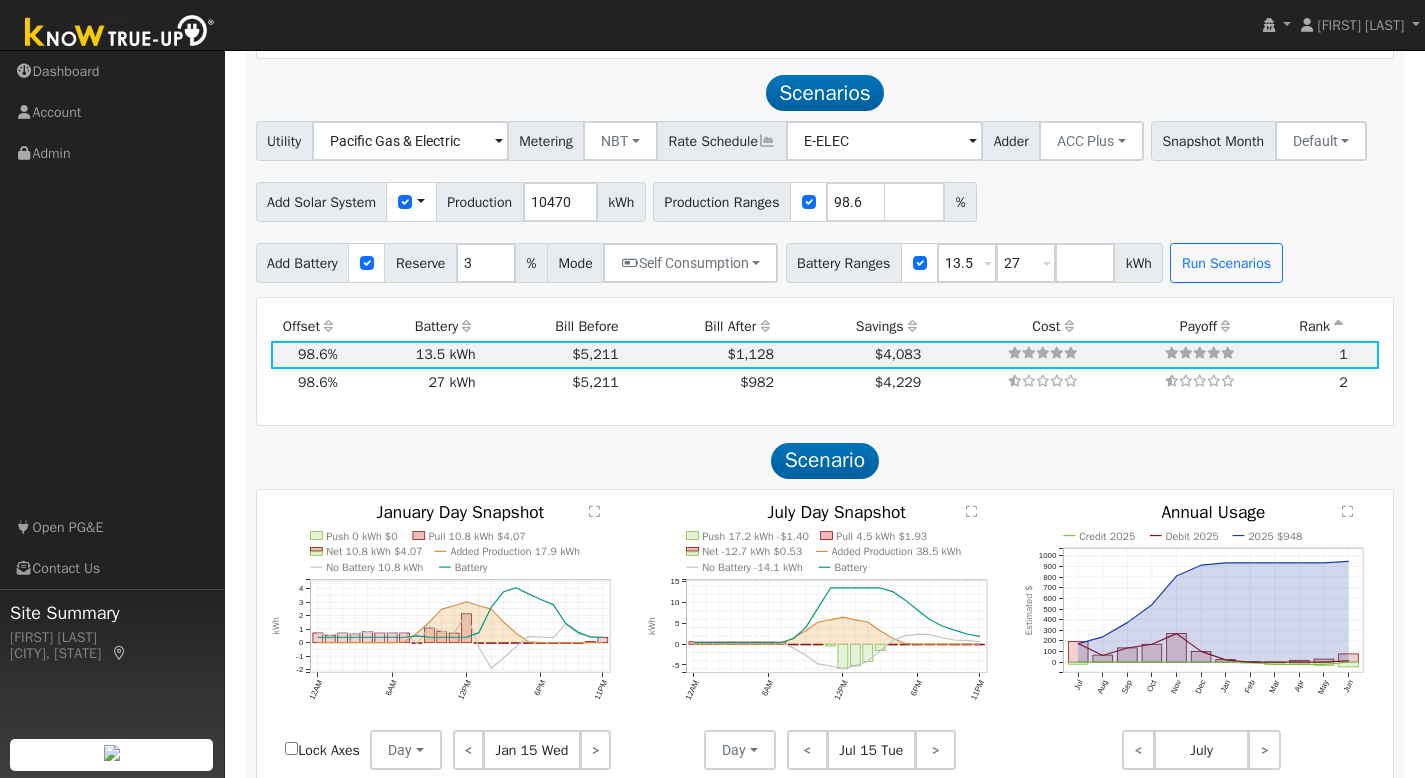 scroll, scrollTop: 1703, scrollLeft: 0, axis: vertical 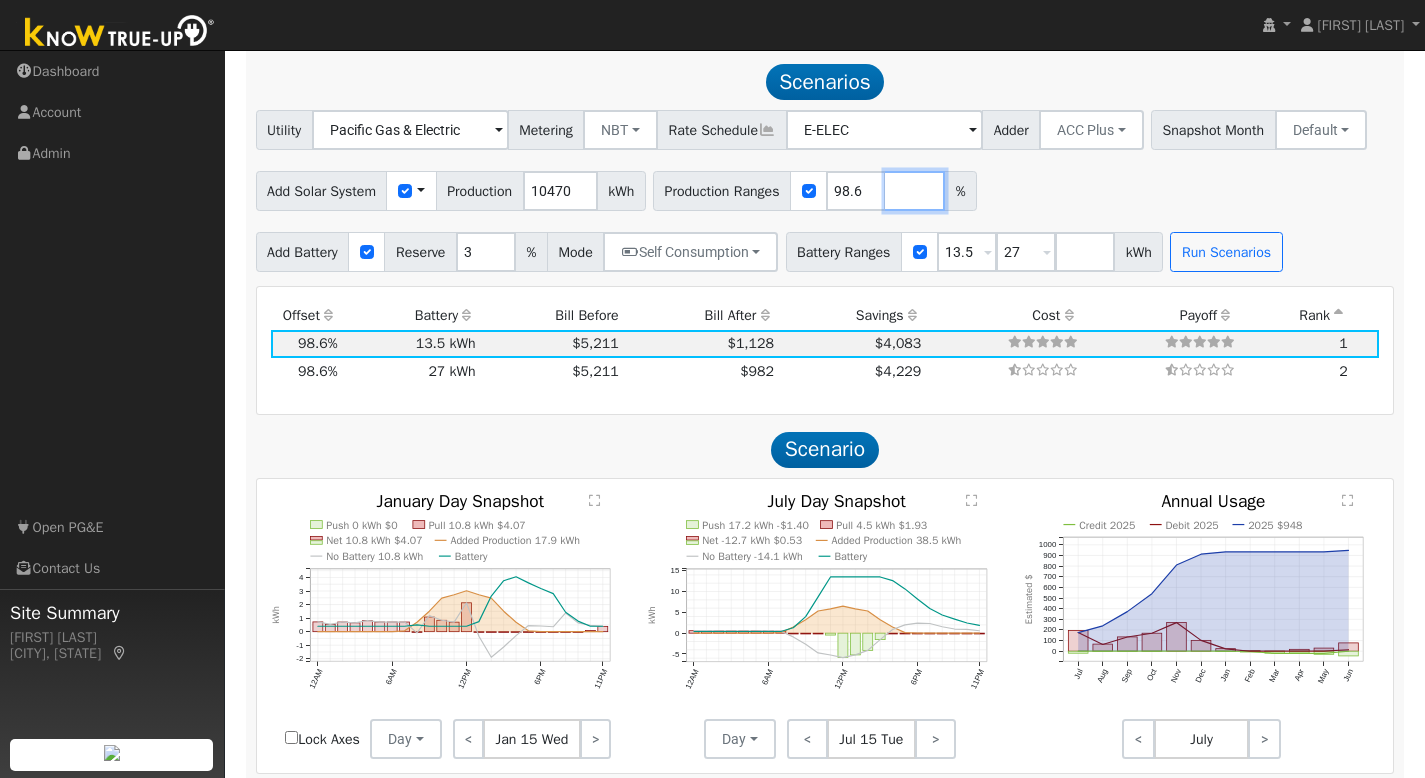 click at bounding box center [915, 191] 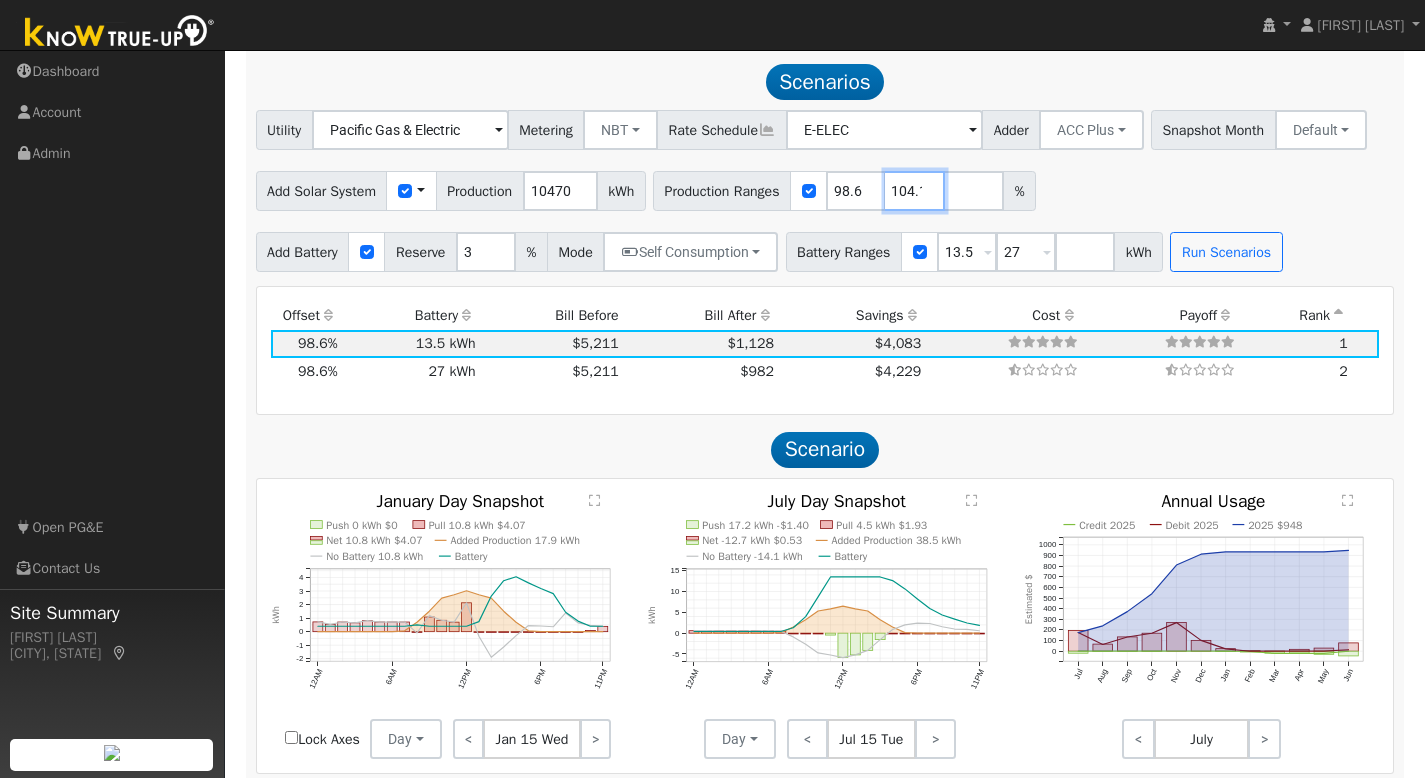 scroll, scrollTop: 0, scrollLeft: 4, axis: horizontal 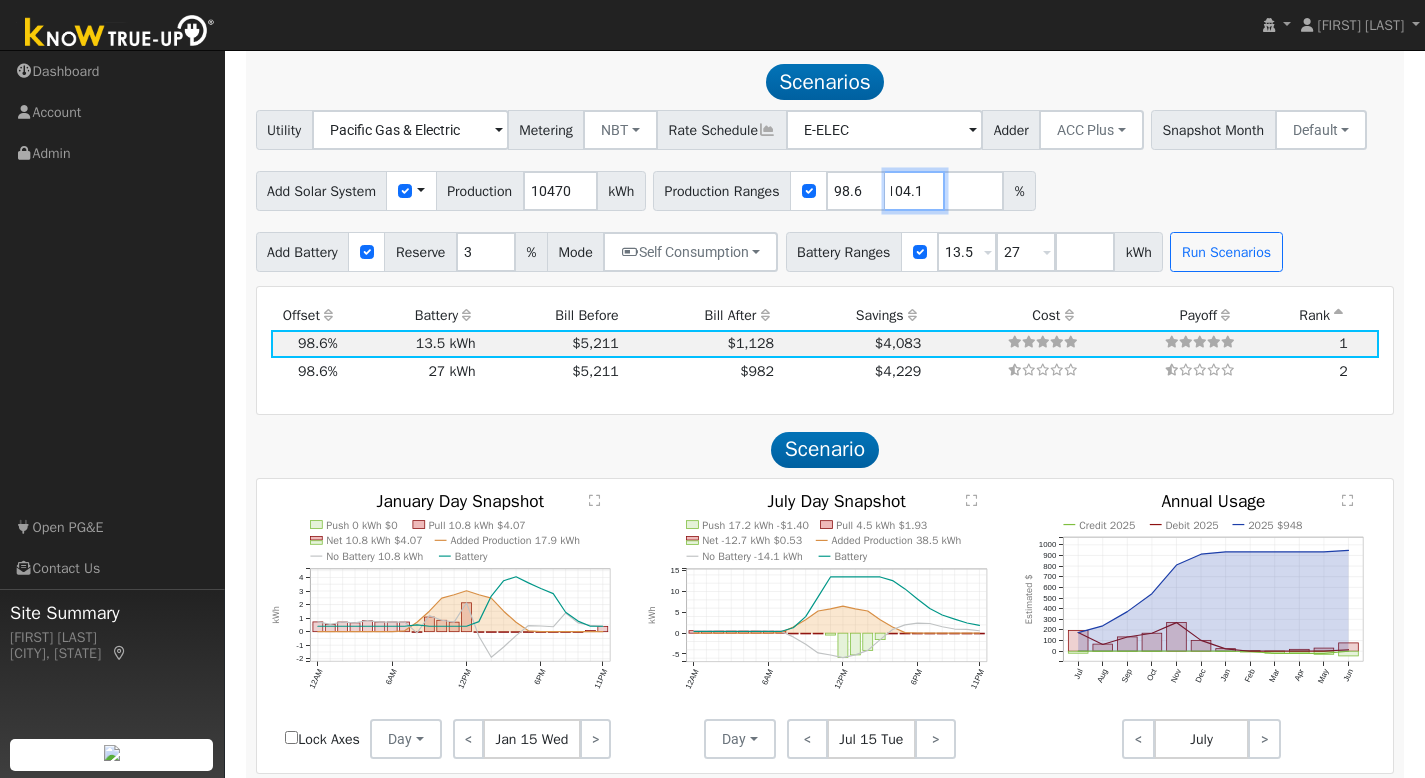 type on "104.1" 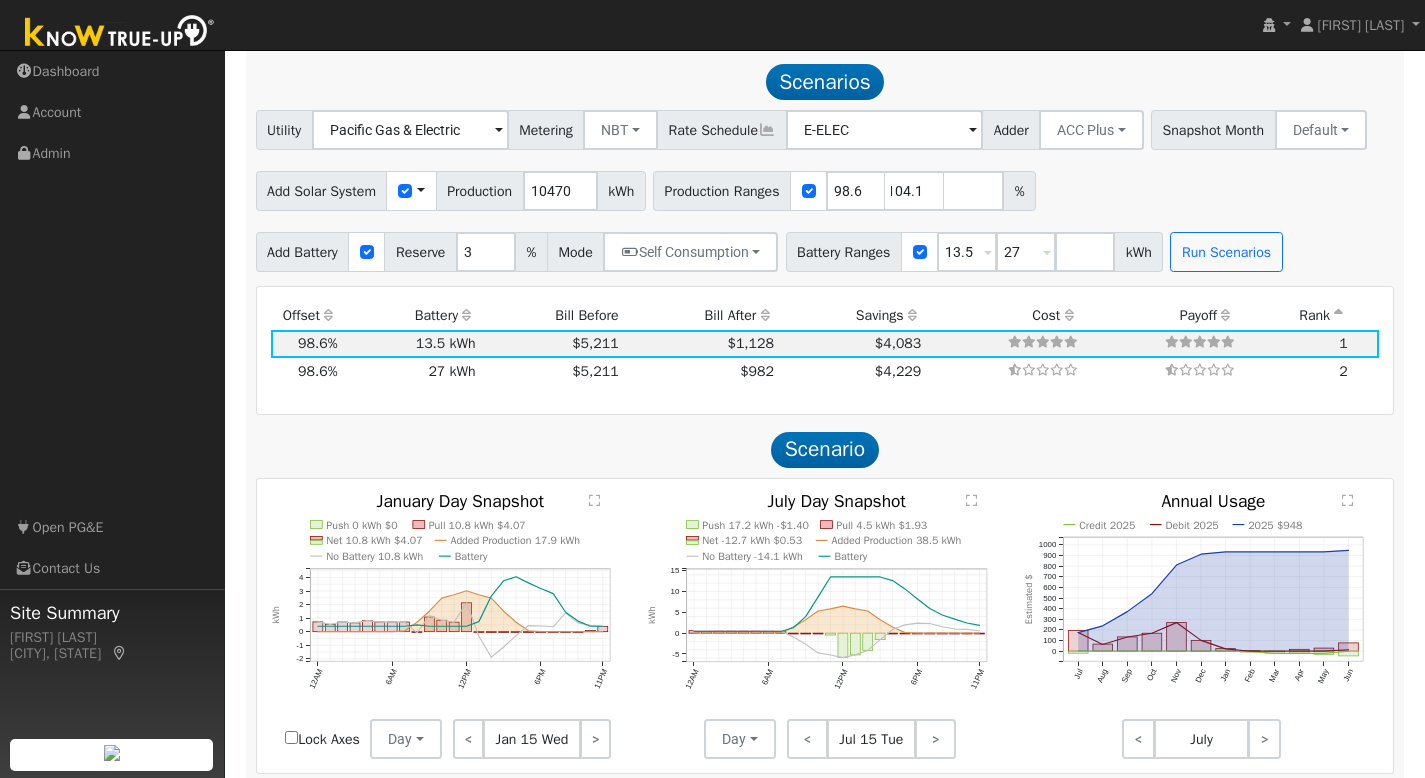 click on "Run Scenarios" at bounding box center (1229, 252) 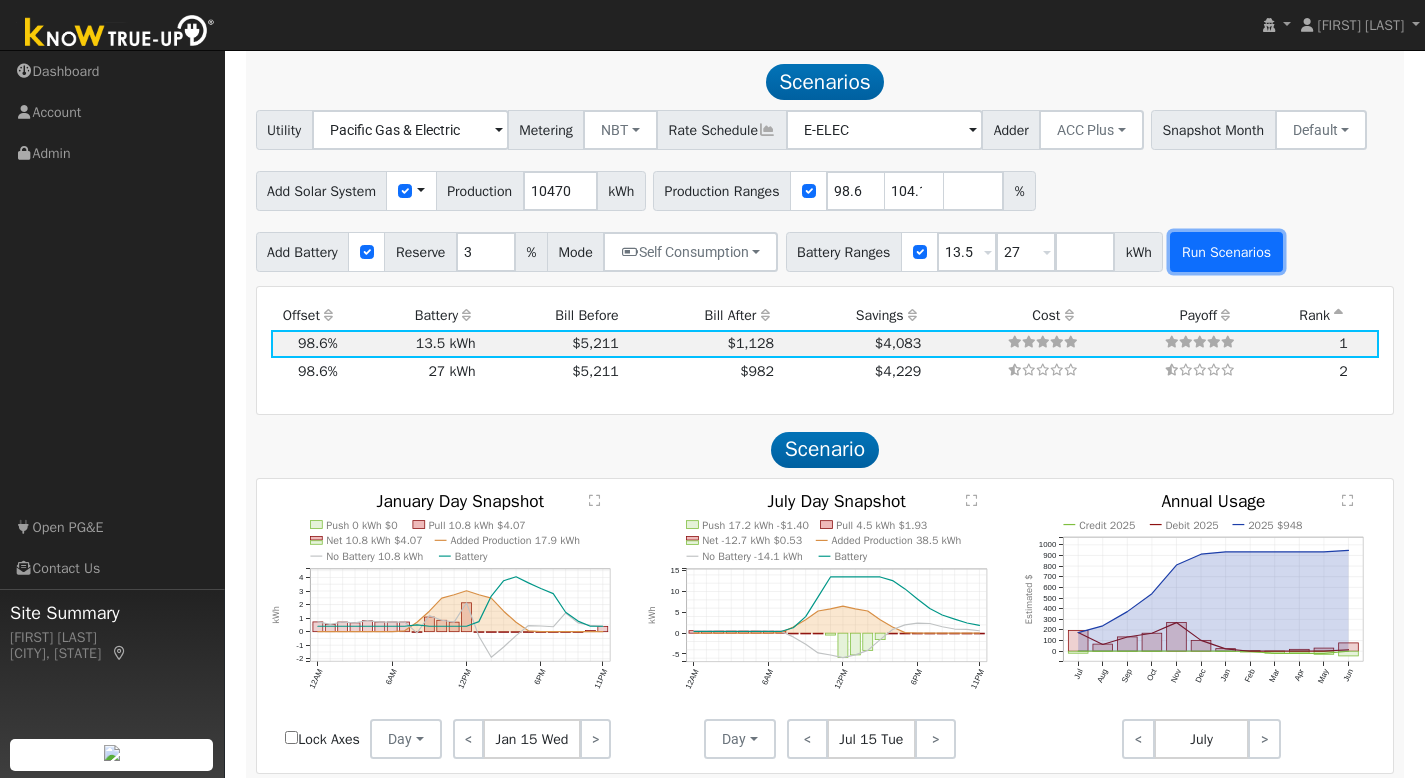 click on "Run Scenarios" at bounding box center [1226, 252] 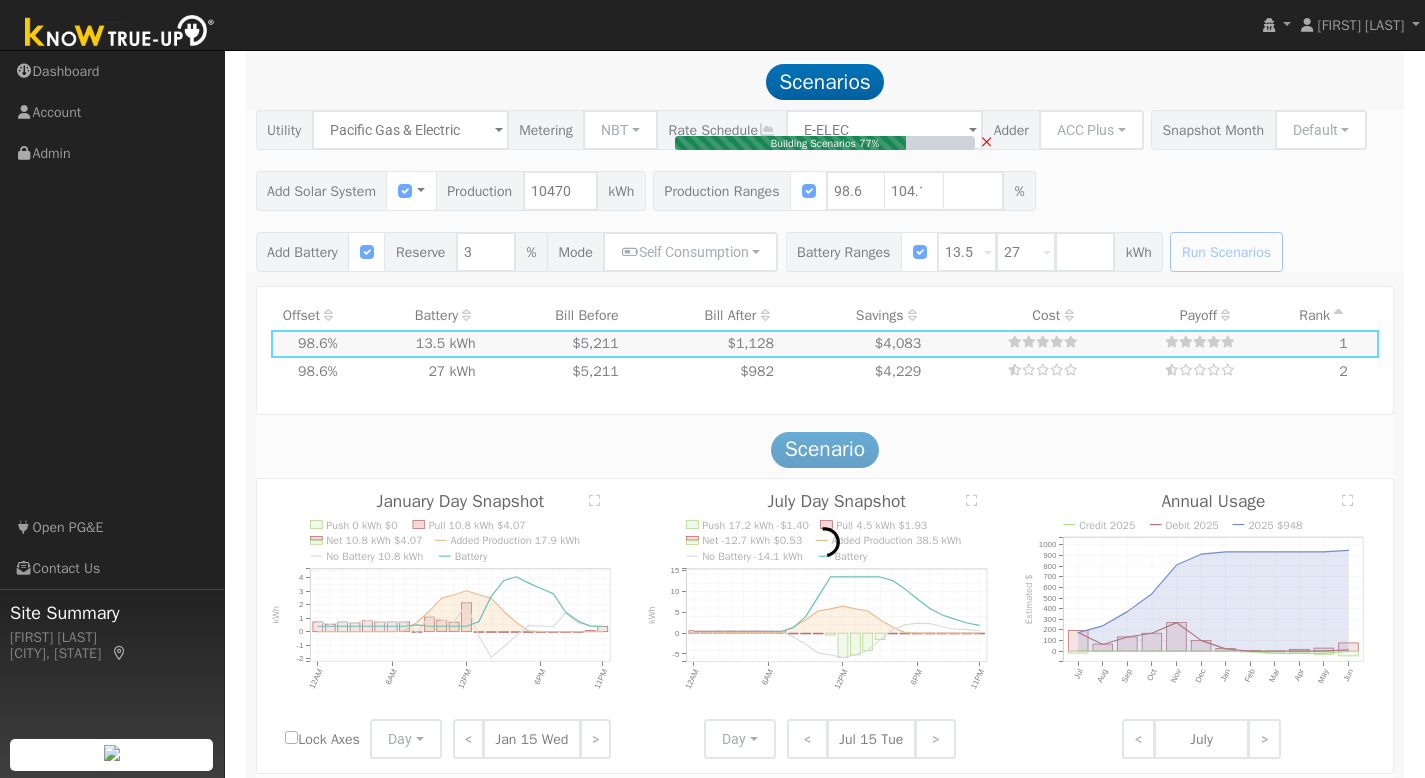 type on "7.3" 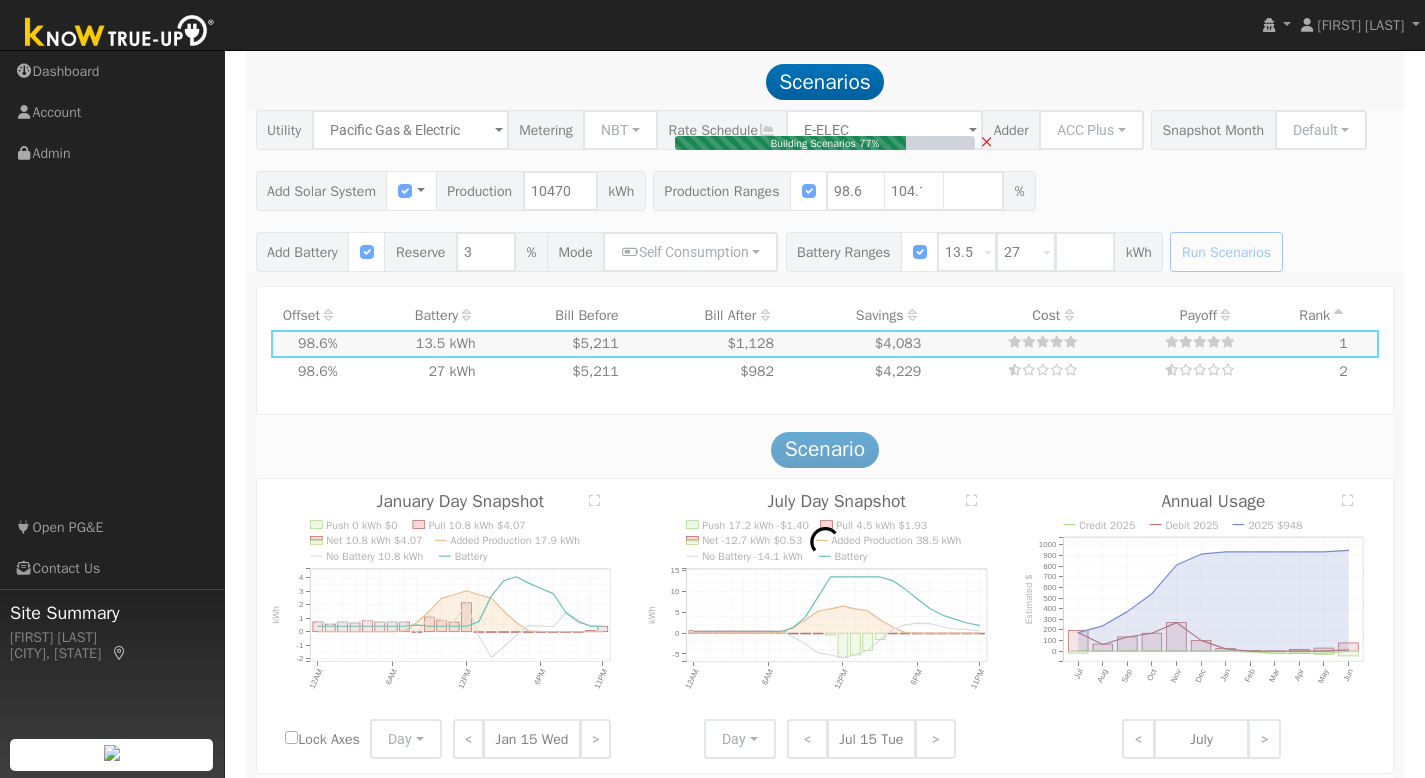 type on "$25,431" 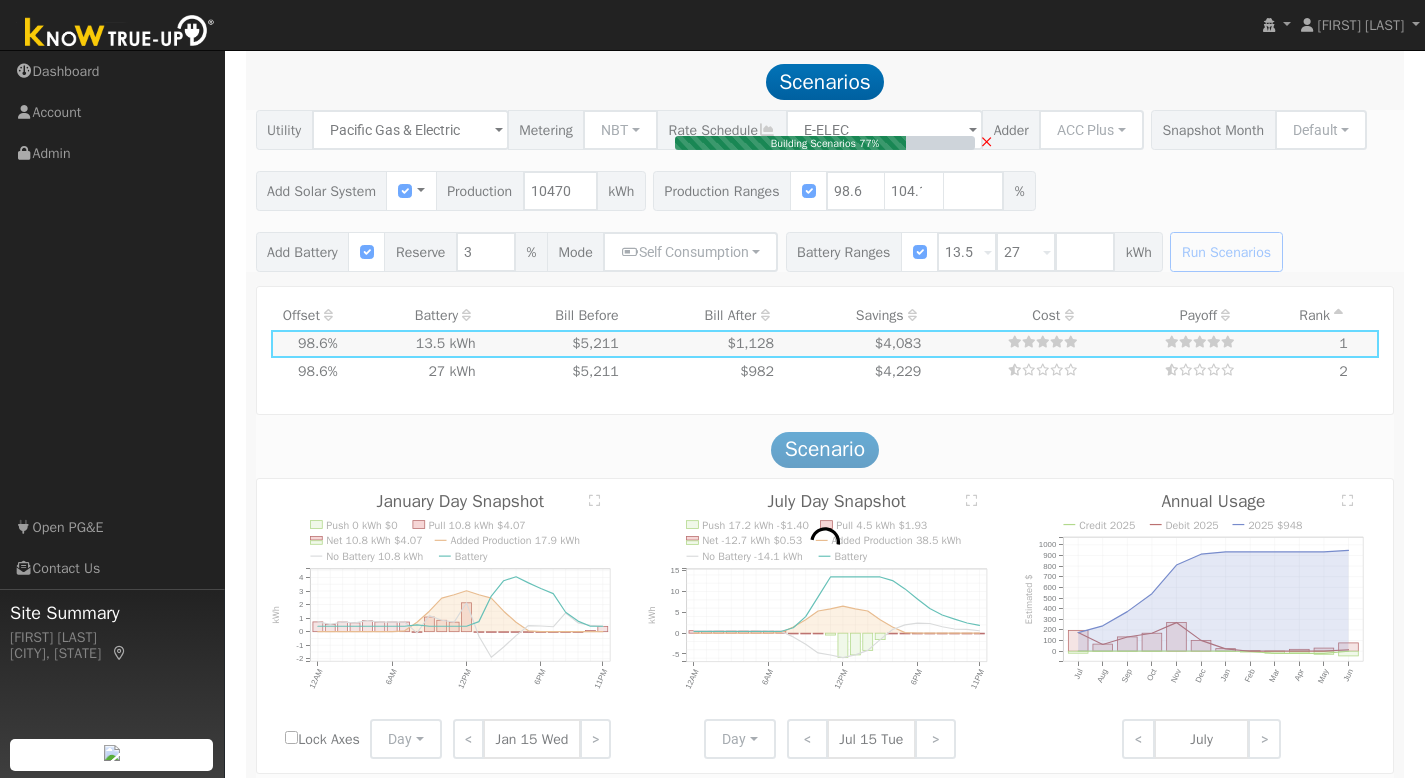 type on "$12,489" 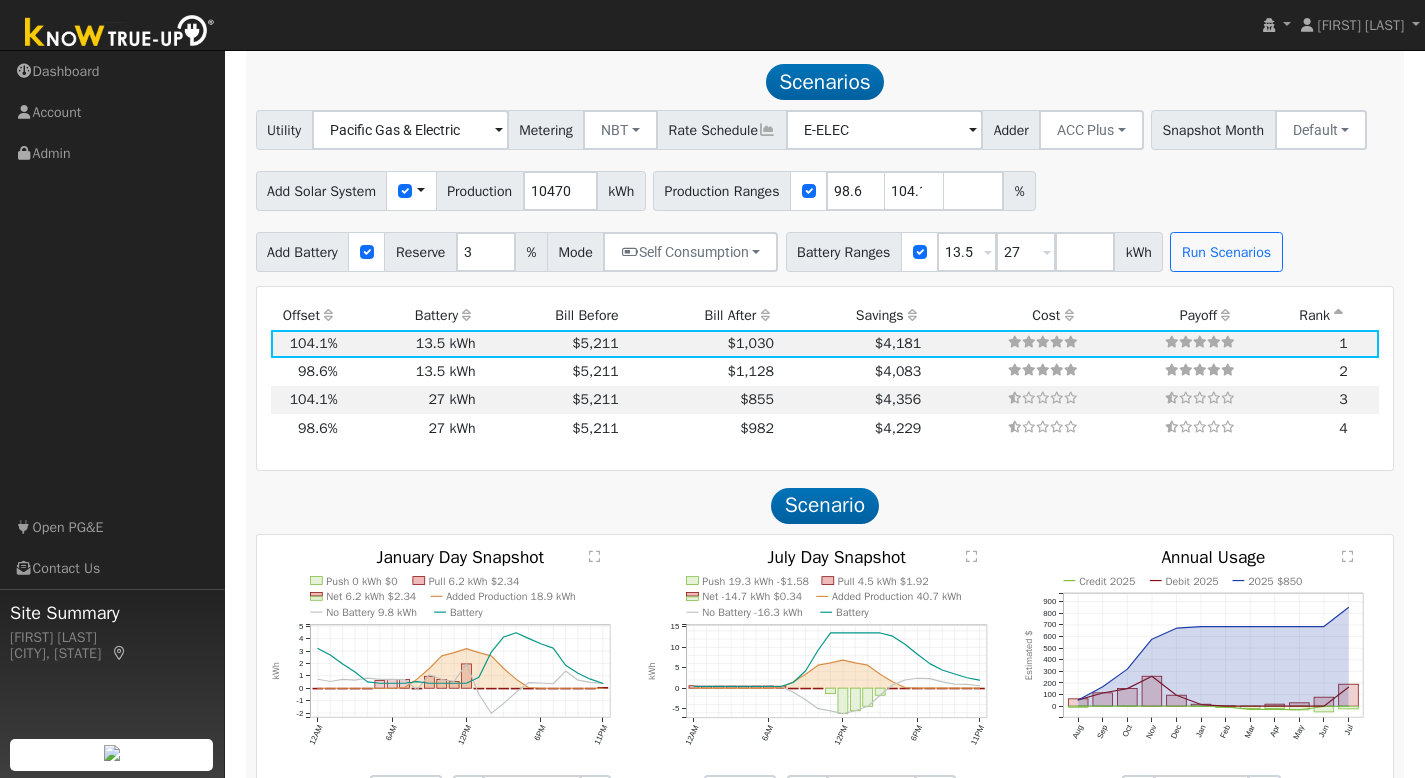 click on "Bill After" at bounding box center (699, 315) 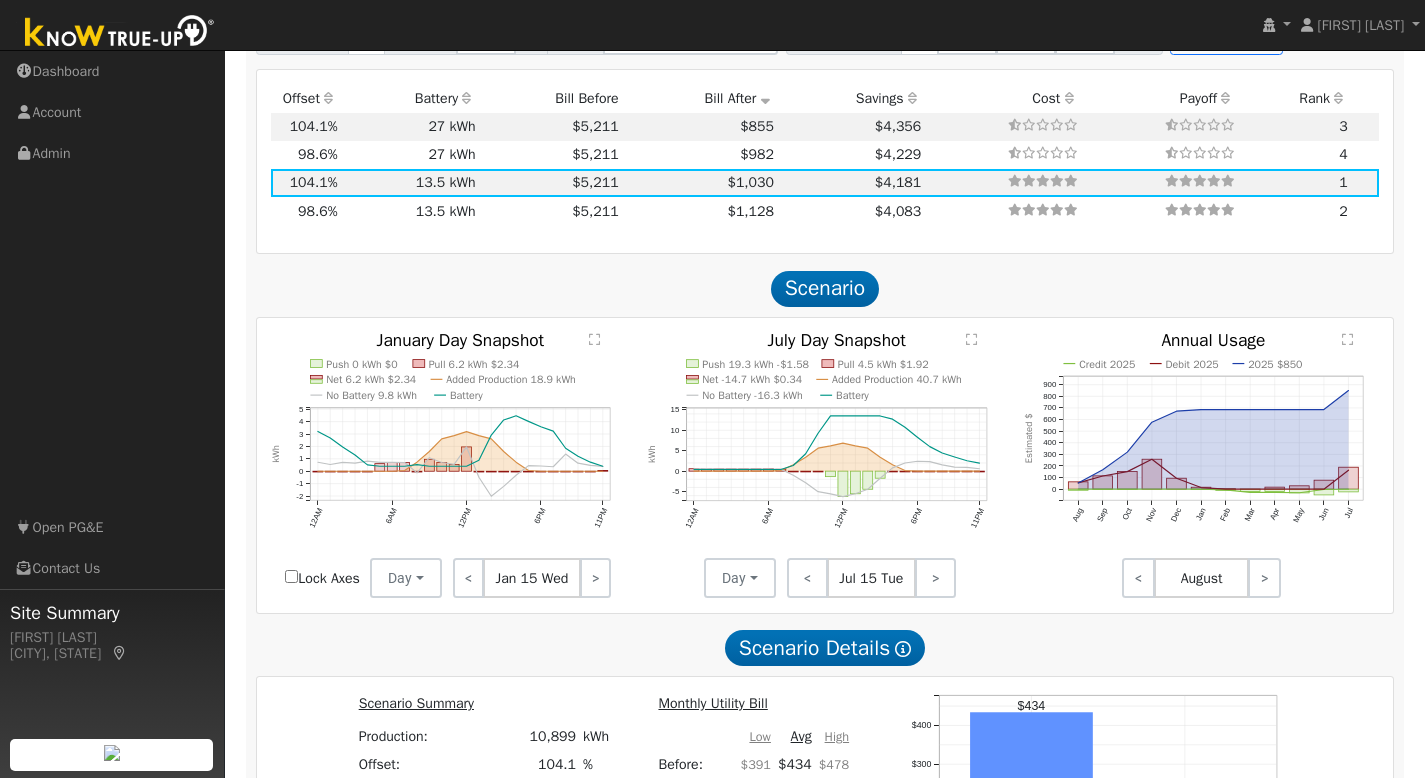 scroll, scrollTop: 1921, scrollLeft: 0, axis: vertical 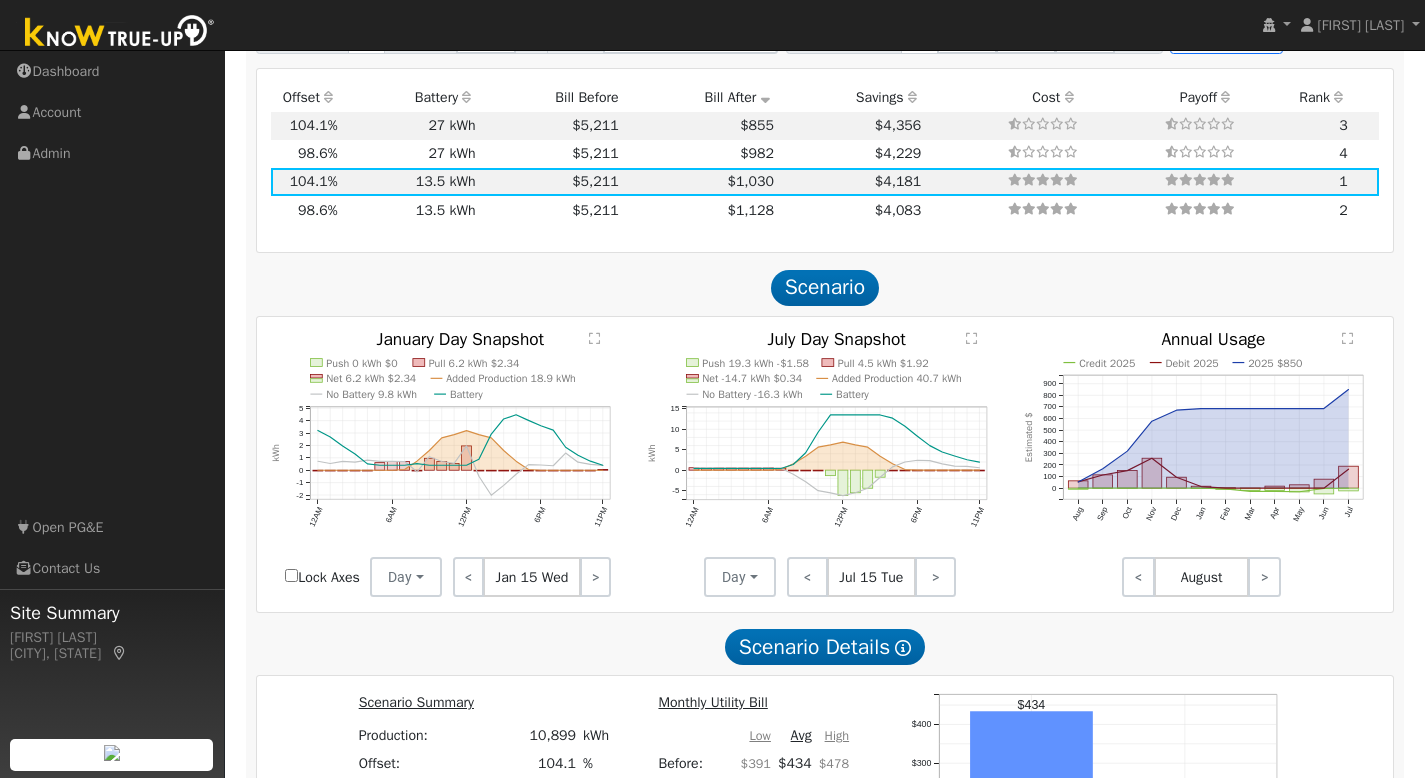 click on "" 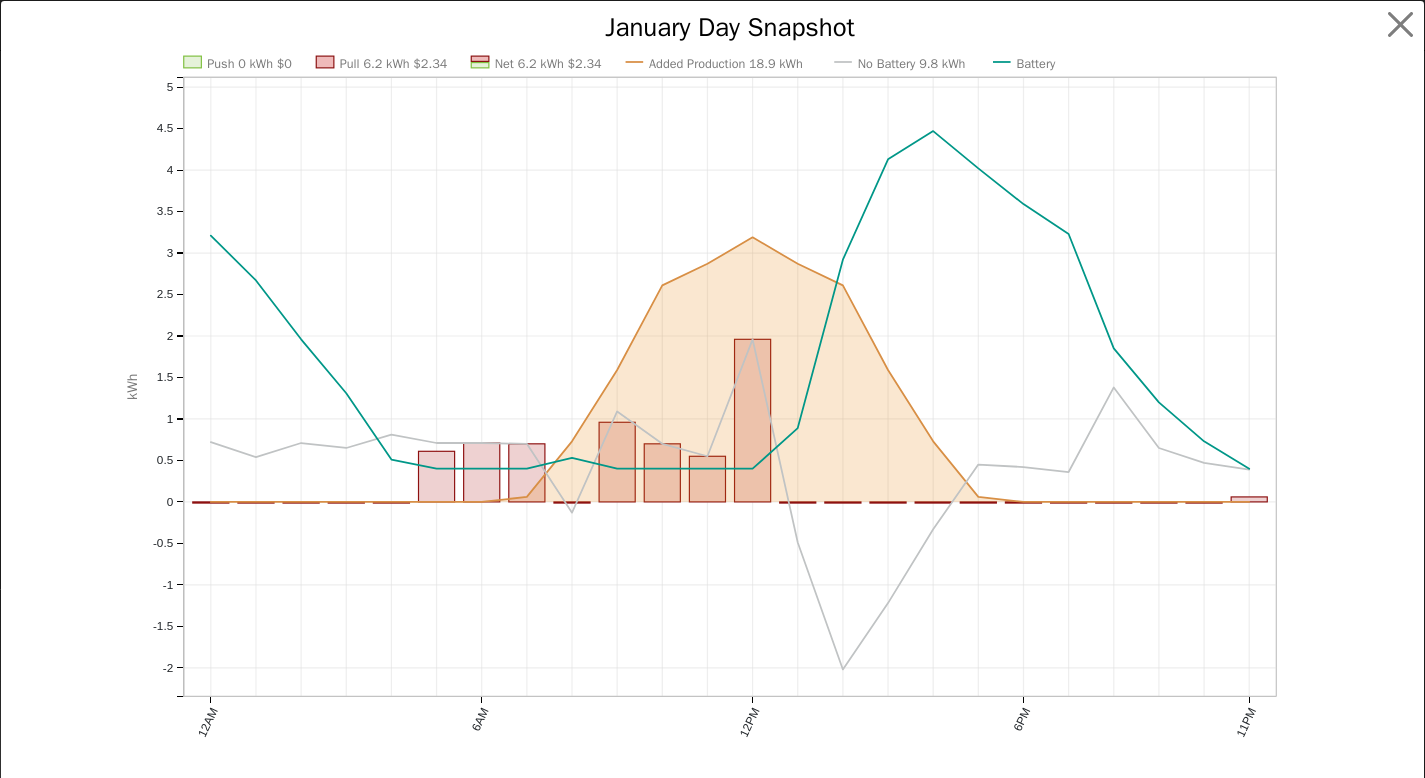 scroll, scrollTop: 1926, scrollLeft: 0, axis: vertical 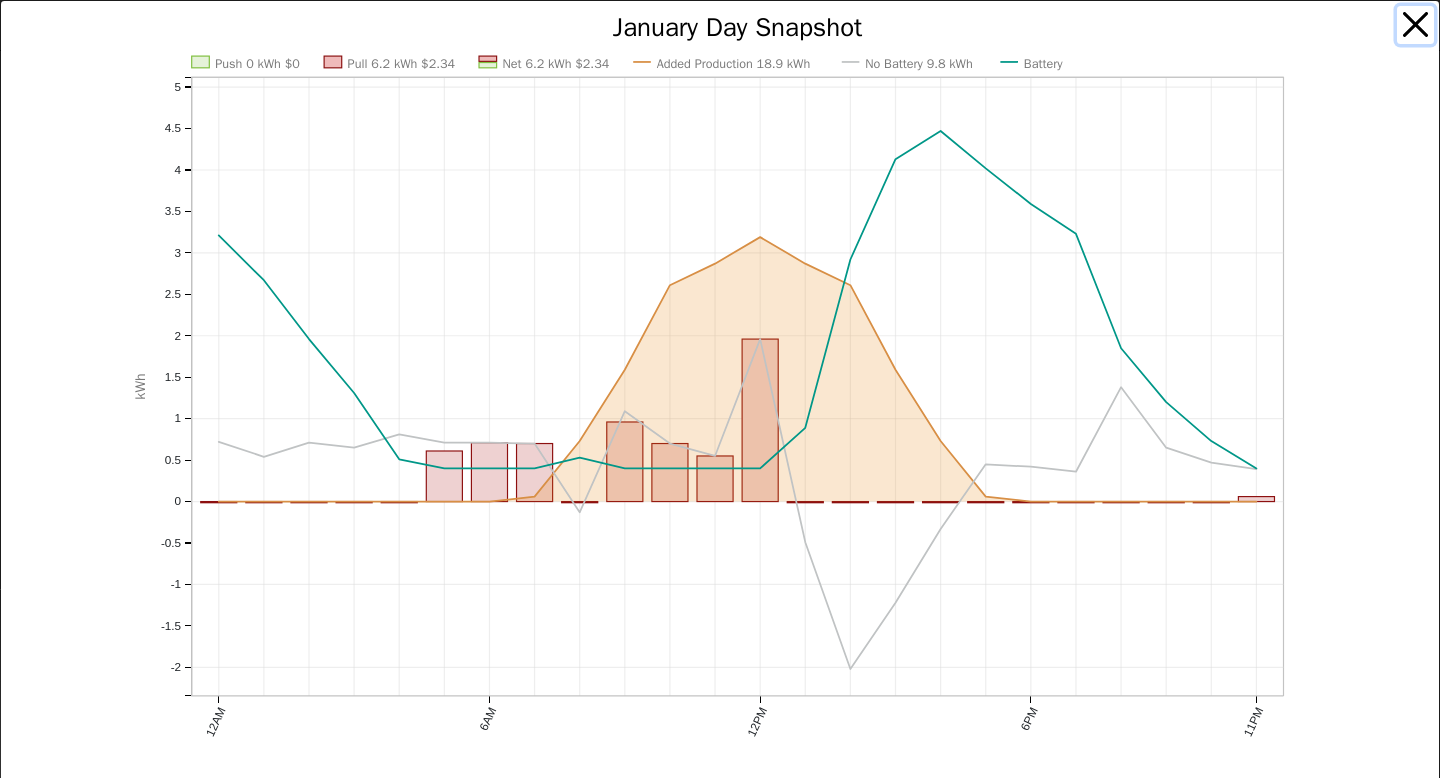 click at bounding box center [1416, 25] 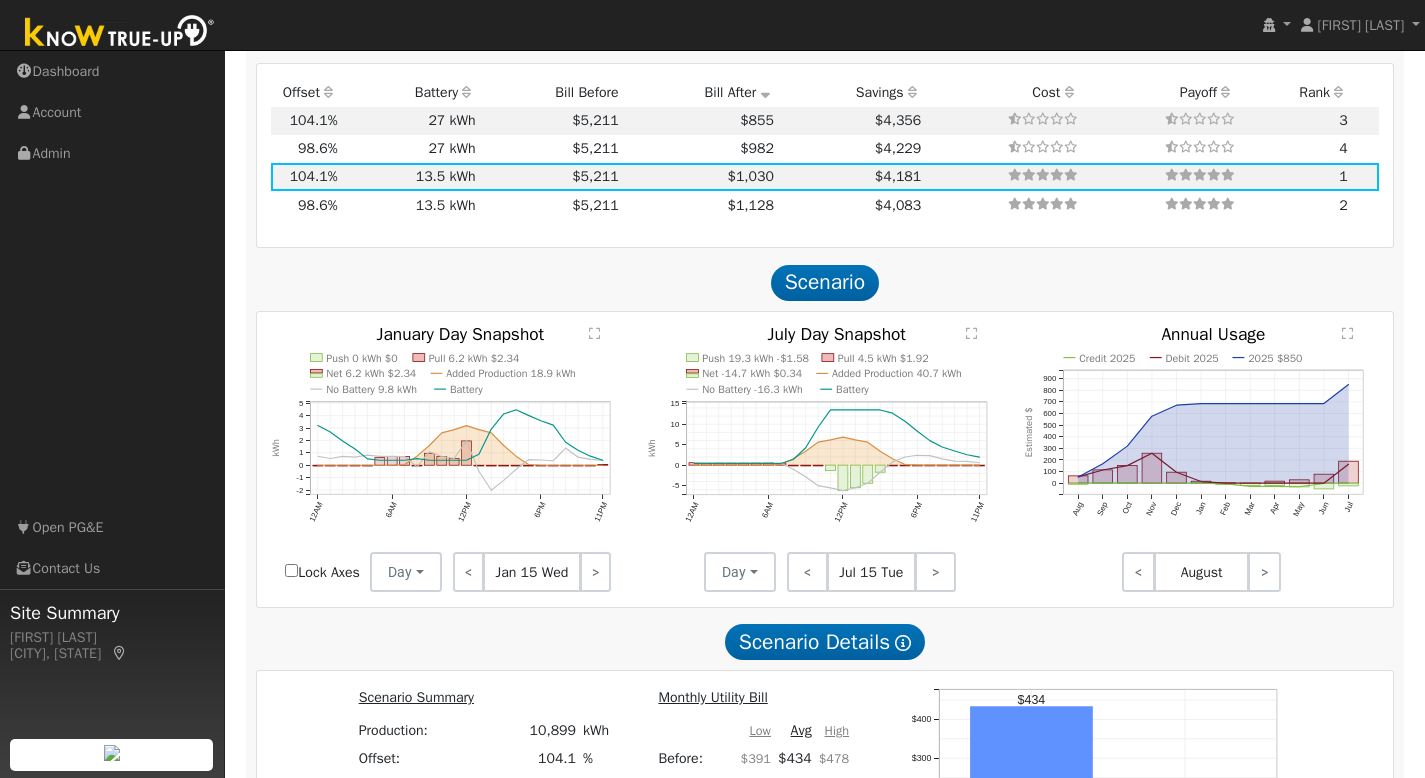 click on "" 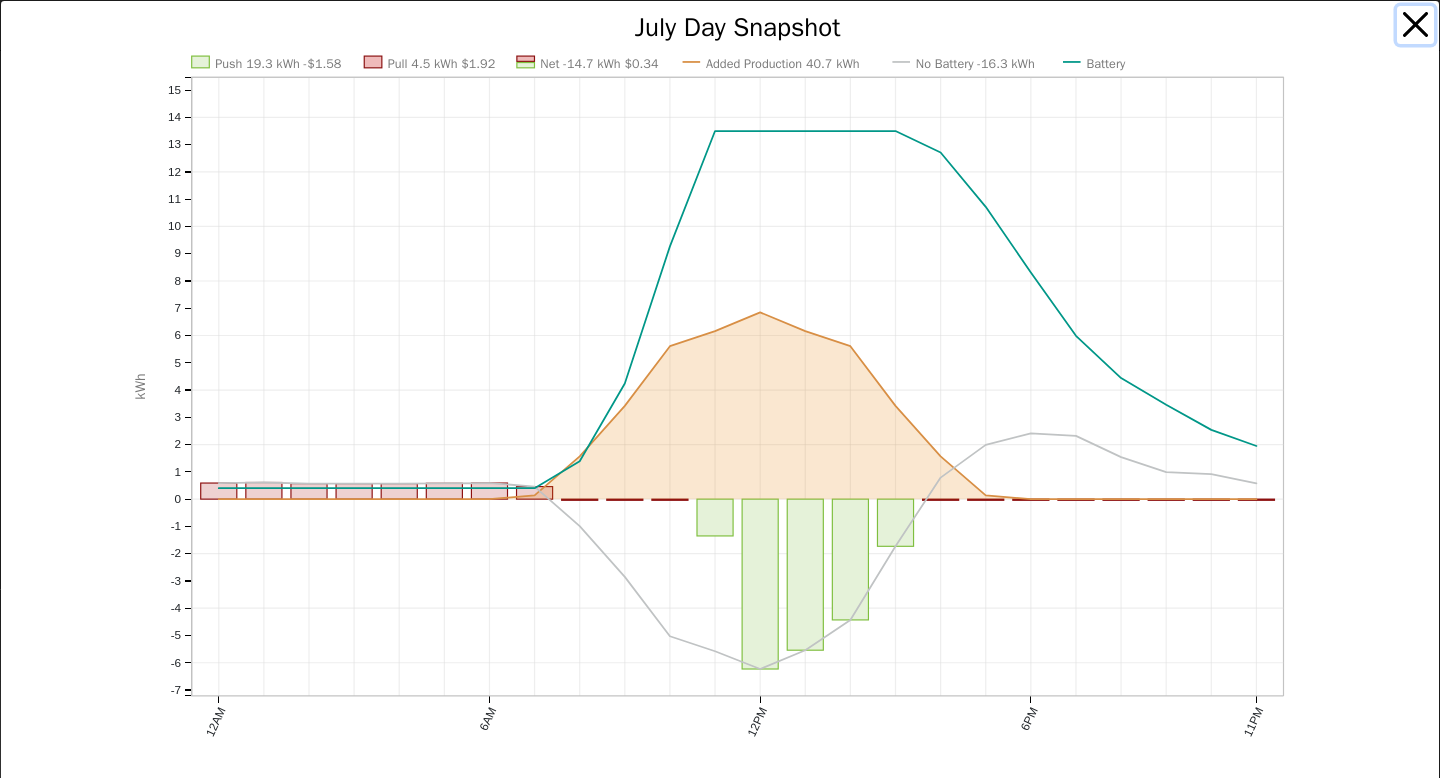 click at bounding box center [1416, 25] 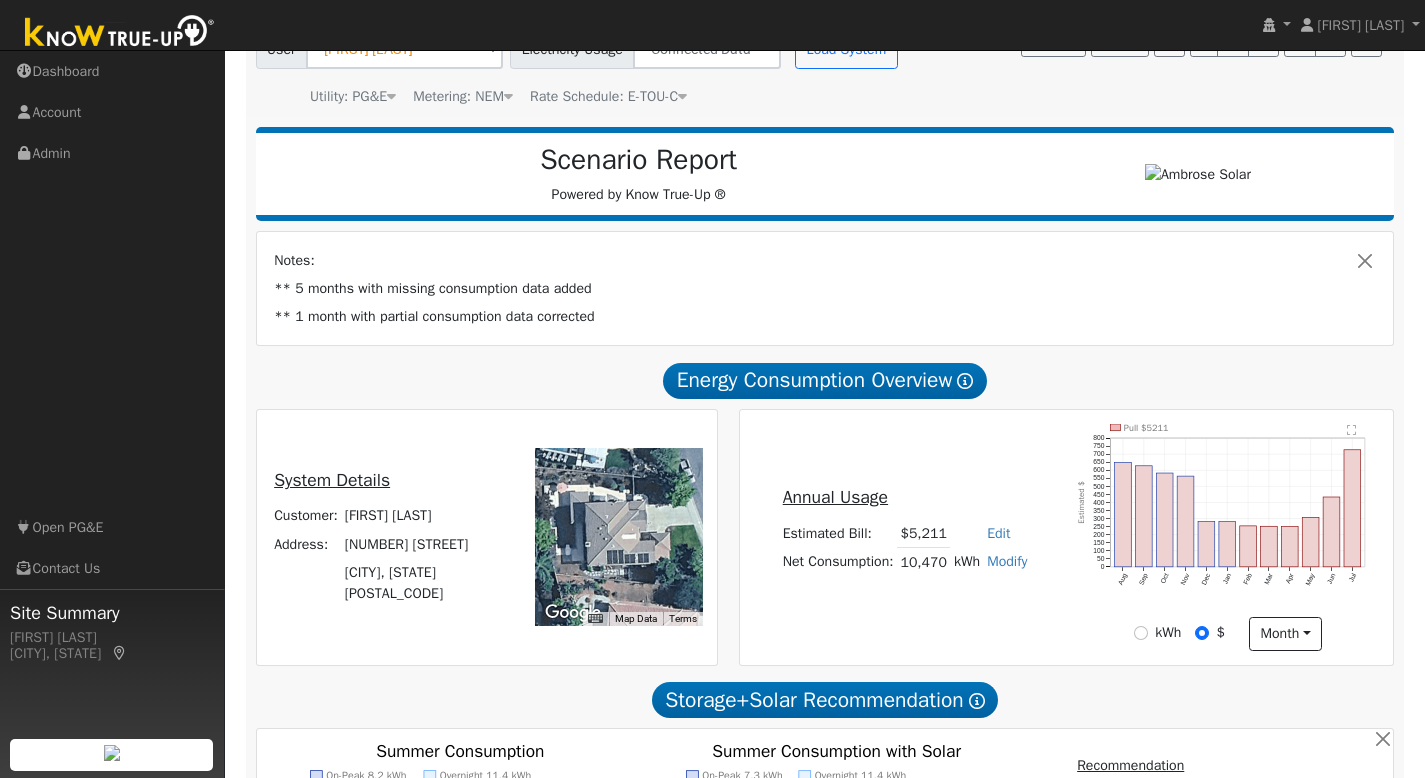 scroll, scrollTop: 0, scrollLeft: 0, axis: both 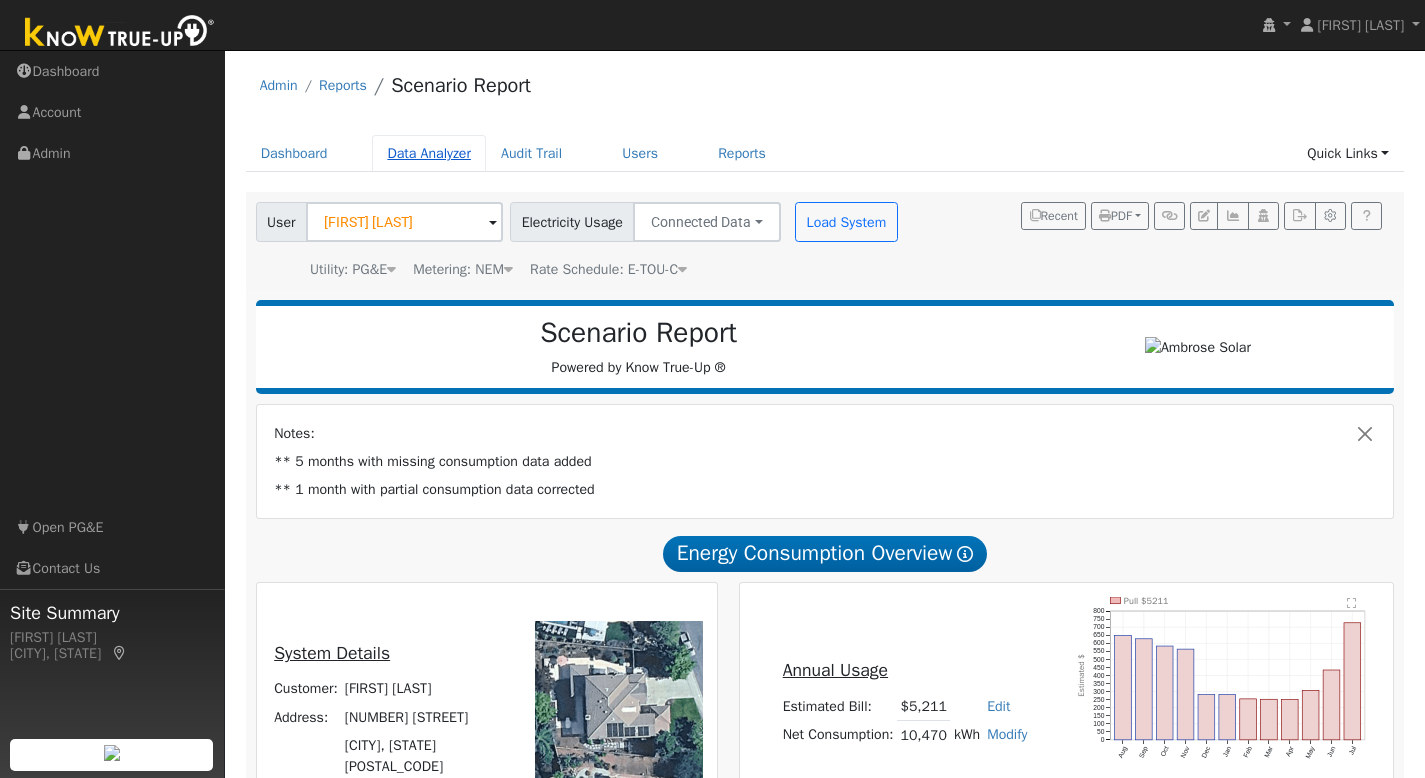 click on "Data Analyzer" at bounding box center [429, 153] 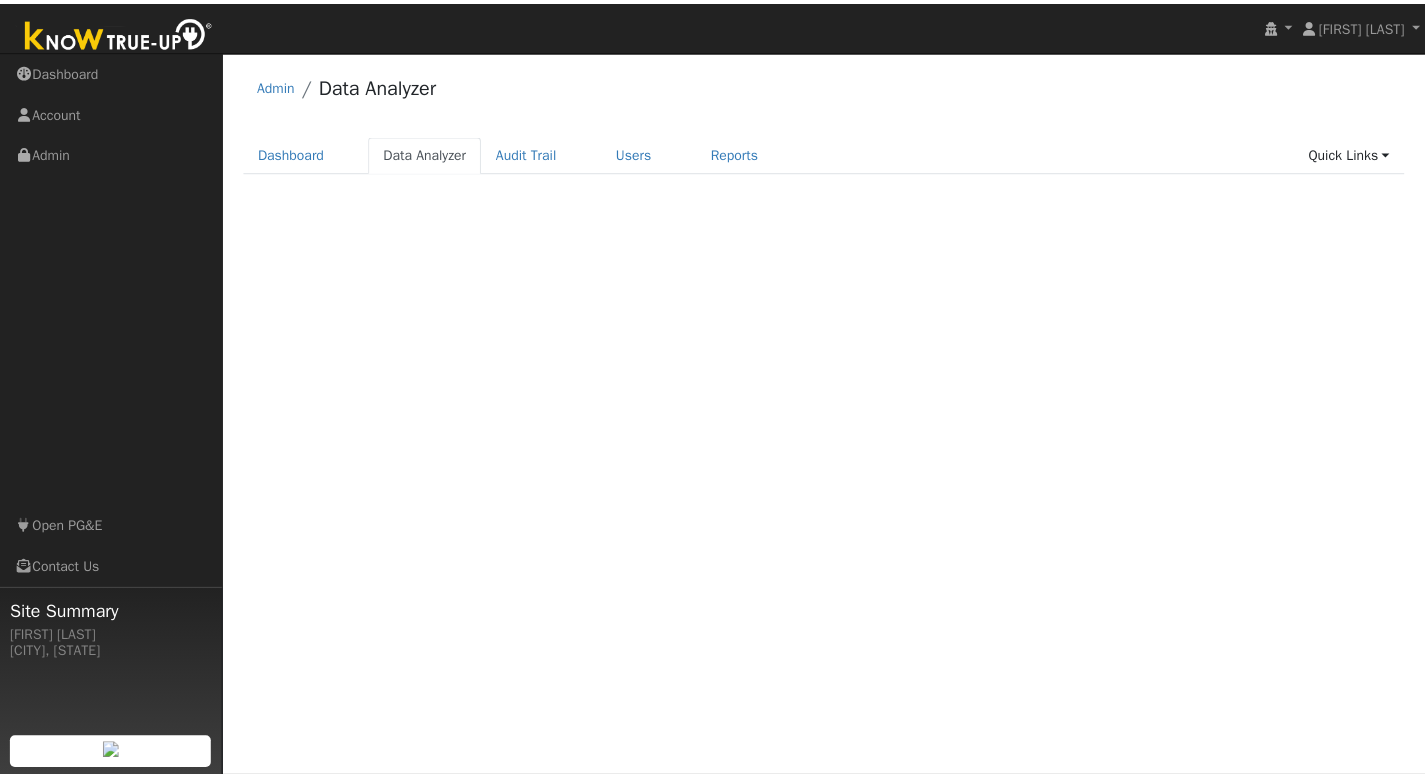 scroll, scrollTop: 0, scrollLeft: 0, axis: both 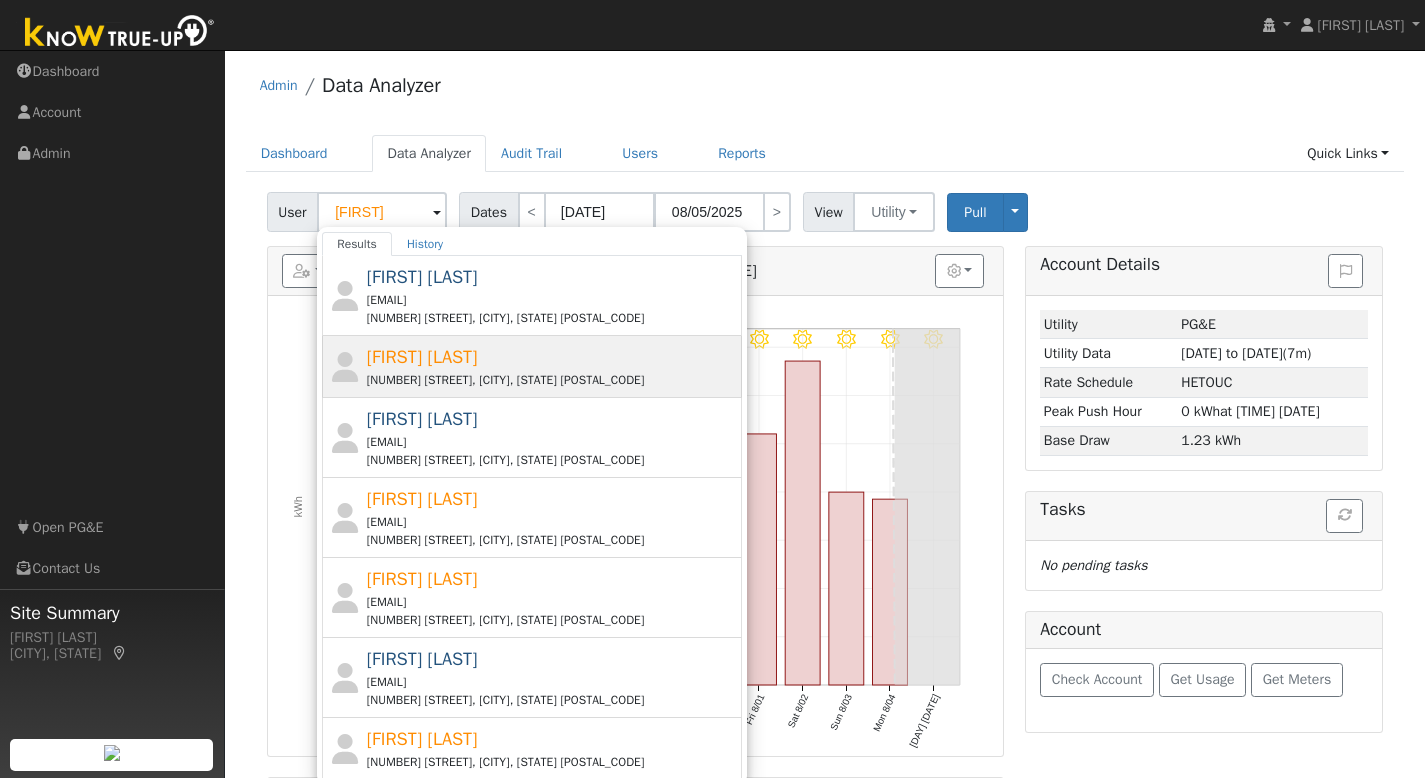 click on "[NUMBER] [STREET], [CITY], [STATE] [POSTAL_CODE]" at bounding box center [552, 380] 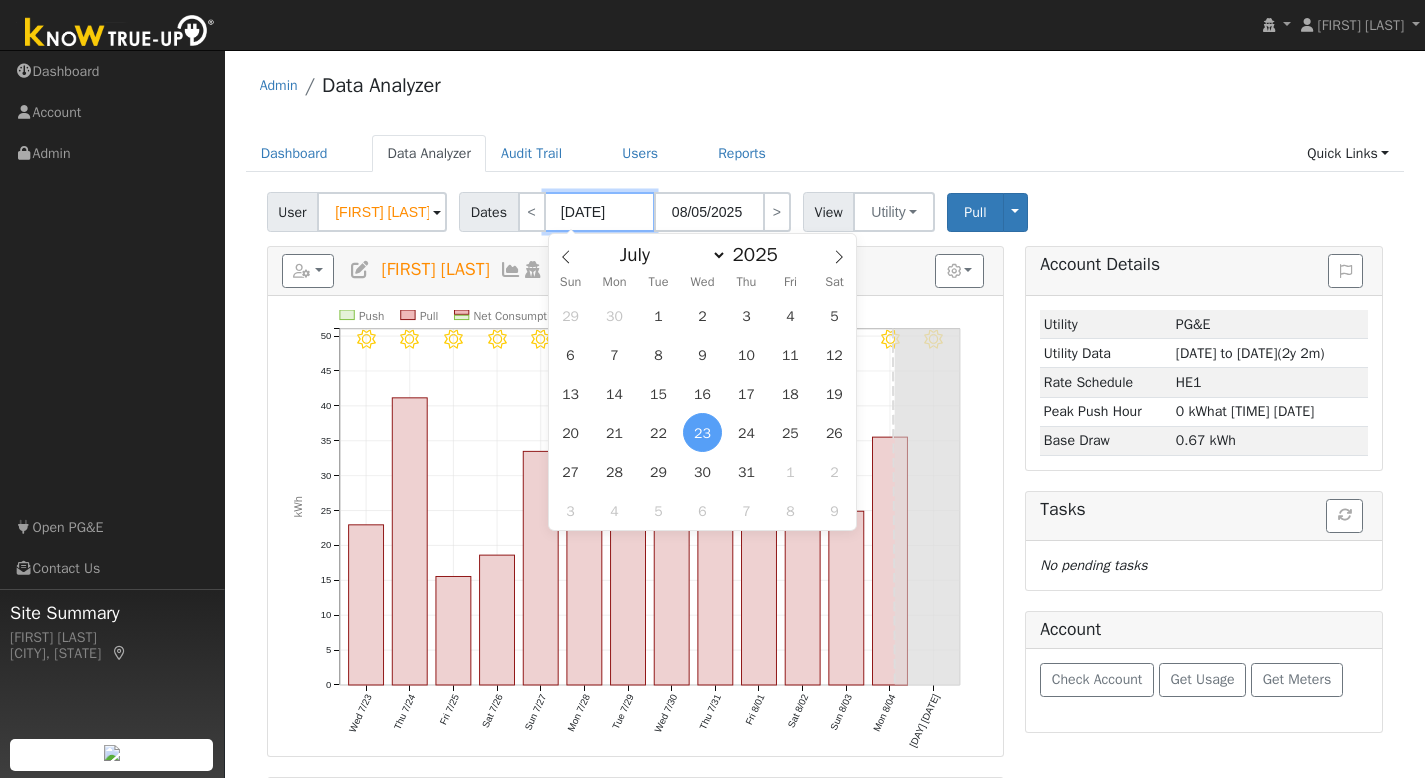 click on "[DATE]" at bounding box center [600, 212] 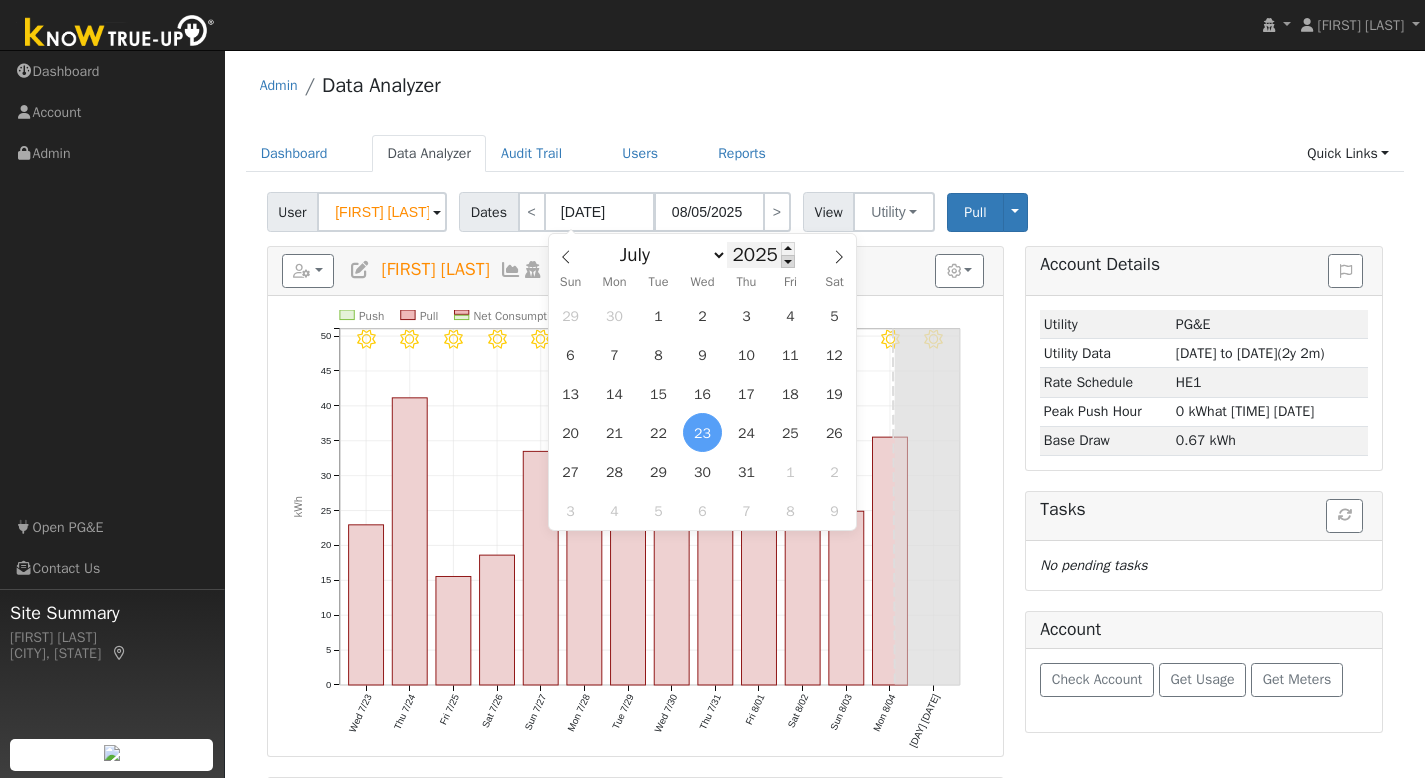 click at bounding box center [788, 261] 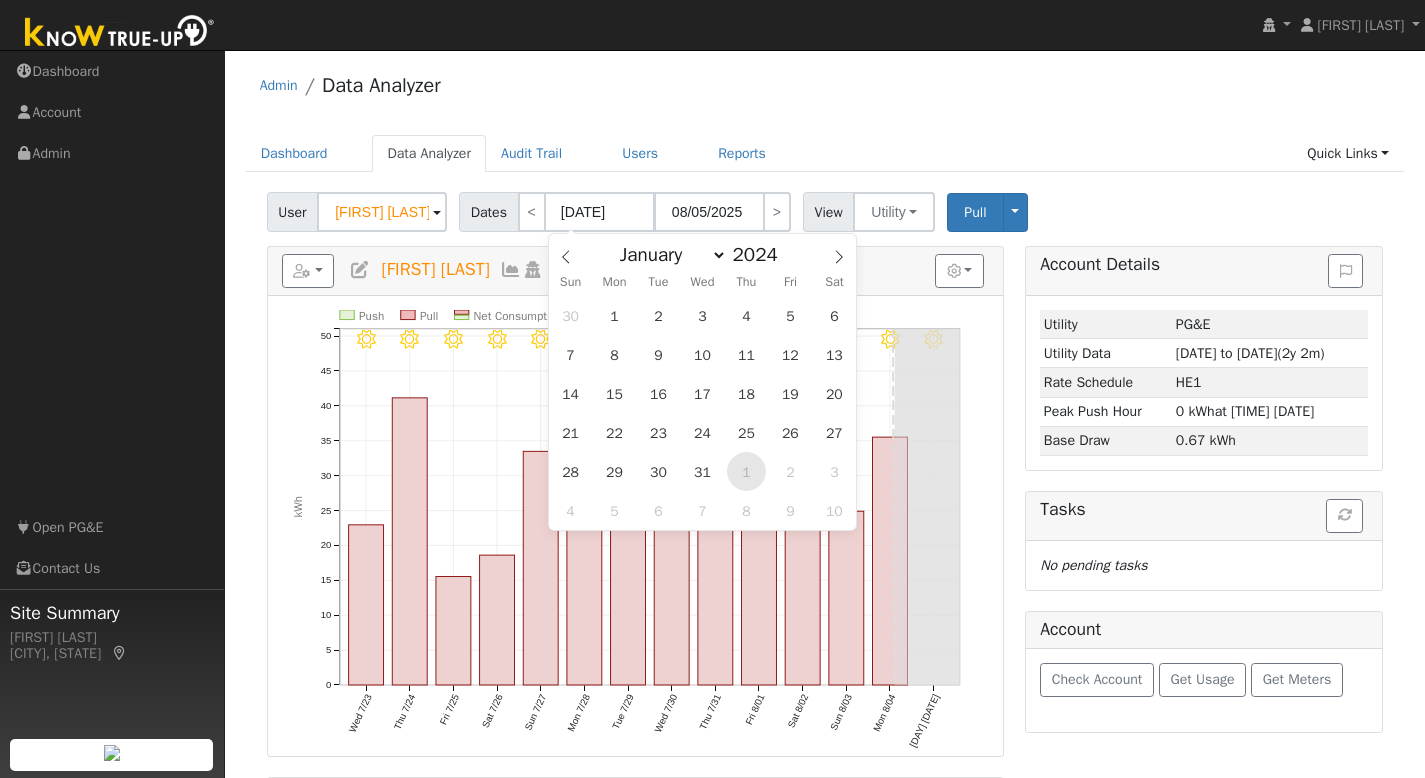 click on "1" at bounding box center [746, 471] 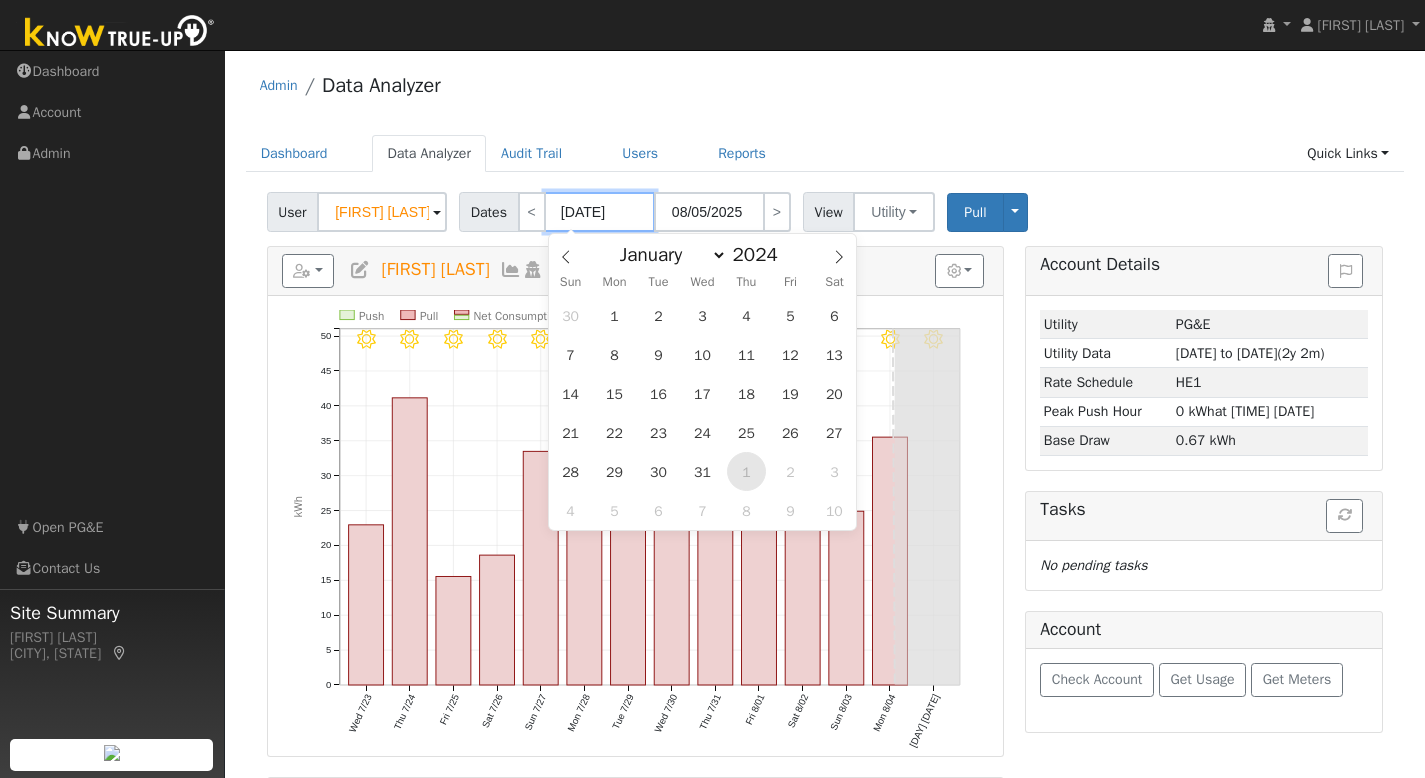 type on "08/01/2024" 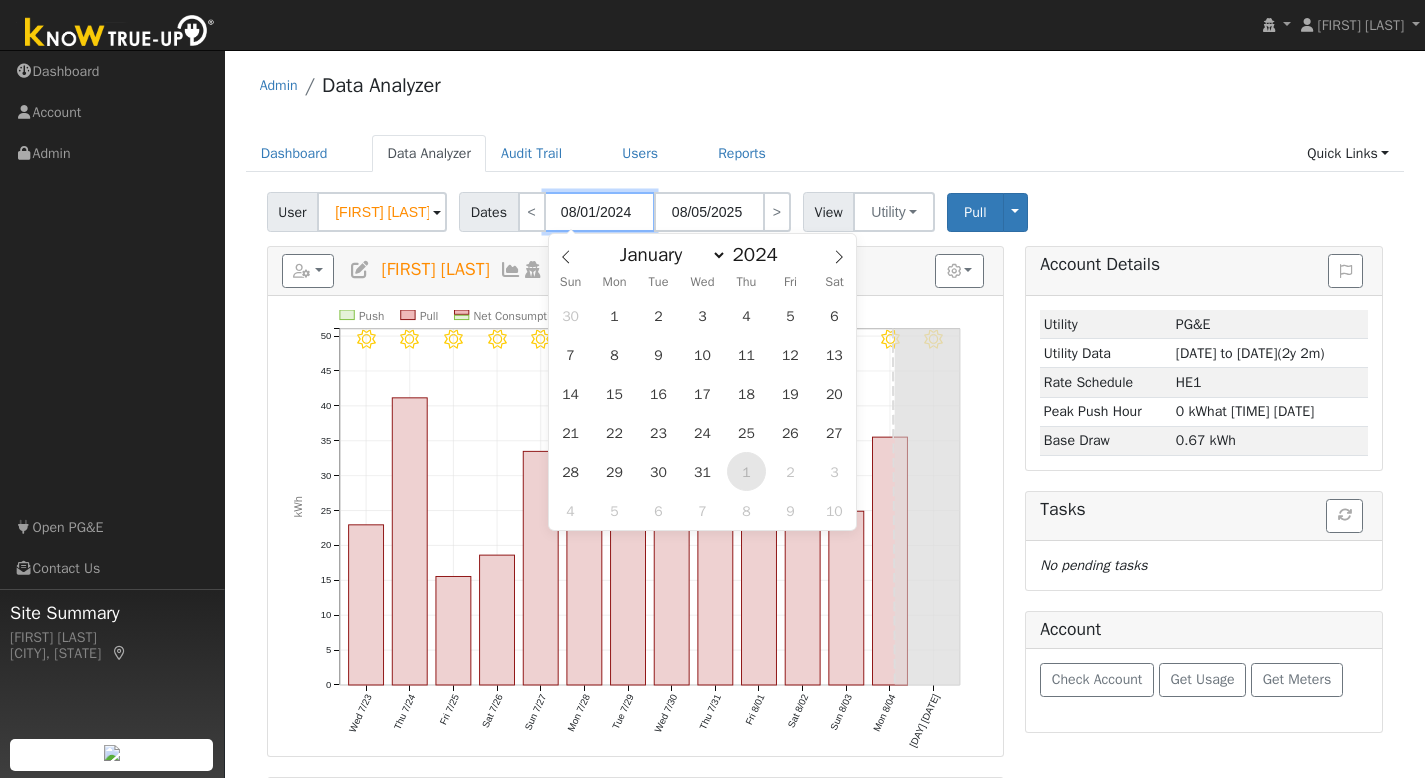 type on "08/31/2024" 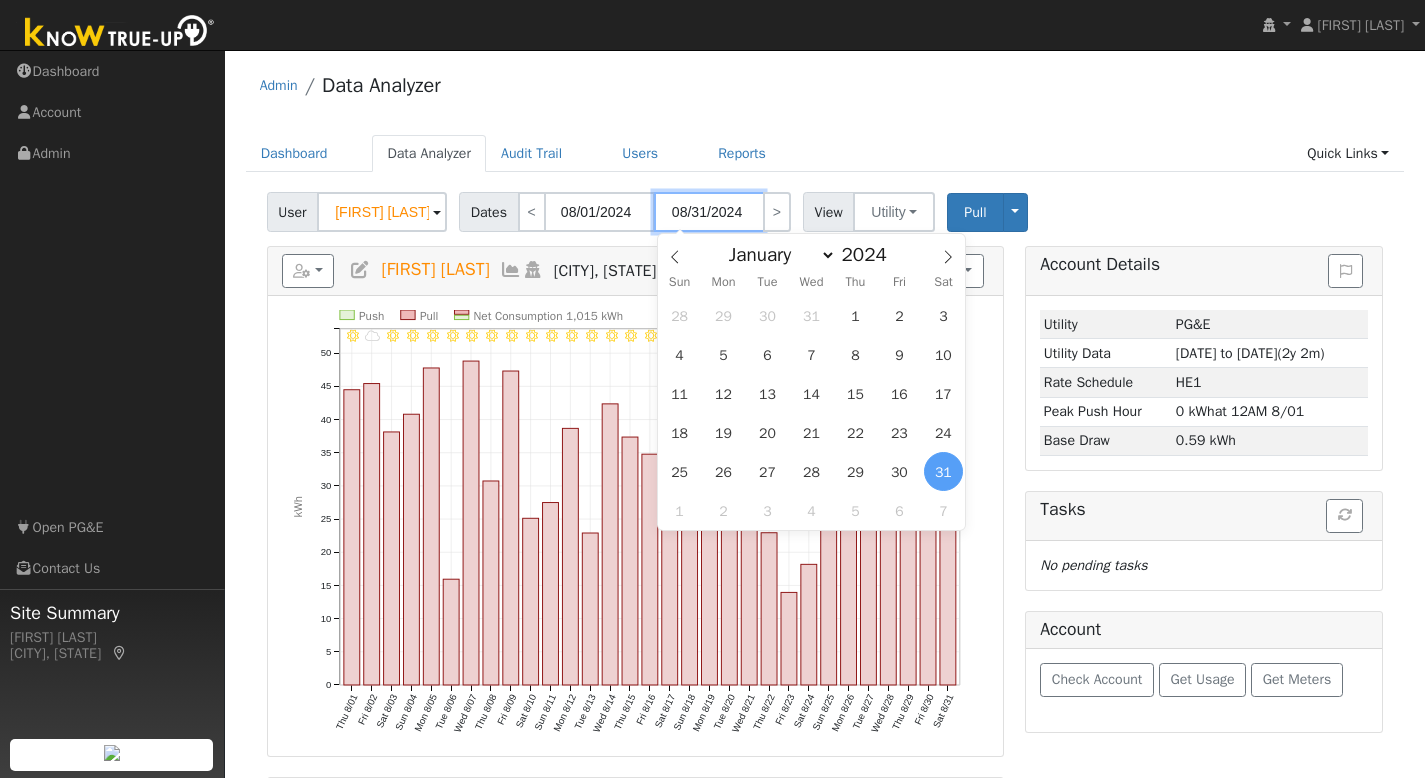 click on "08/31/2024" at bounding box center (709, 212) 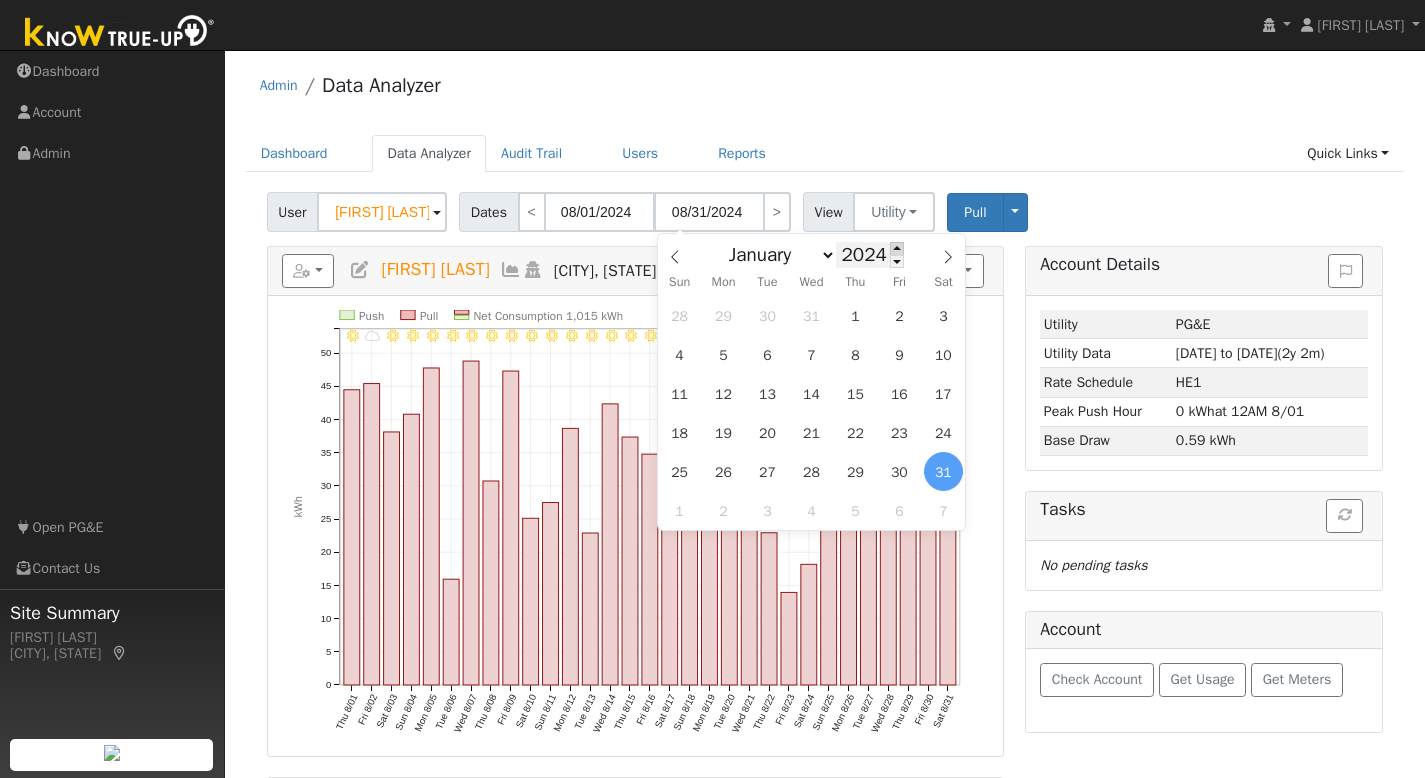 click at bounding box center (897, 248) 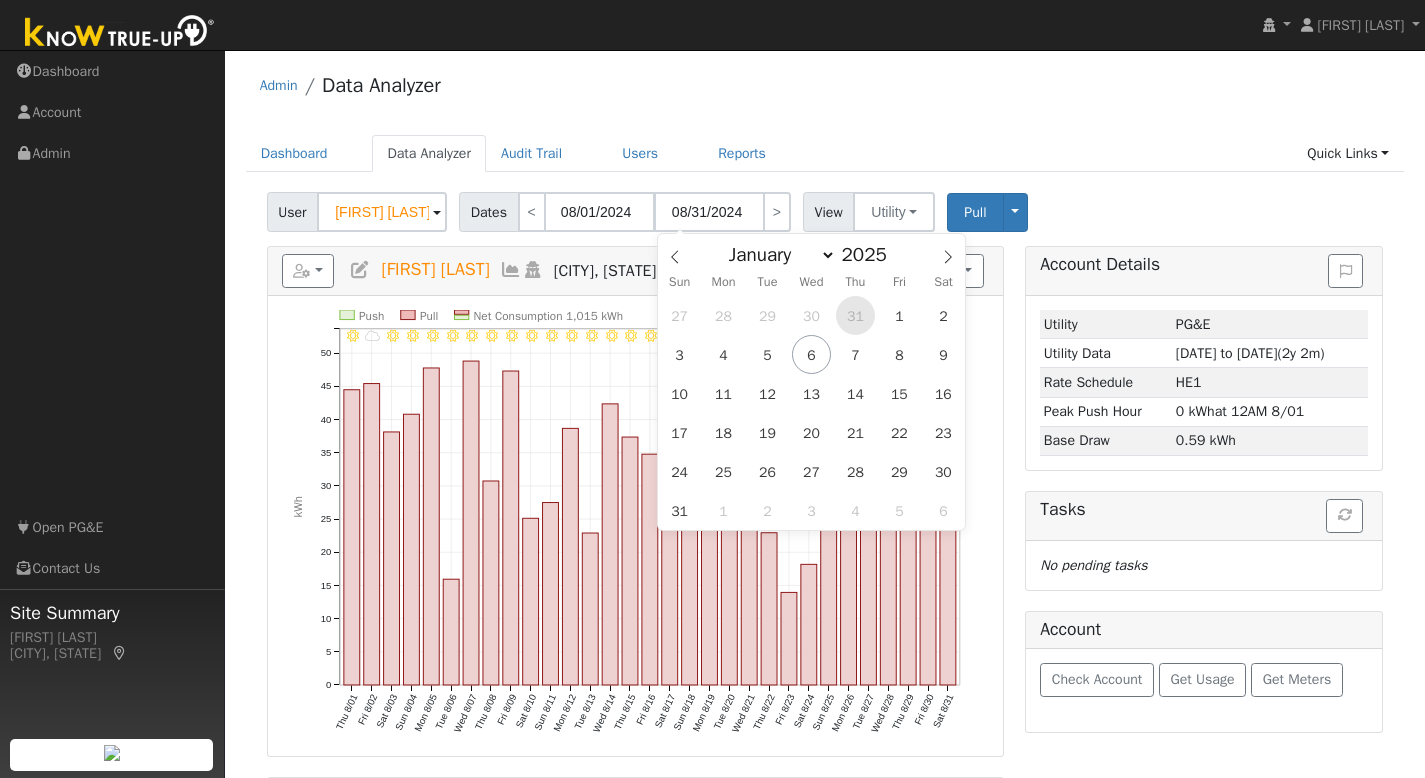click on "31" at bounding box center (855, 315) 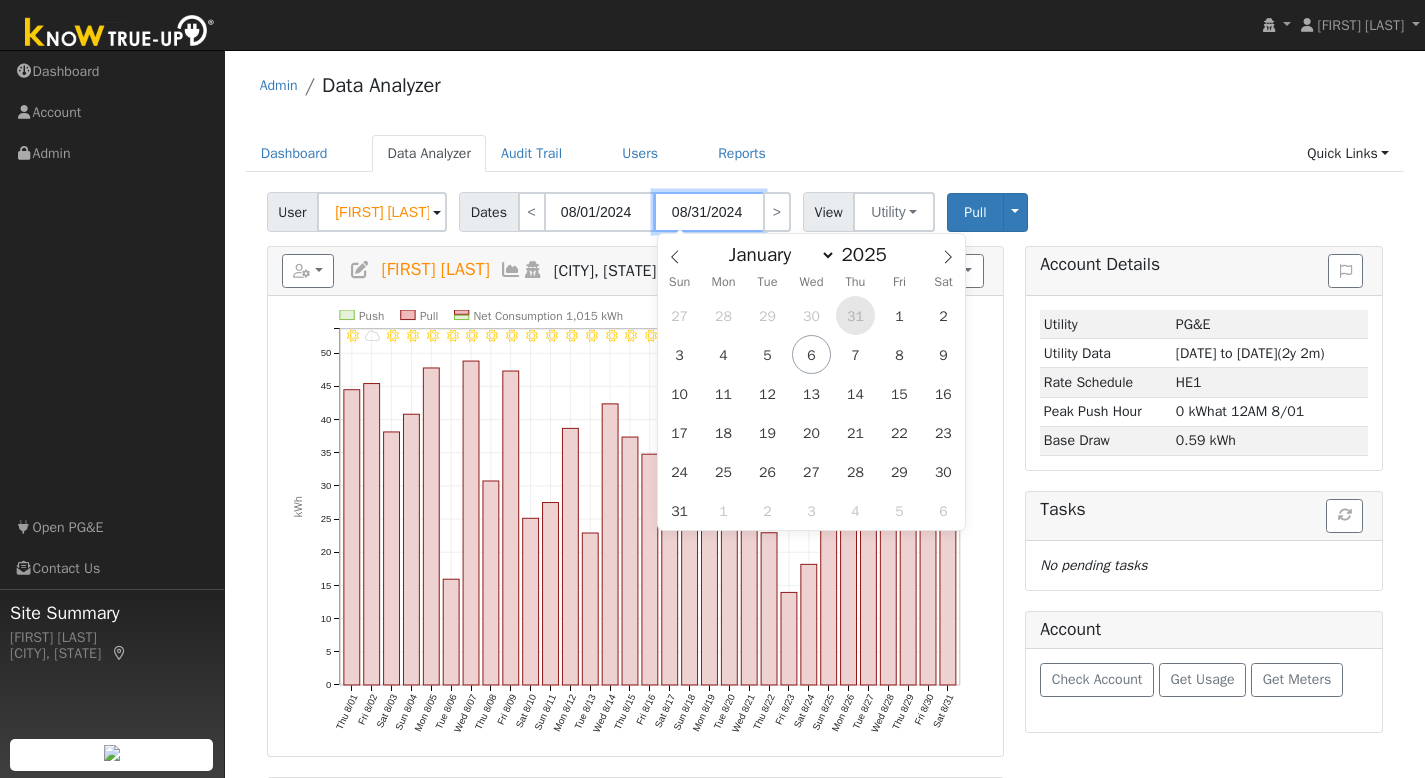 type on "07/31/2025" 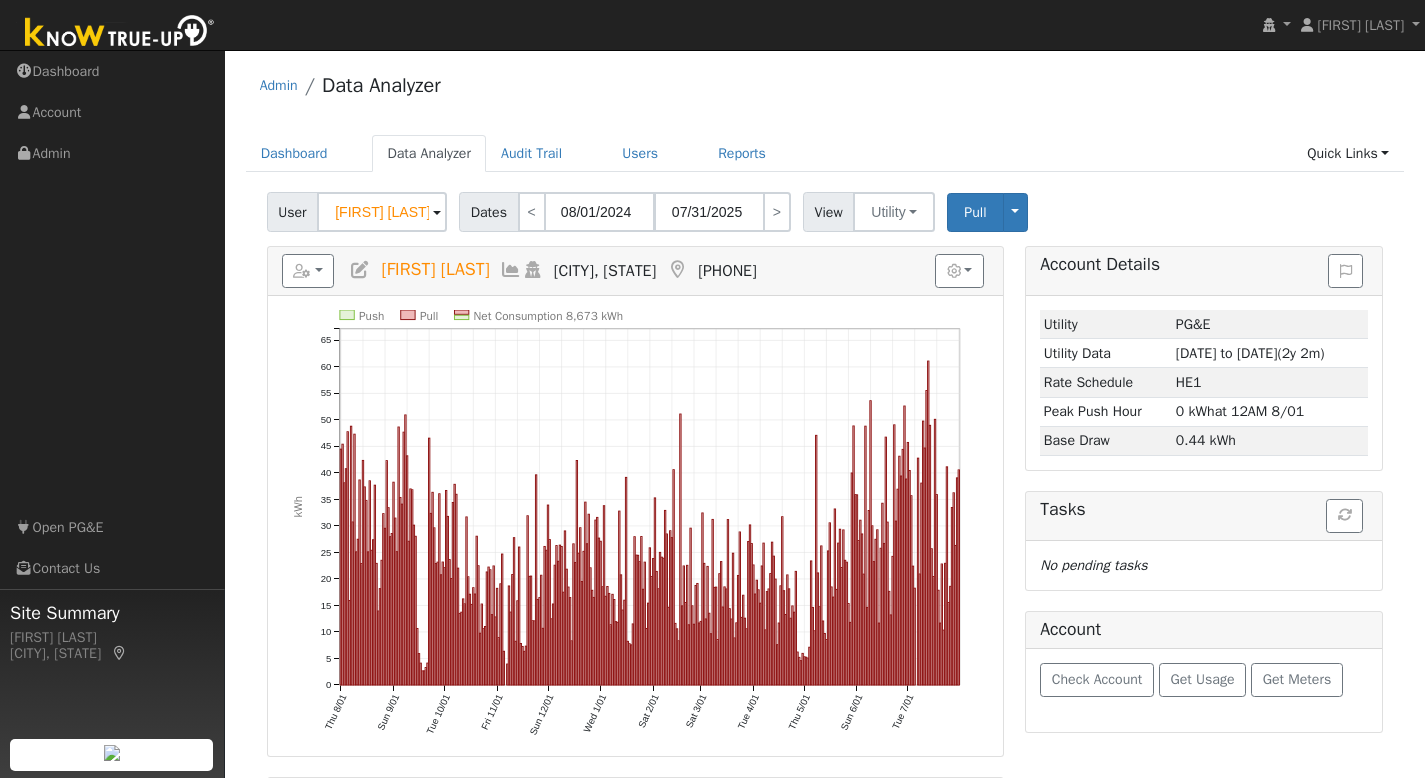 click on "User Erin Bowman Account   Default Account Default Account 638 Fruitvale Road, Vacaville, CA 95688 Primary Account Dates  <  08/01/2024 07/31/2025 > View Utility Utility Solar Pull Toggle Dropdown View Delete This Data Delete ALL Data Disconnect Utility Are you sure you want to delete Erin Bowman's PG&E data from 08/01/2024 to 07/31/2025?  Back   Delete  Are you sure you want to delete ALL Erin Bowman's PG&E data? Be careful: this cannot be undone.  Back   Delete  Disconnecting PG&E. Do you also want to delete all of the PG&E data?  - Delete data if disconnecting or connecting to different data.  - Keep data if reconnecting to same data.  Be careful: this cannot be undone.  Cancel  No  Yes Switch PG&E meter to Unknown (Usage Point). This will delete all of the current meter data and pull new meter data. Be careful: this cannot be undone.  Cancel   Confirm  No" at bounding box center (825, 208) 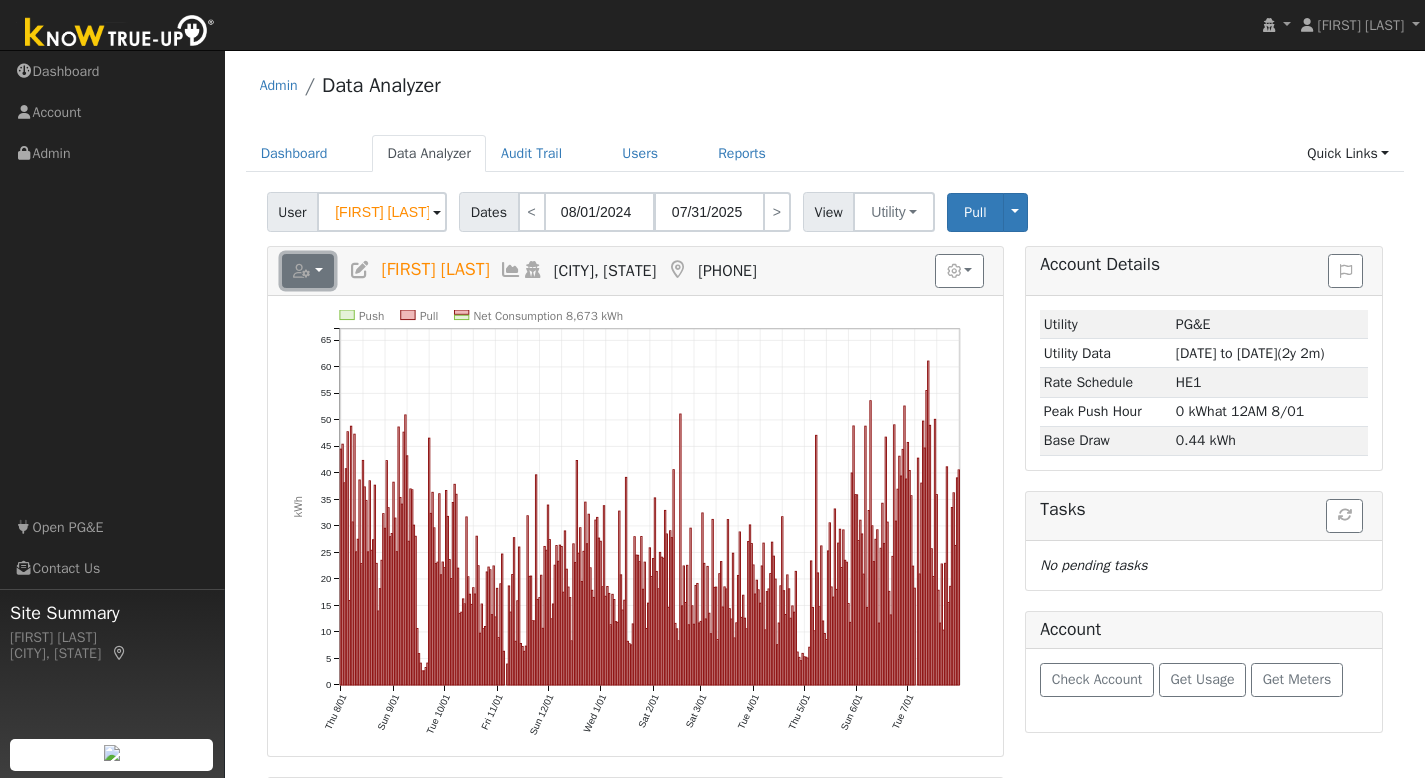 click at bounding box center (302, 271) 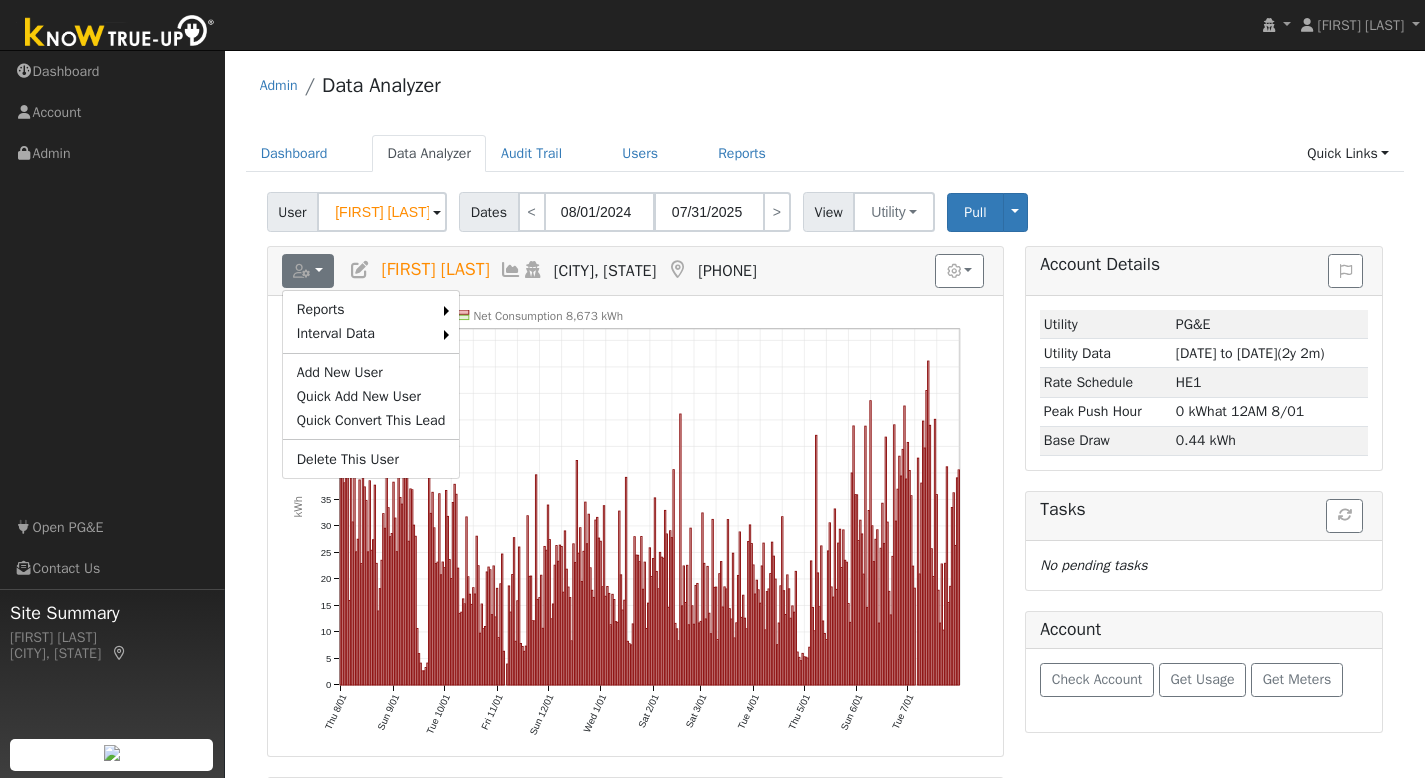 click on "Admin
Data Analyzer
Dashboard
Data Analyzer
Audit Trail
Users
Reports
Quick Links
Quick Add
Quick Connect
Run a Scenario Report
Upload a Utility CSV
Help Center
Go to
Dashboard
Data Analyzer
Audit Trail
Users
Reports" at bounding box center (825, 518) 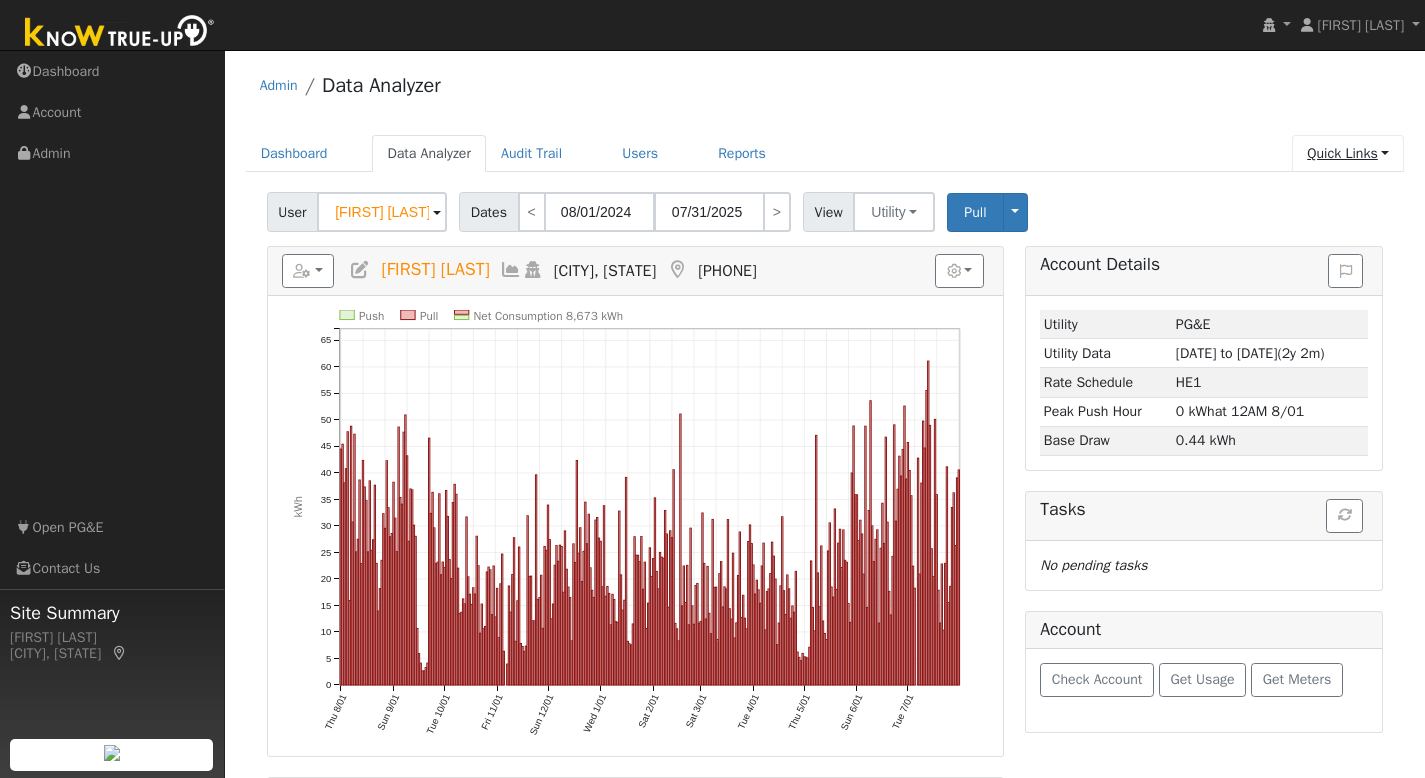 click on "Quick Links" at bounding box center (1348, 153) 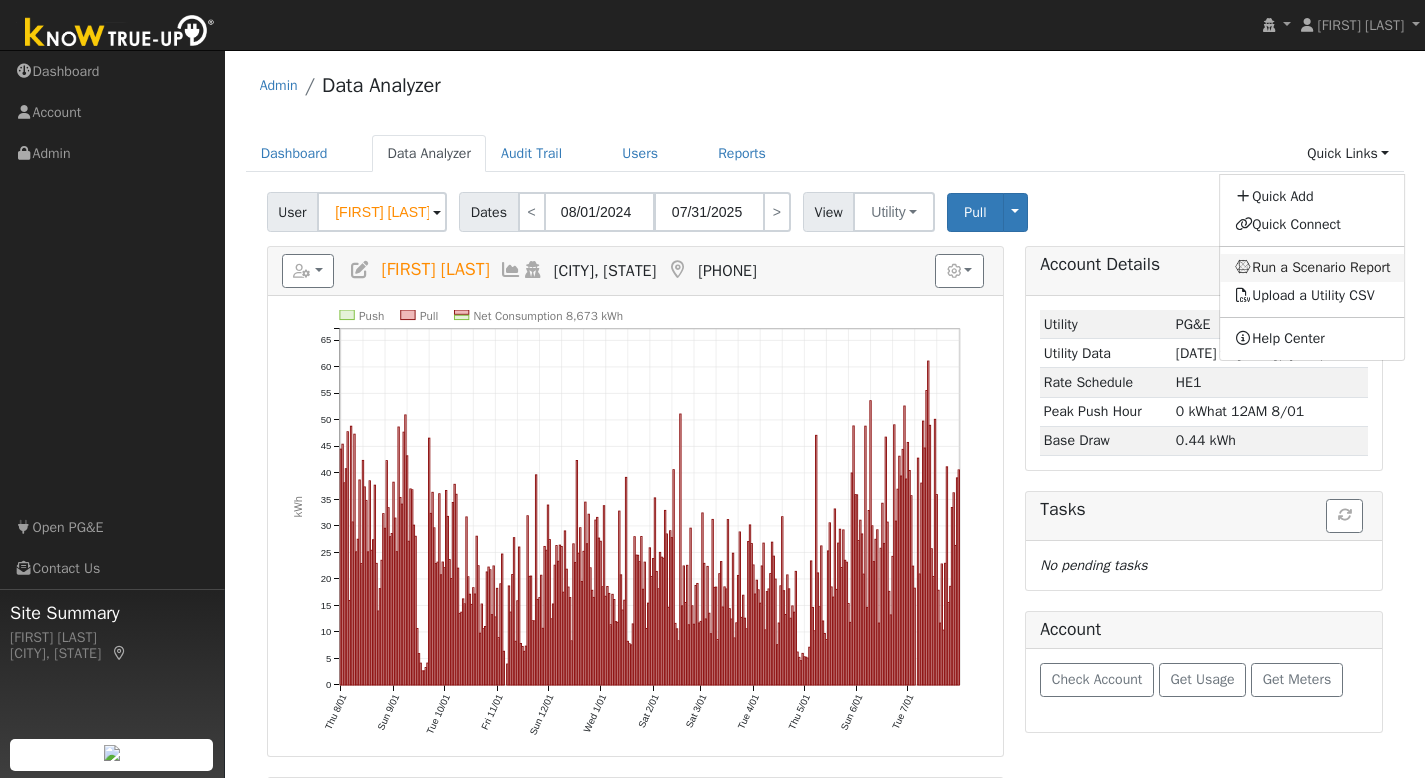 click on "Run a Scenario Report" at bounding box center (1313, 268) 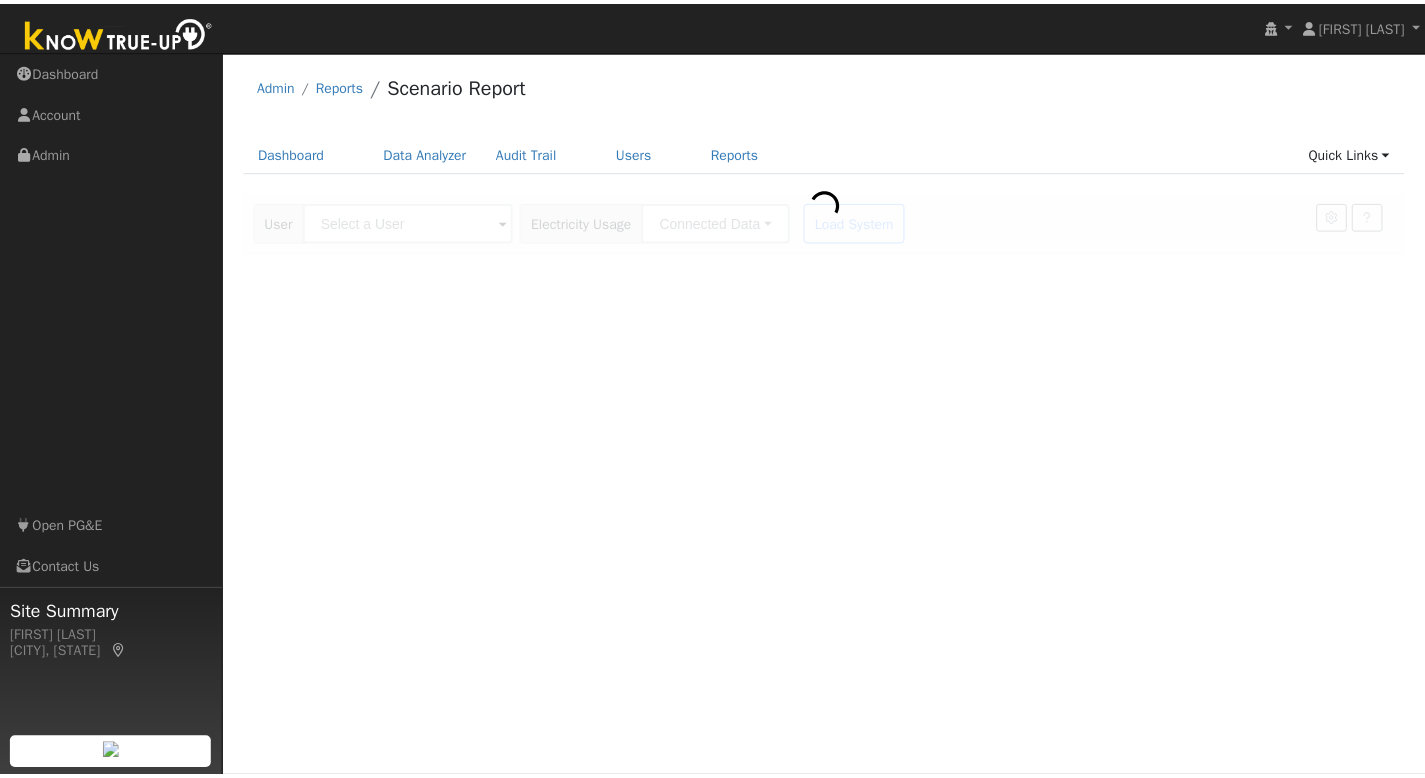 scroll, scrollTop: 0, scrollLeft: 0, axis: both 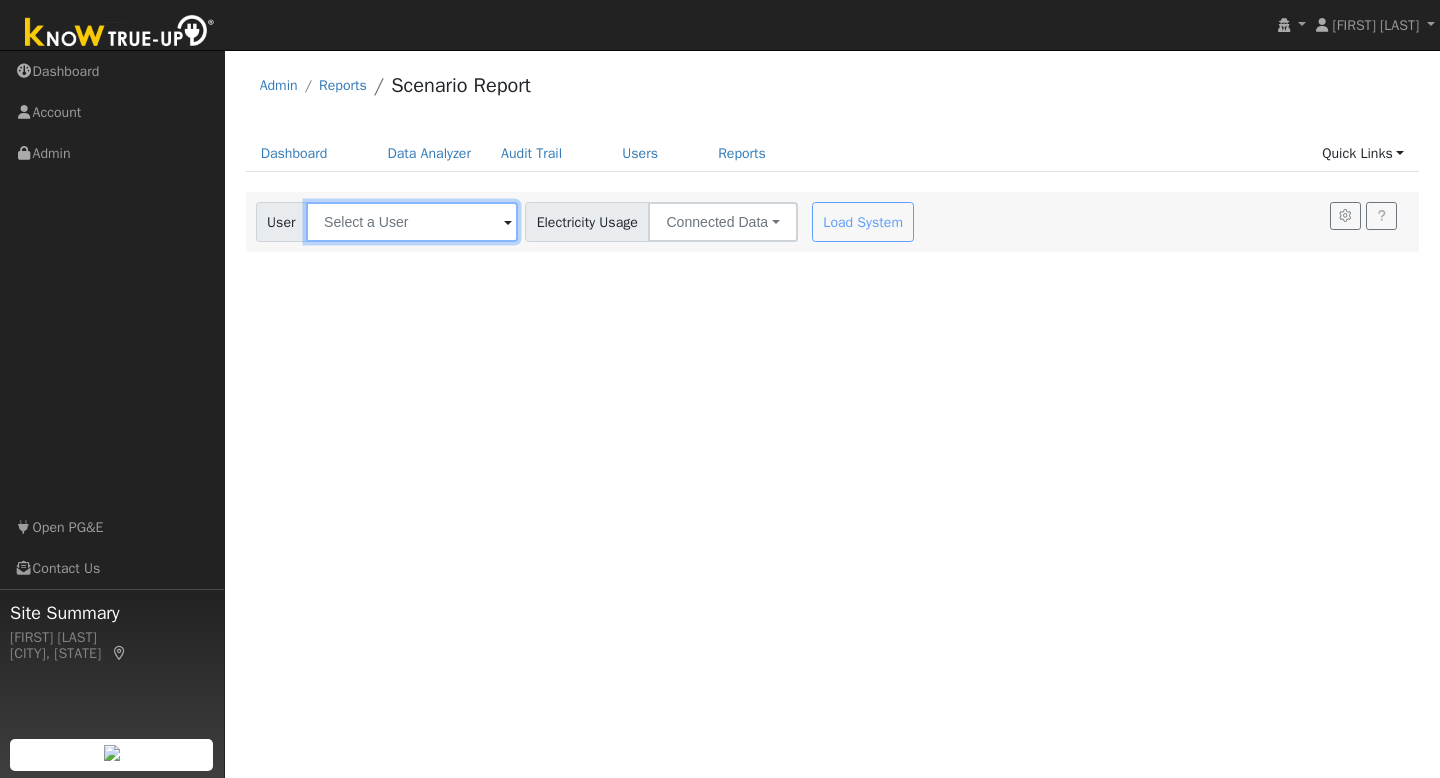 click at bounding box center (412, 222) 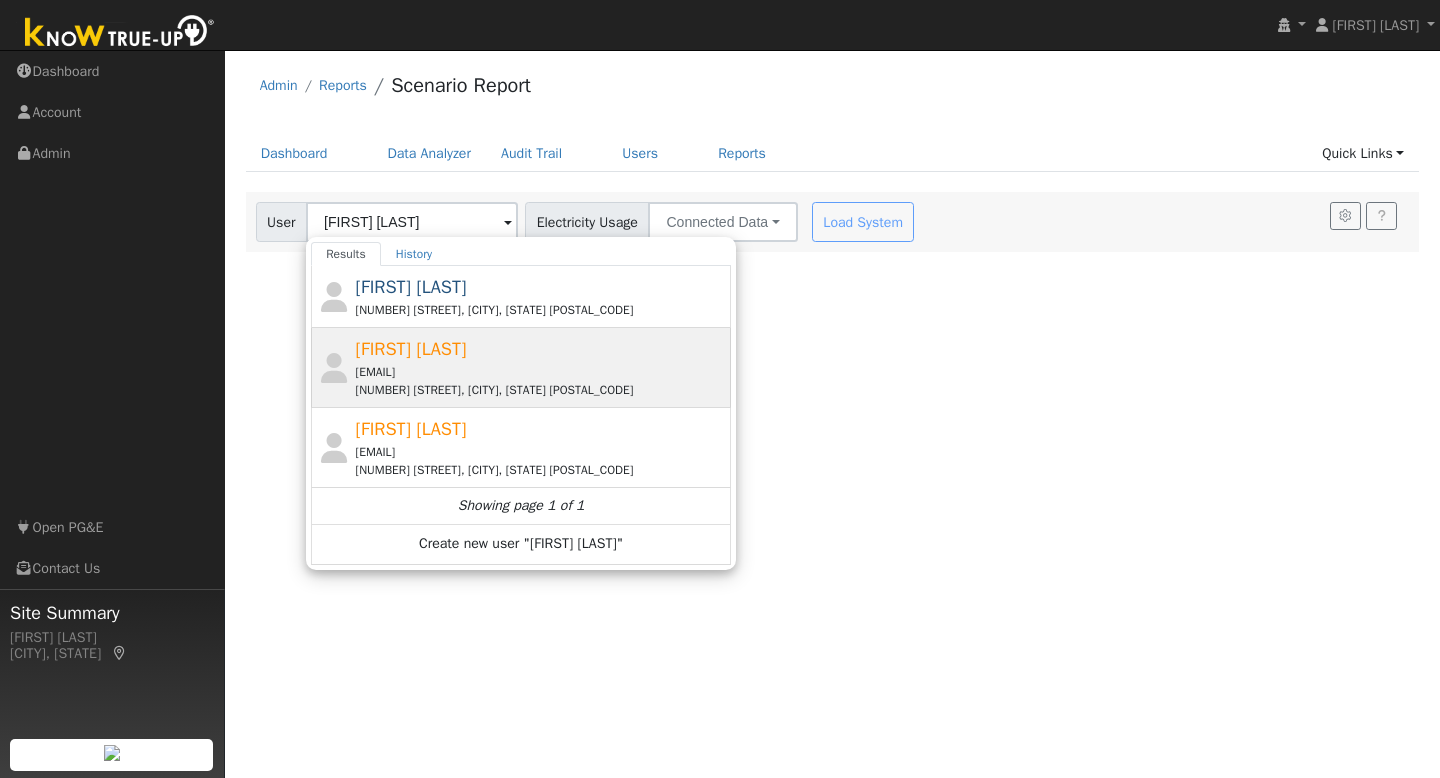 click on "[EMAIL]" at bounding box center (541, 372) 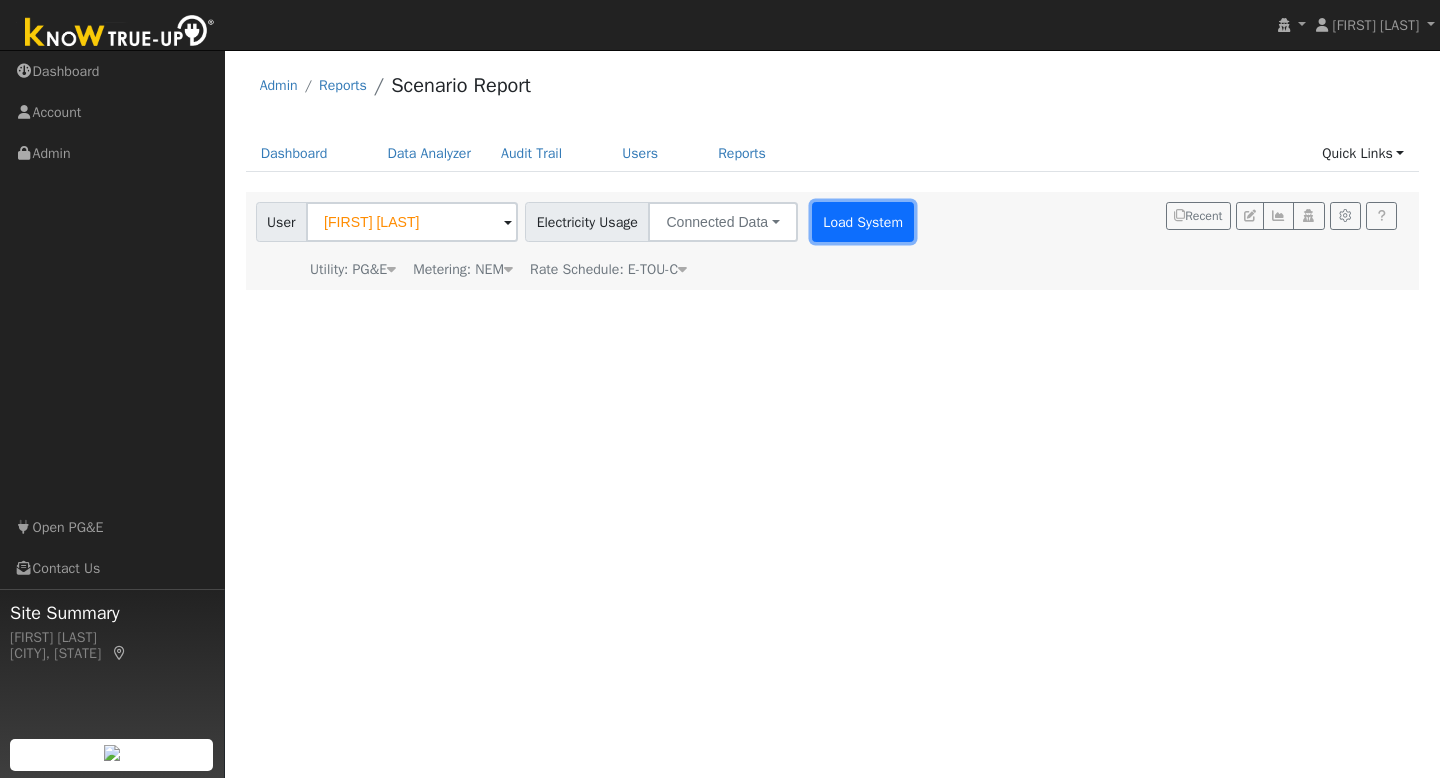 click on "Load System" at bounding box center [863, 222] 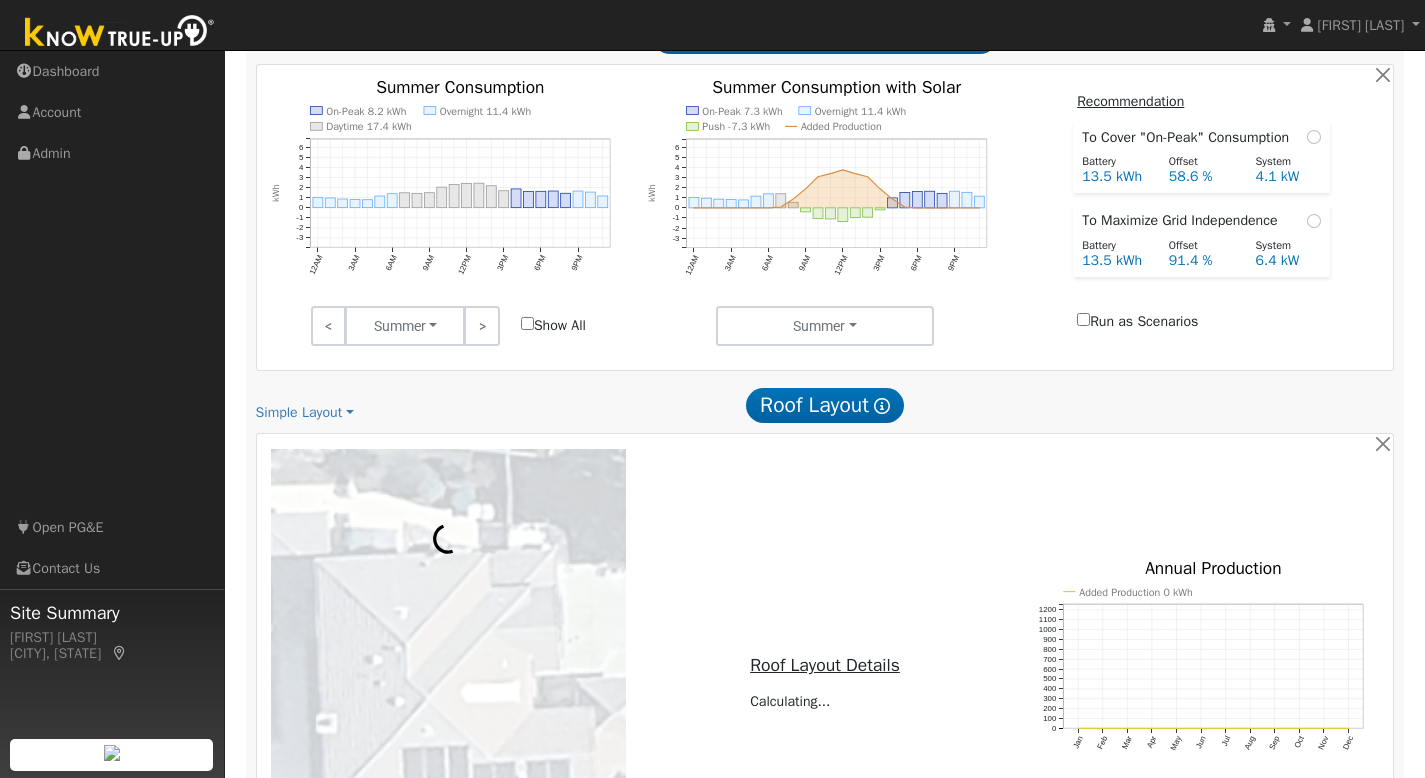 scroll, scrollTop: 1214, scrollLeft: 0, axis: vertical 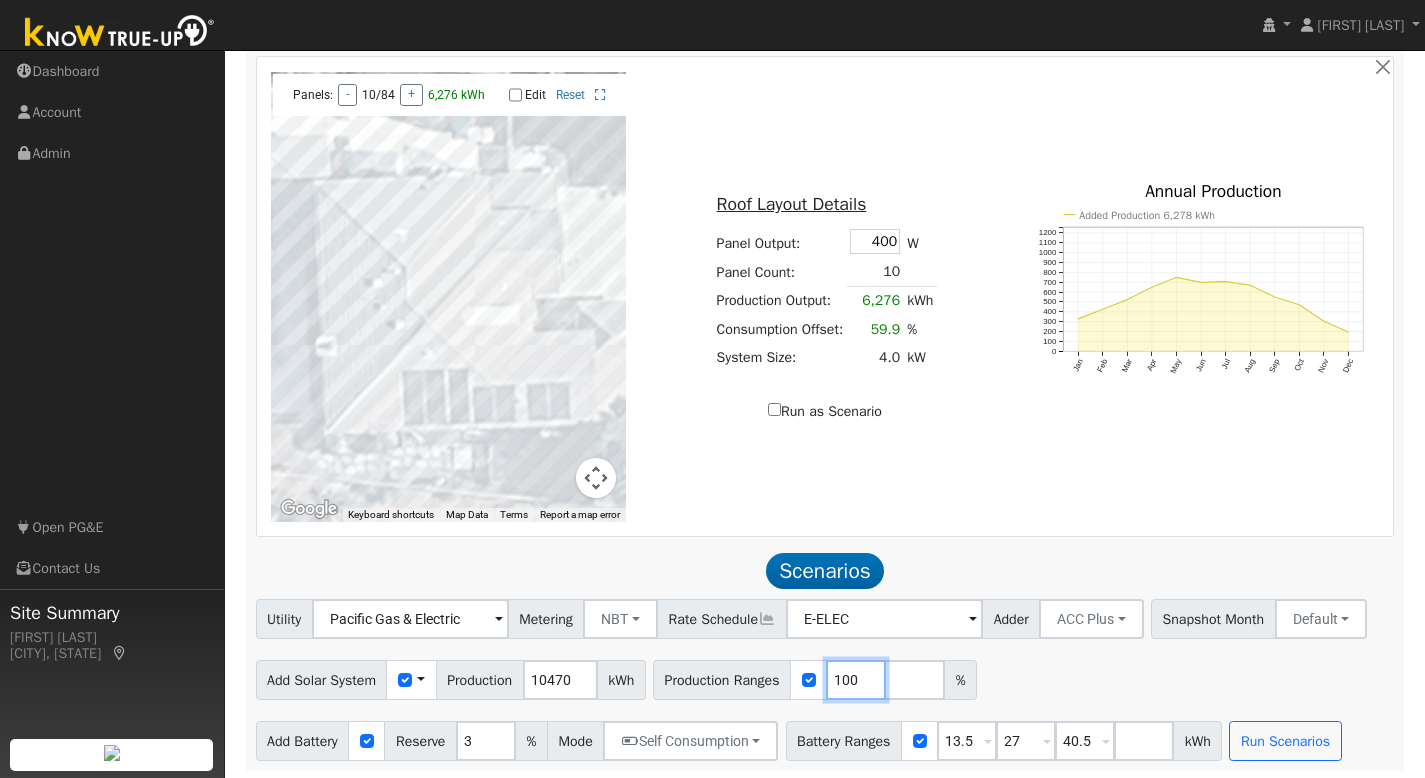 click on "100" at bounding box center [856, 680] 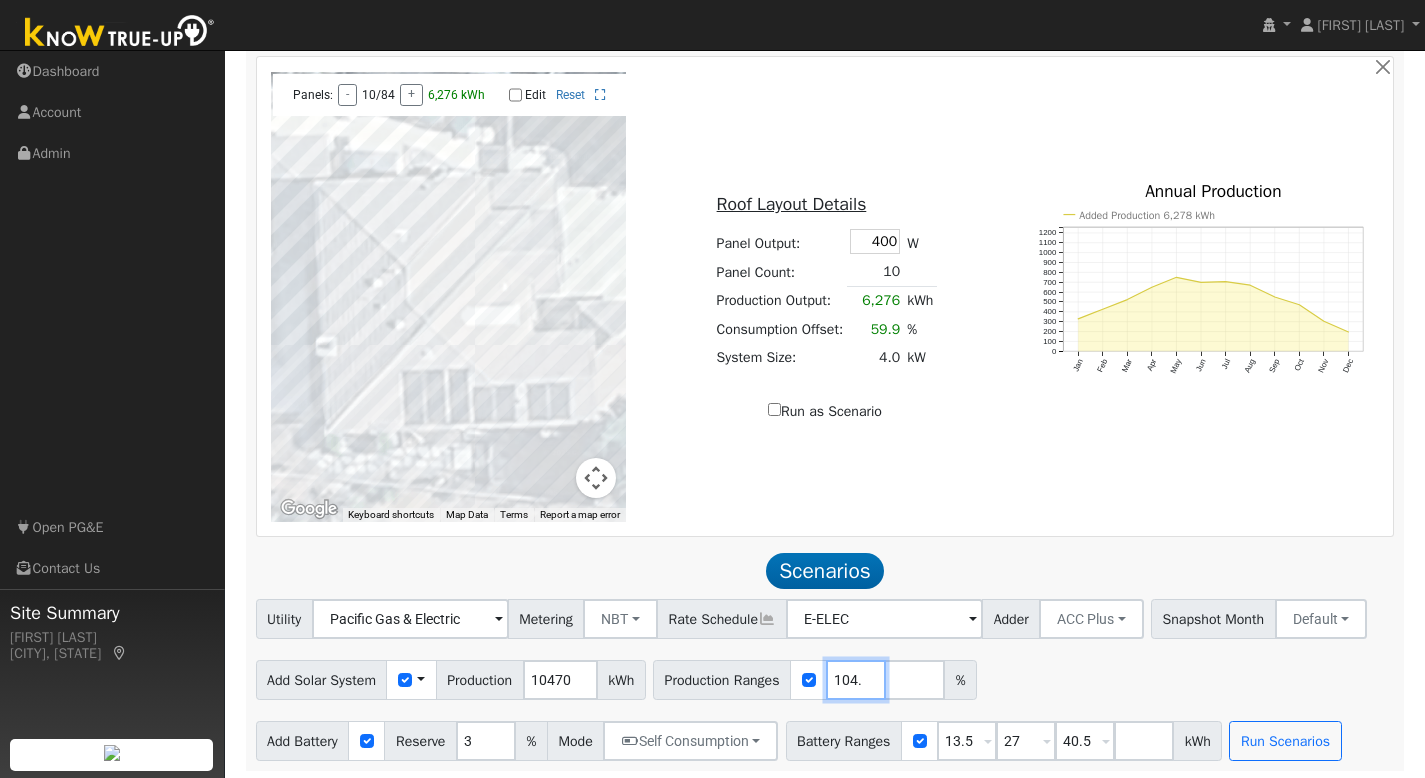 scroll, scrollTop: 0, scrollLeft: 6, axis: horizontal 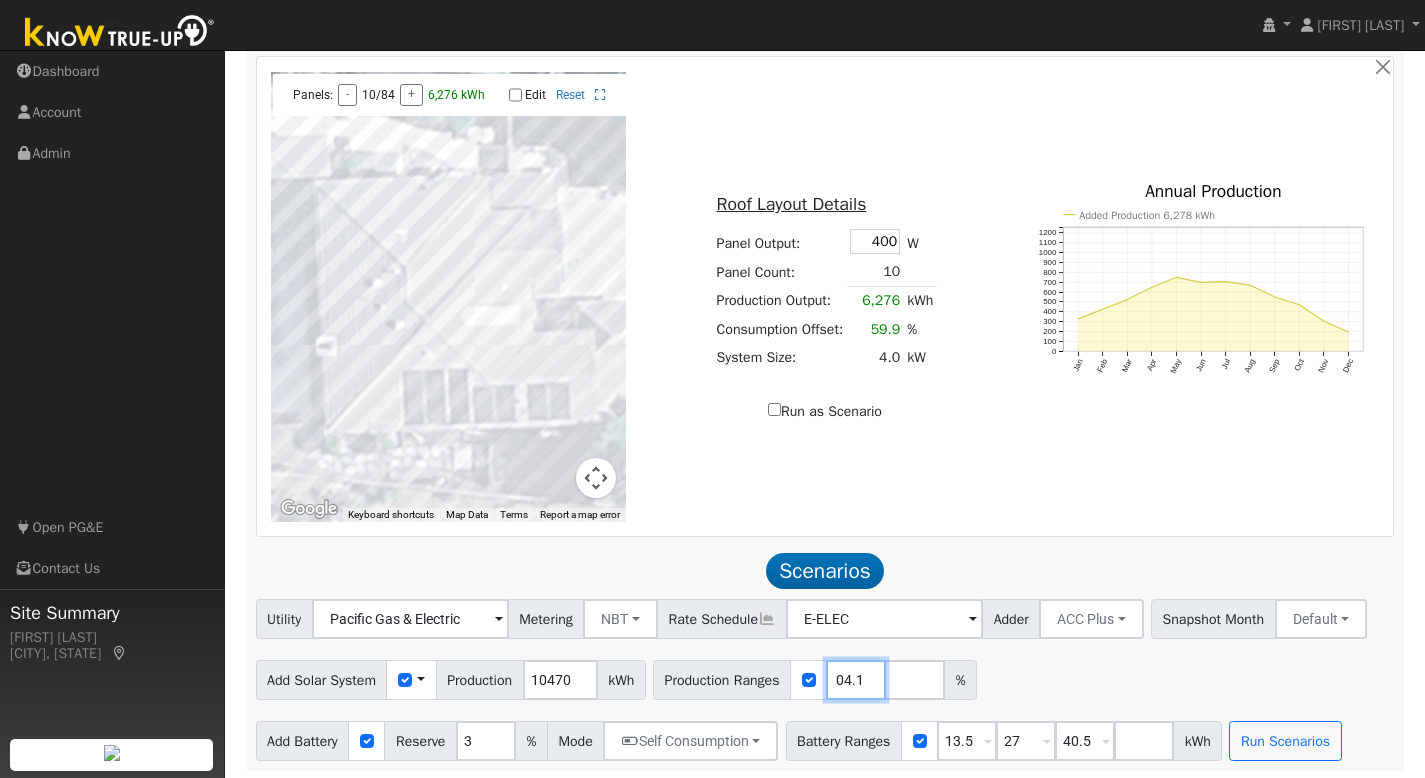 type on "104.1" 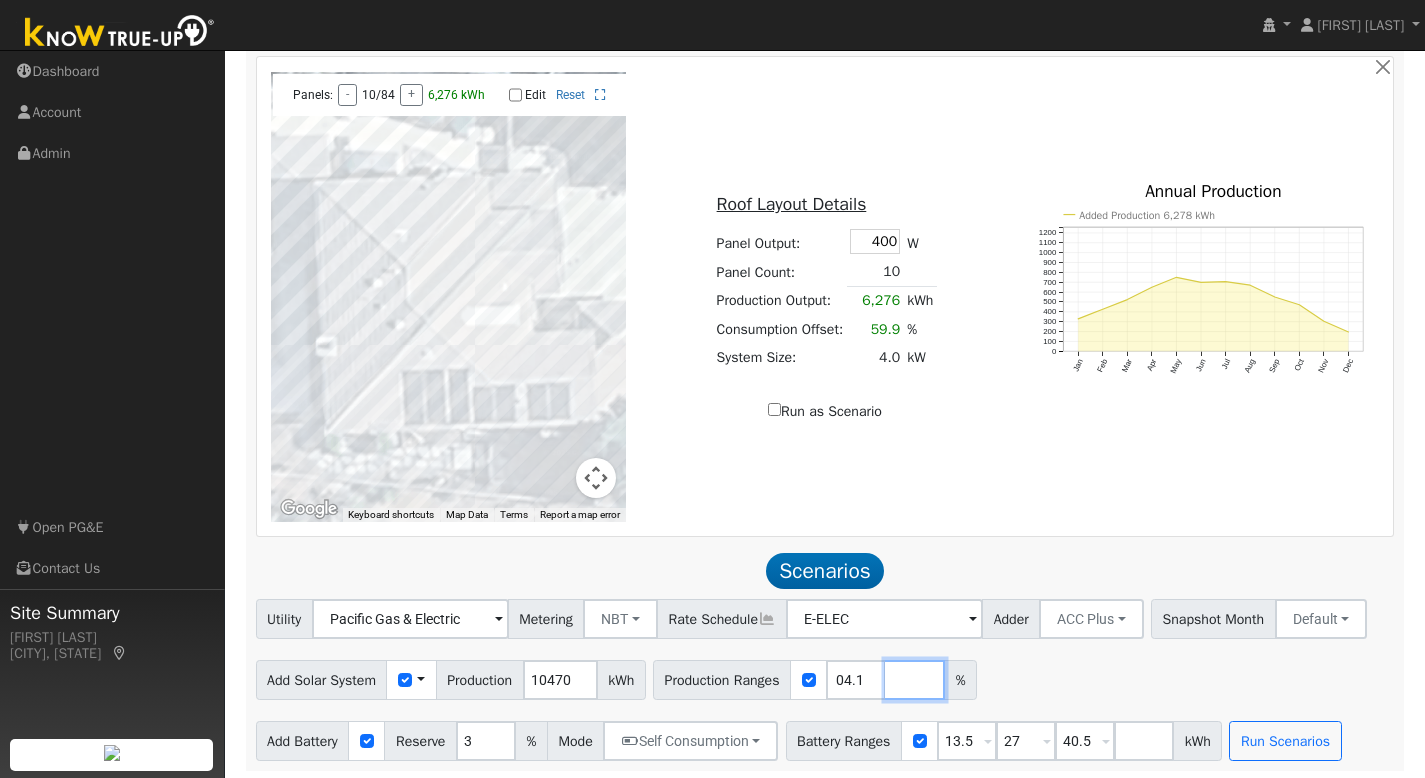 scroll, scrollTop: 0, scrollLeft: 0, axis: both 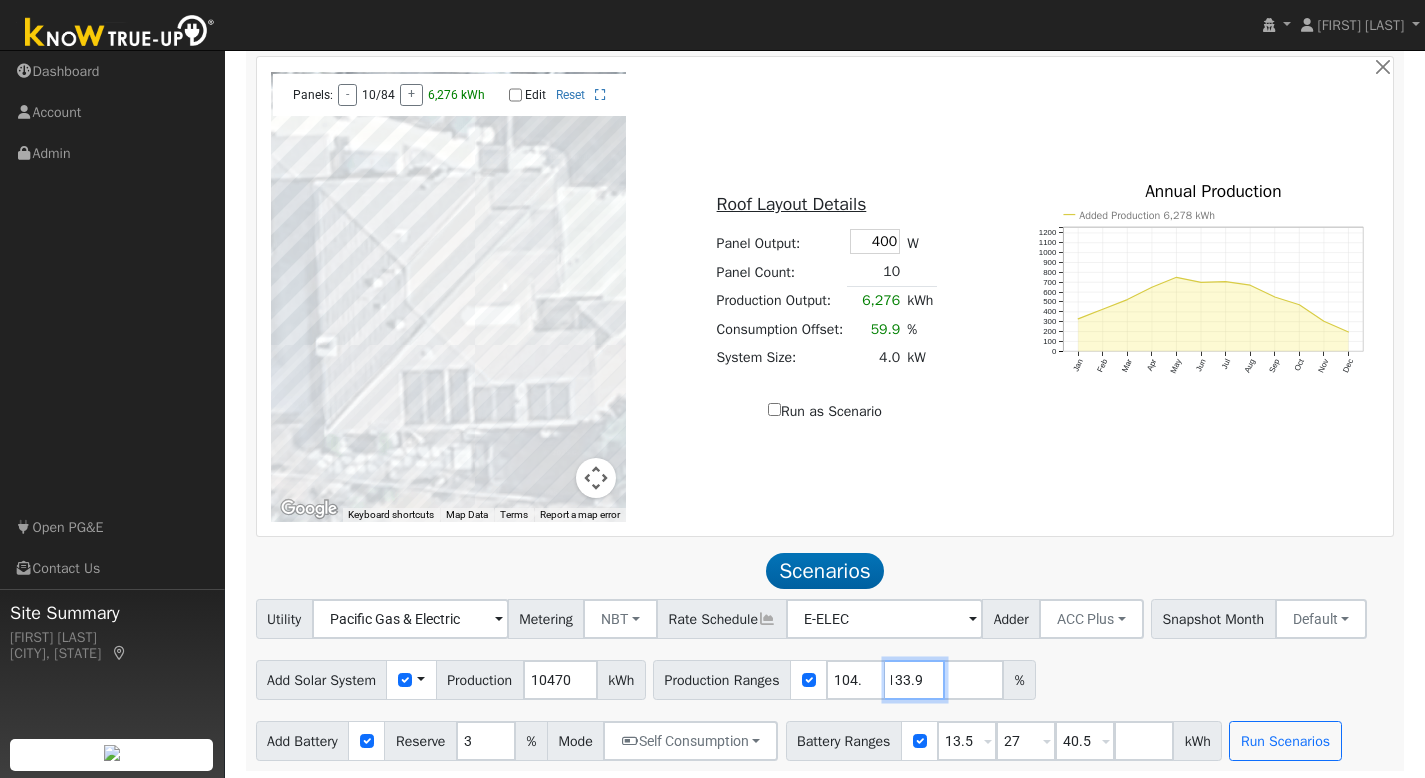 type on "133.9" 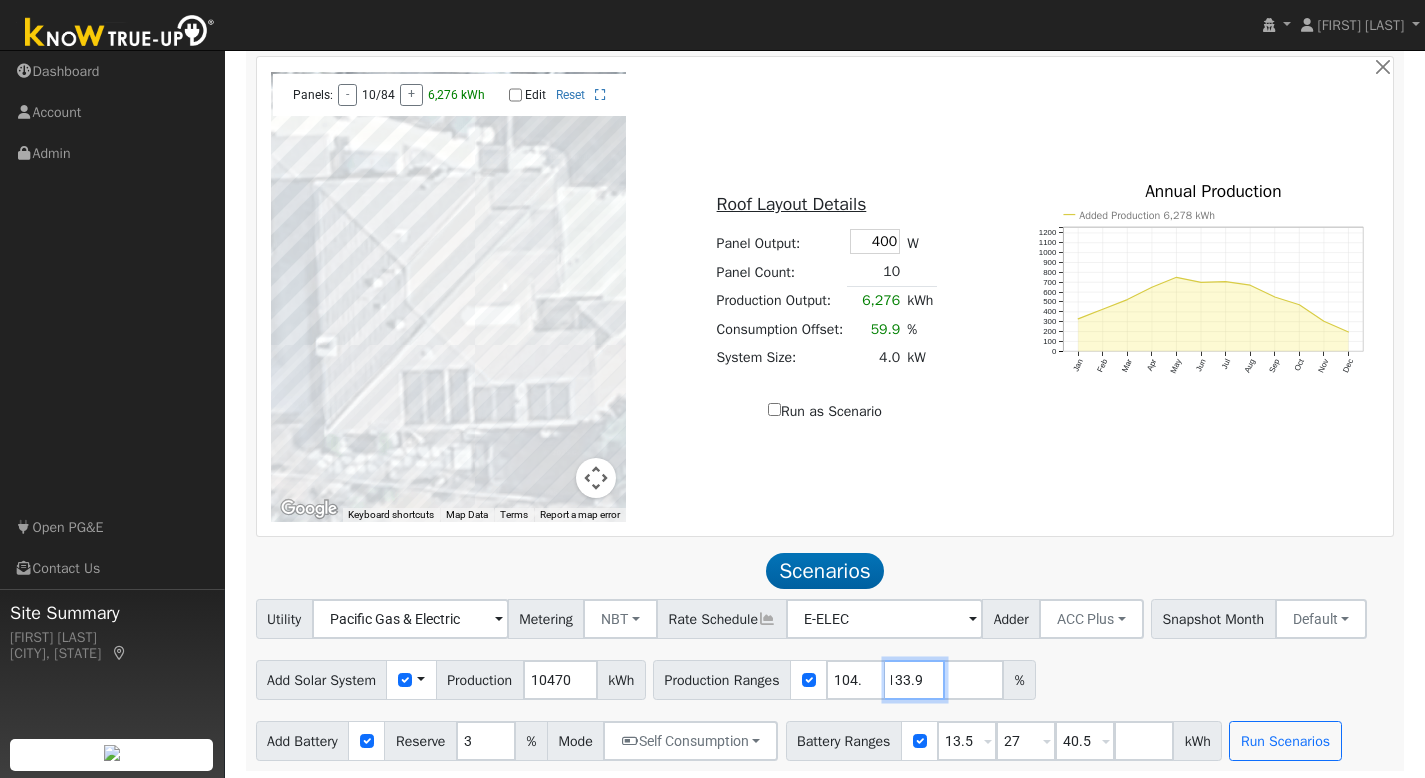 scroll, scrollTop: 0, scrollLeft: 0, axis: both 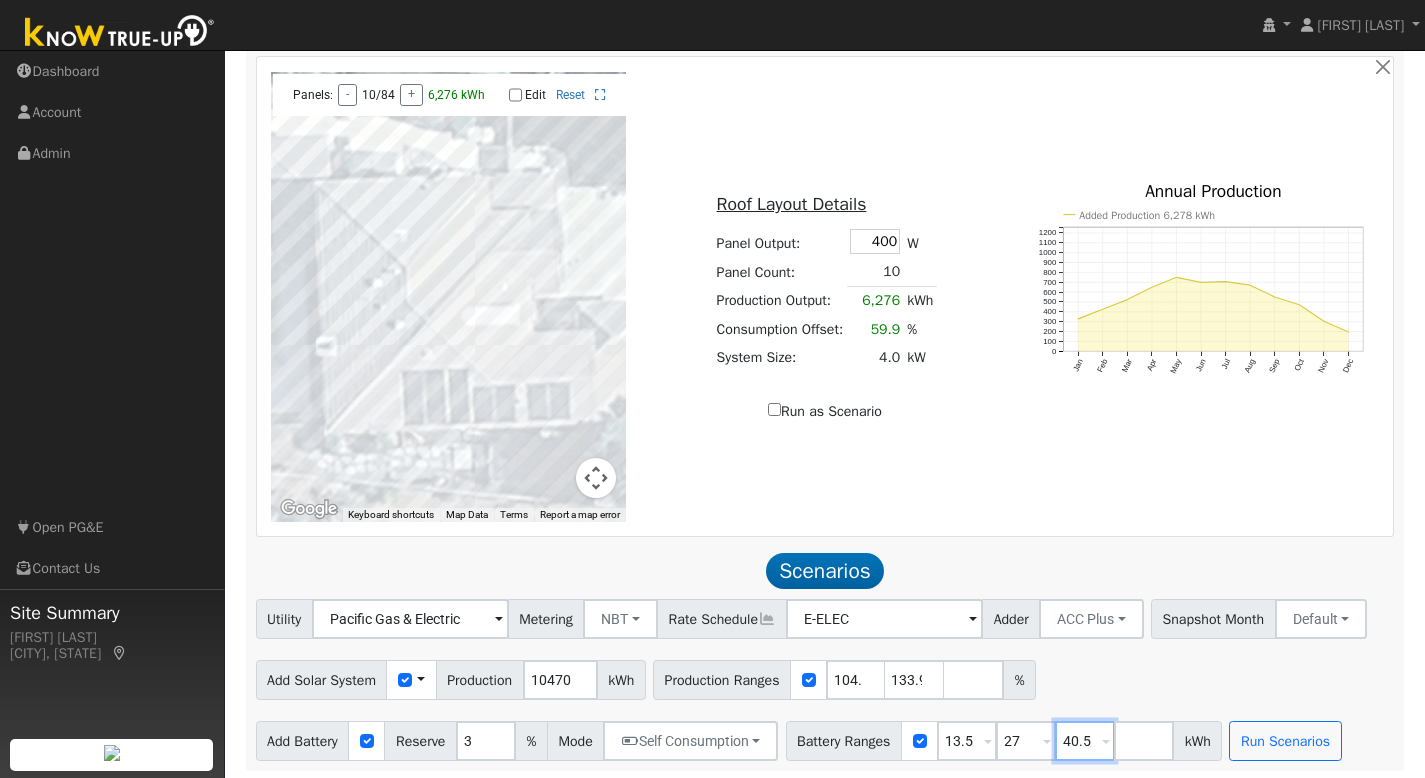 drag, startPoint x: 1106, startPoint y: 735, endPoint x: 1090, endPoint y: 737, distance: 16.124516 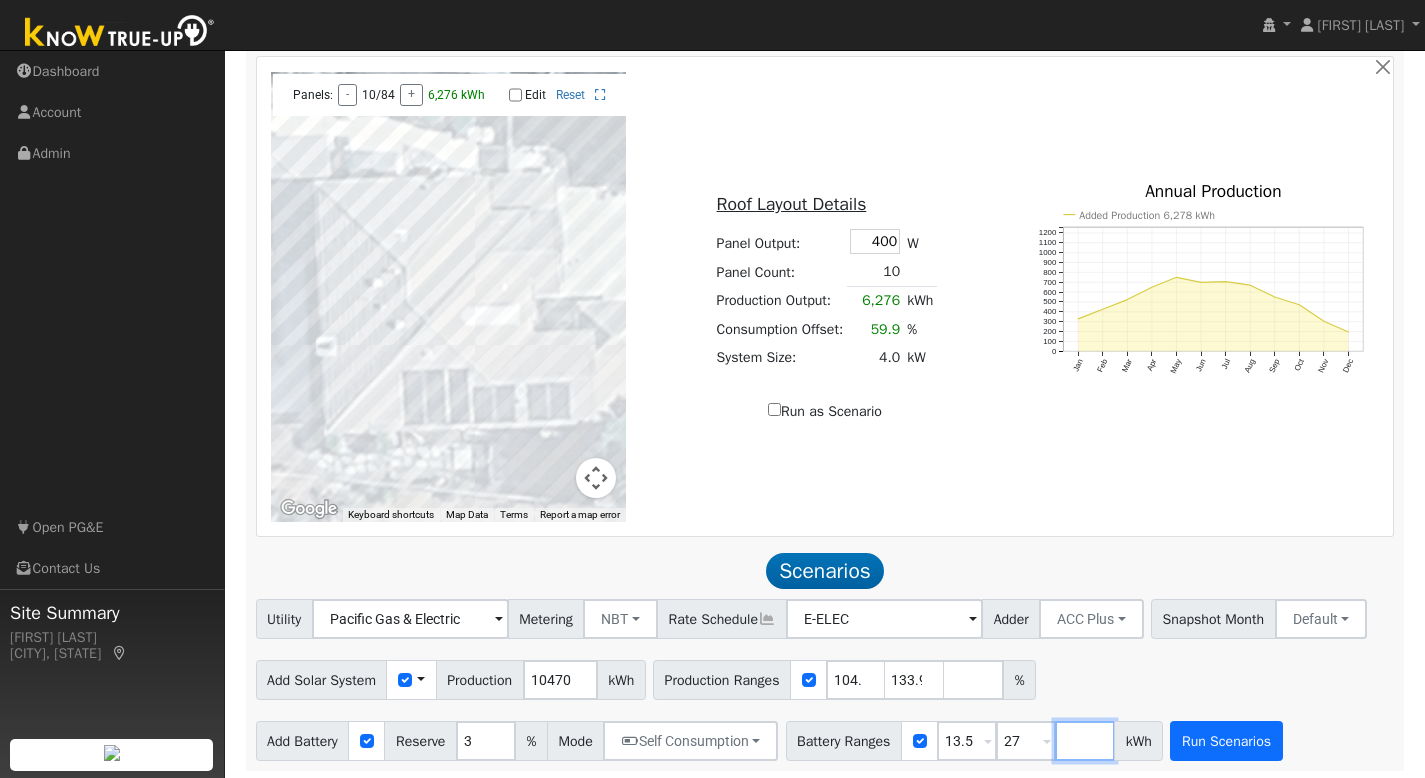 type 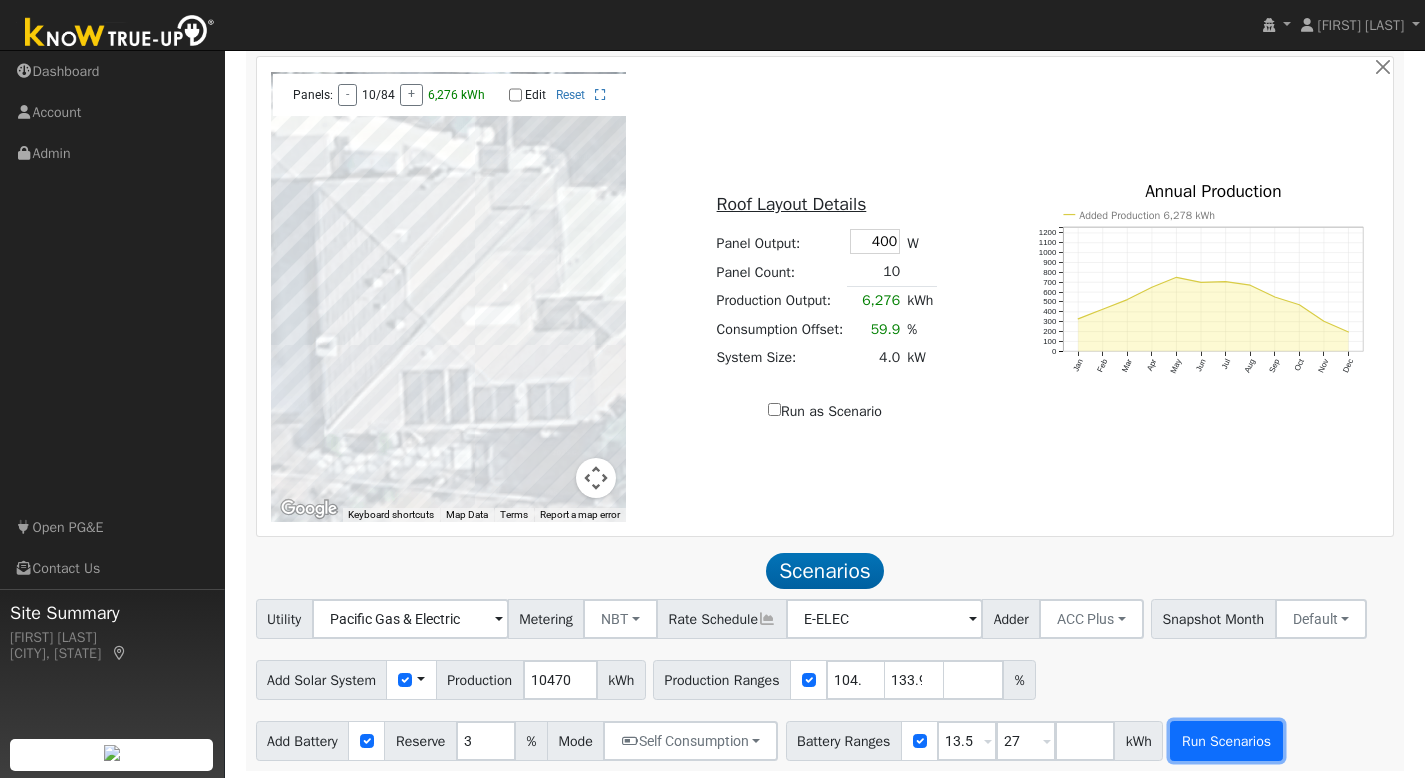 click on "Run Scenarios" at bounding box center [1226, 741] 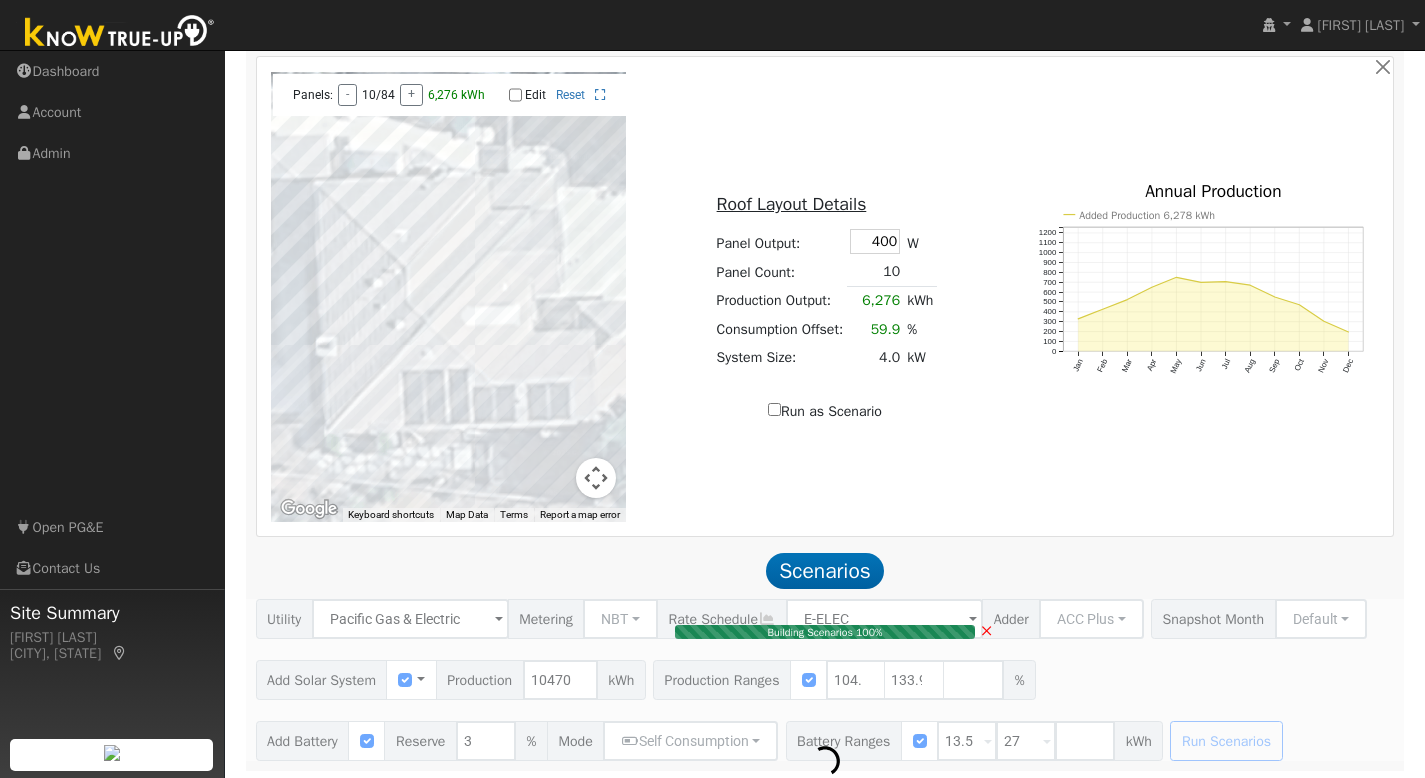 type on "9.3" 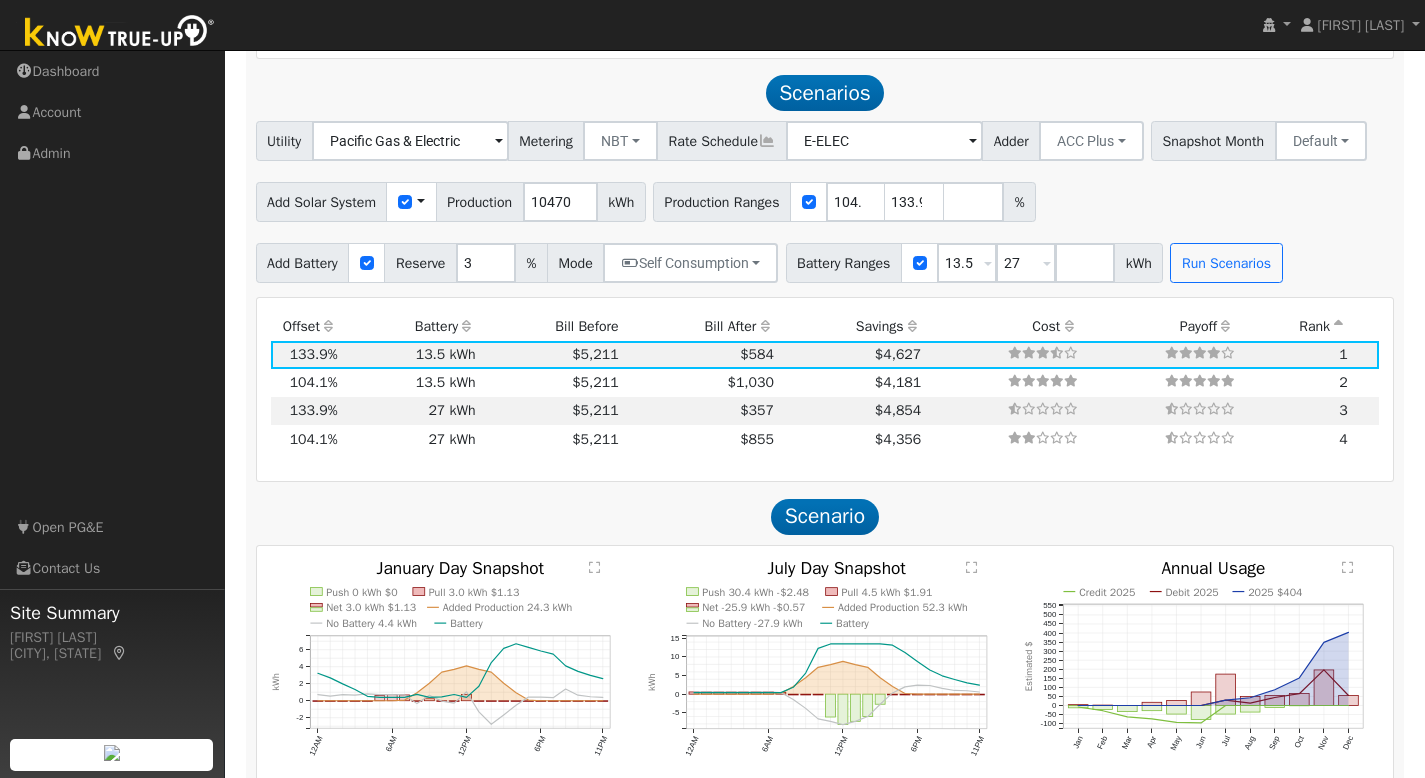 scroll, scrollTop: 1703, scrollLeft: 0, axis: vertical 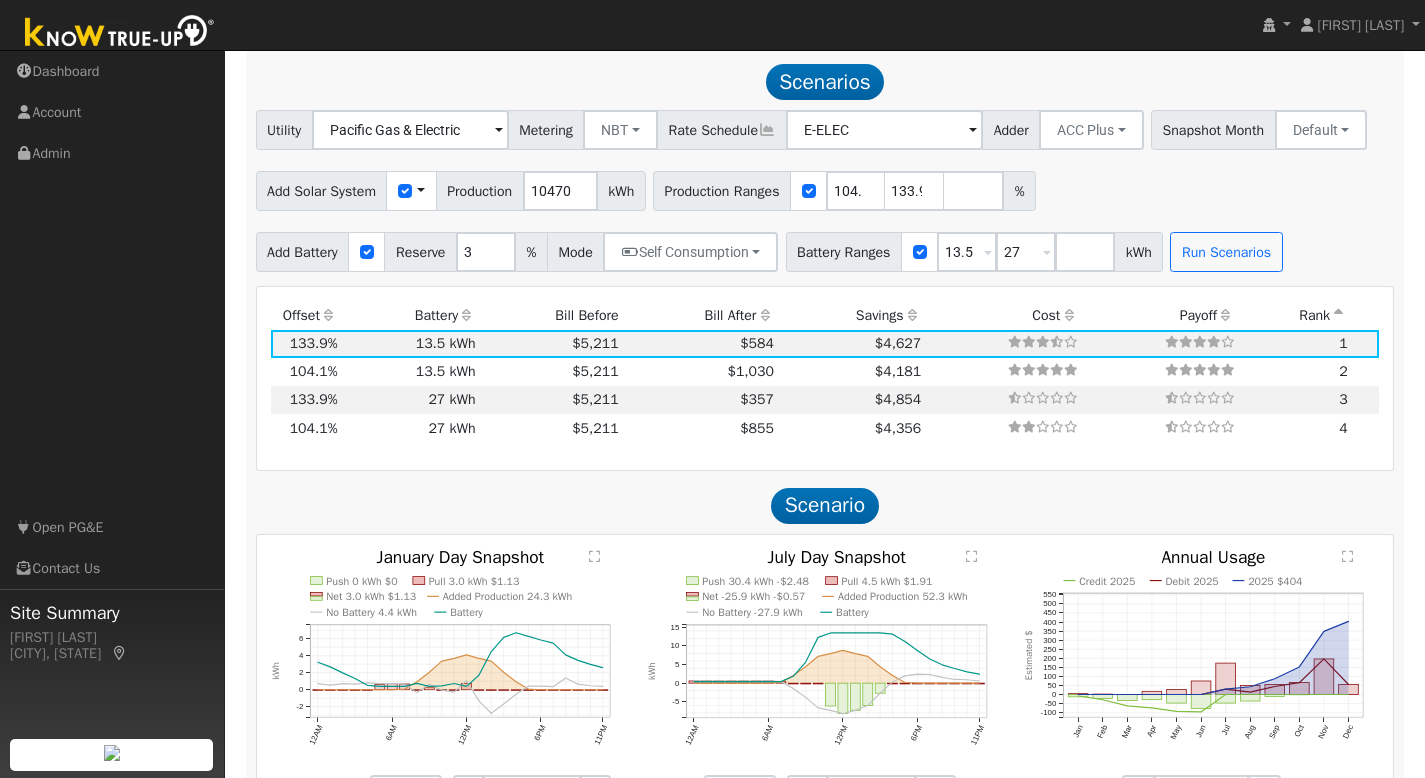 click on "Bill After" at bounding box center [699, 315] 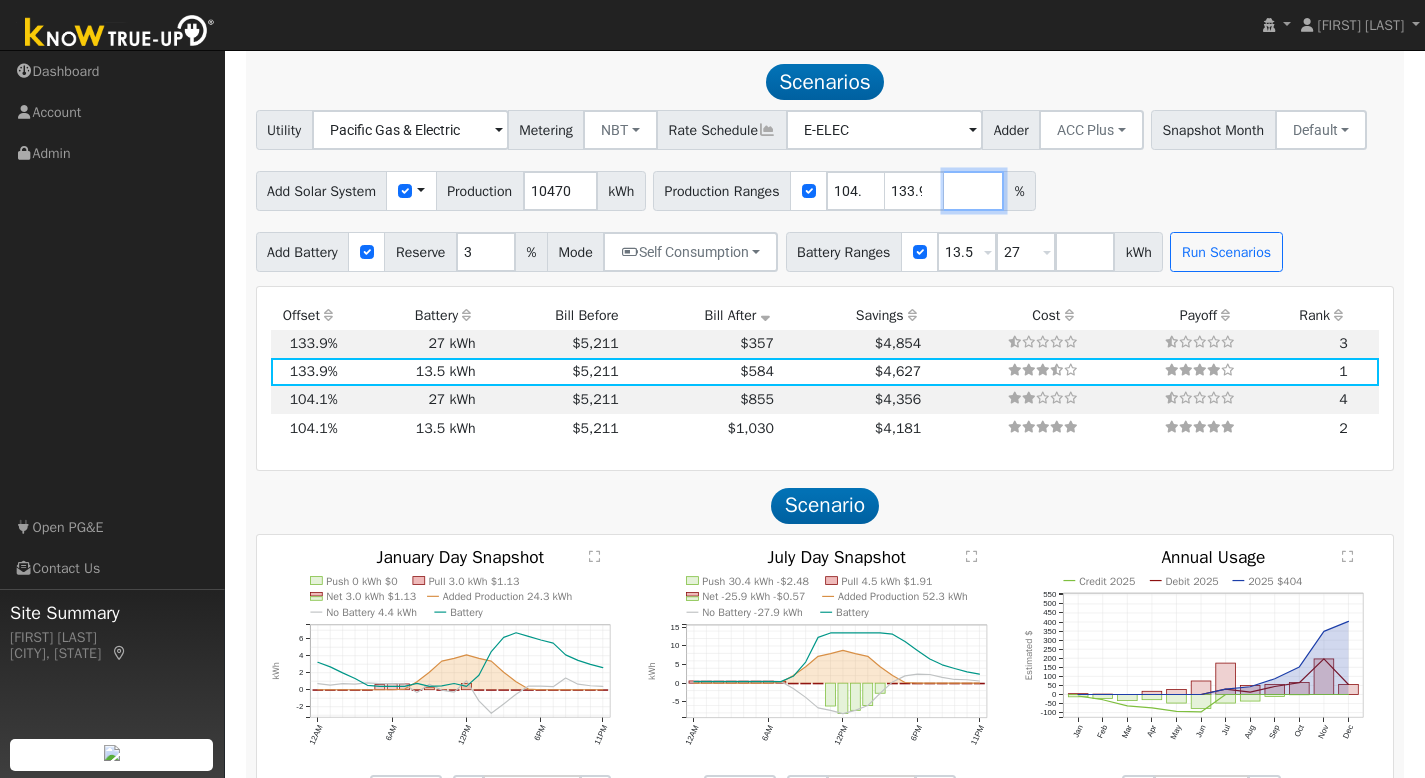 click at bounding box center [974, 191] 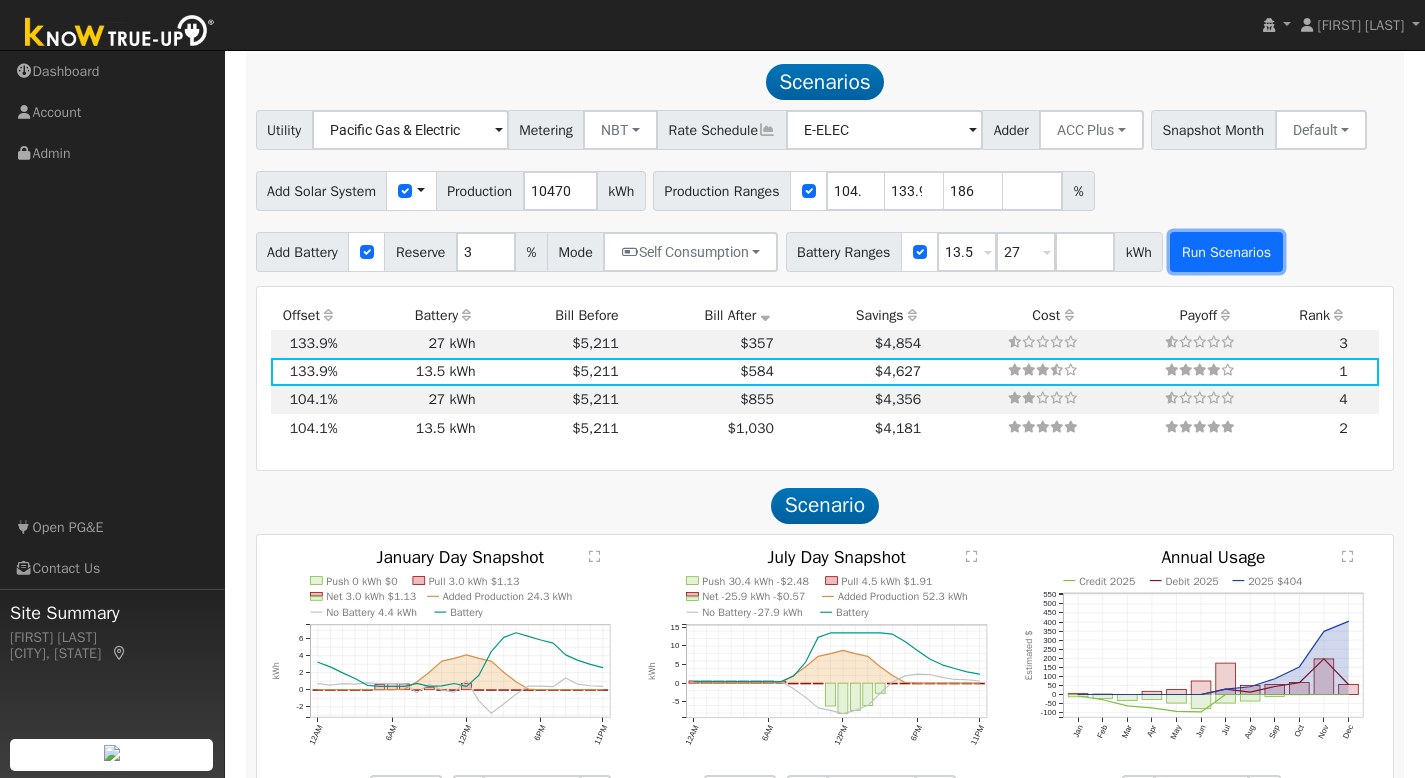 click on "Run Scenarios" at bounding box center [1226, 252] 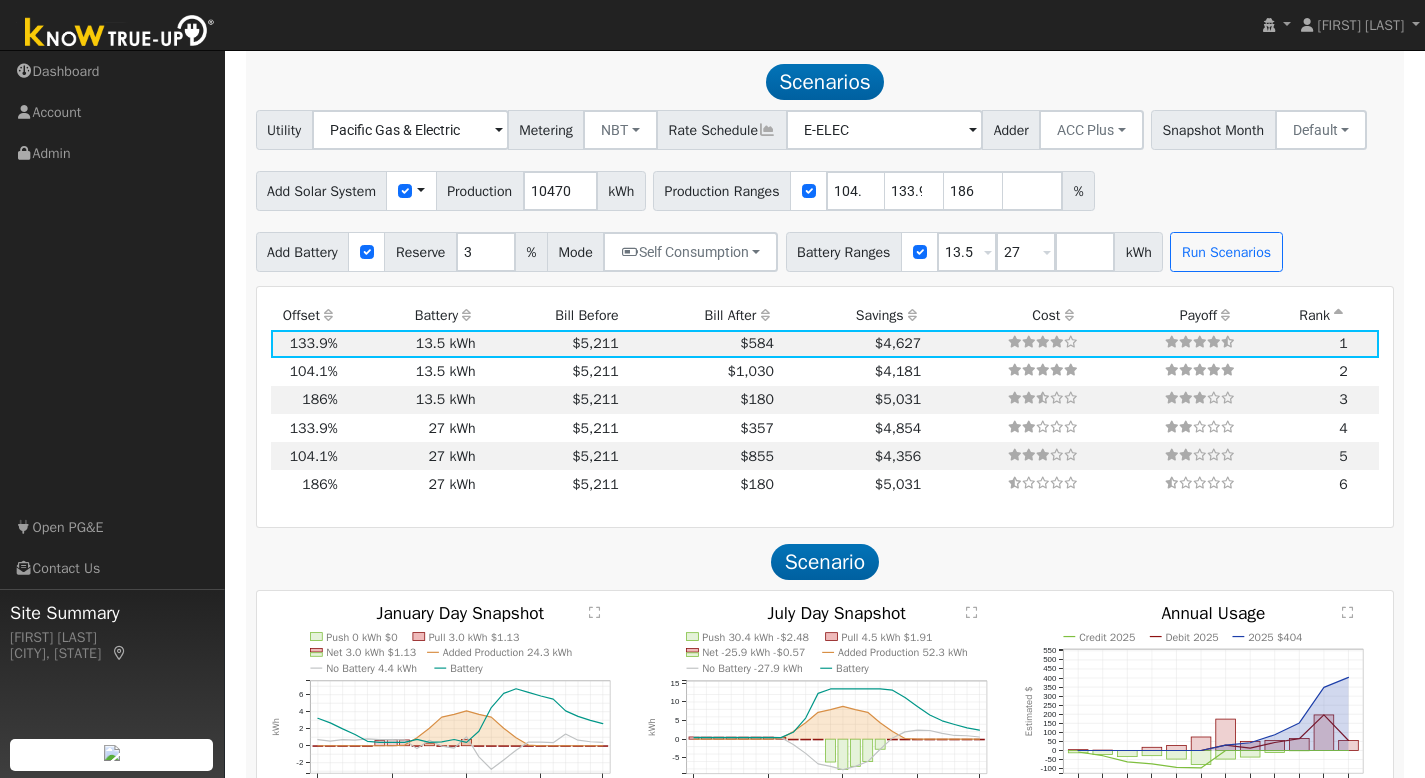 click on "Bill After" at bounding box center [699, 315] 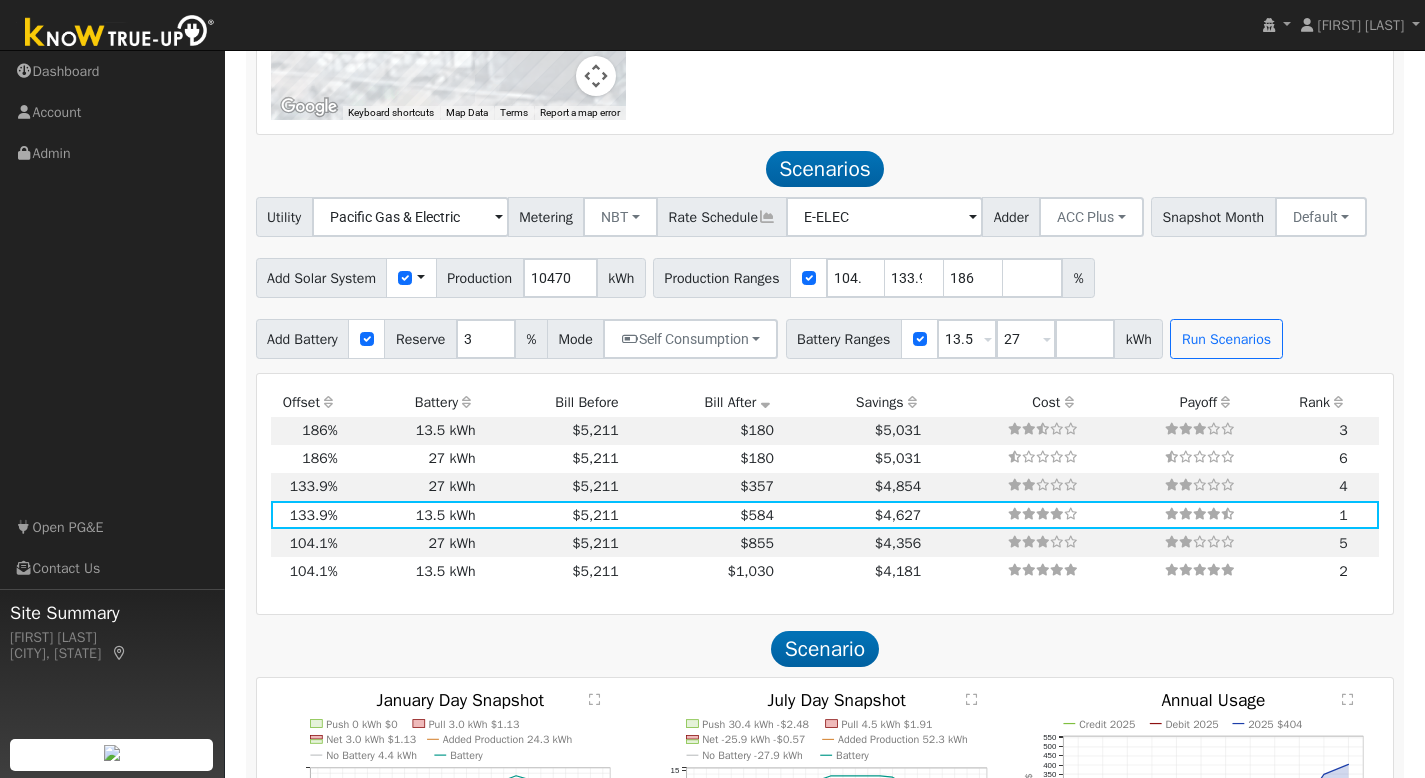 scroll, scrollTop: 1993, scrollLeft: 0, axis: vertical 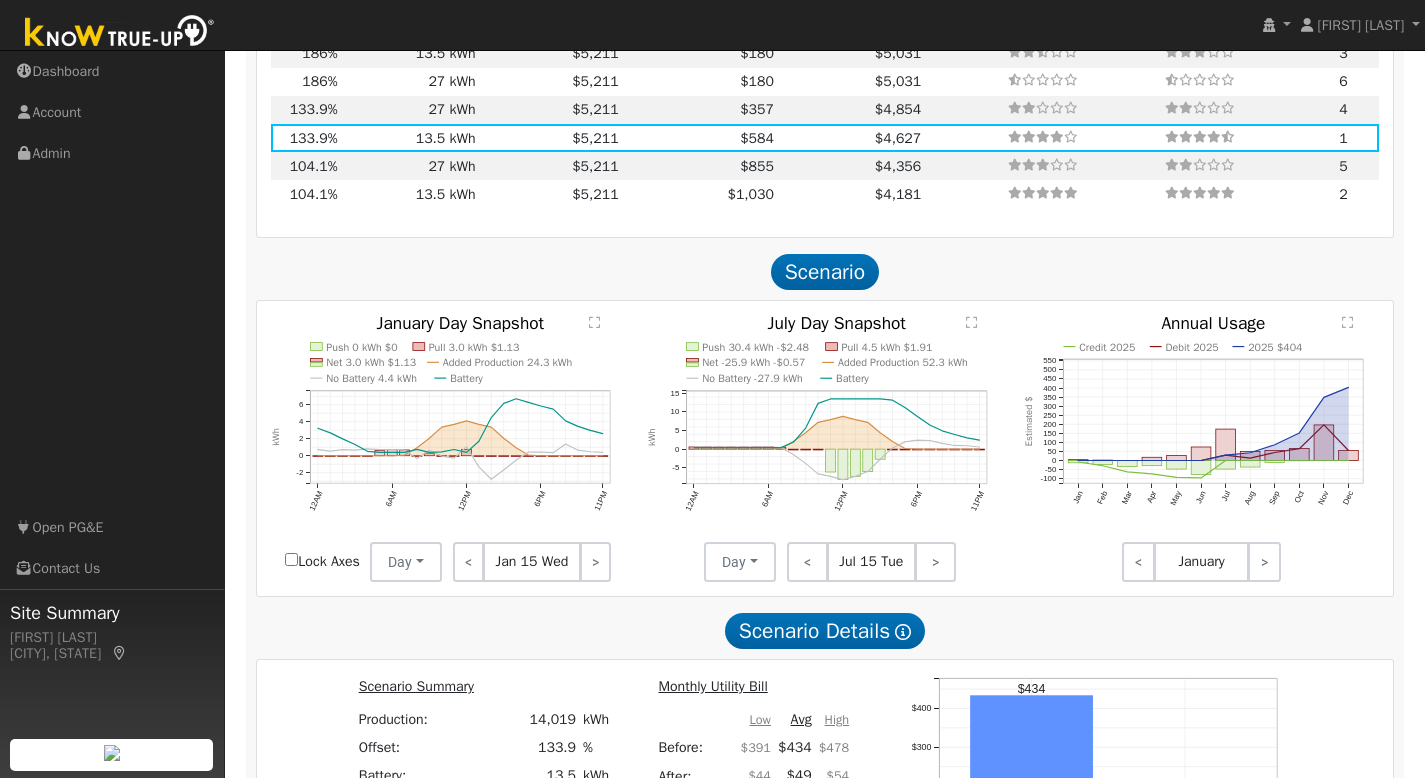 click on "" 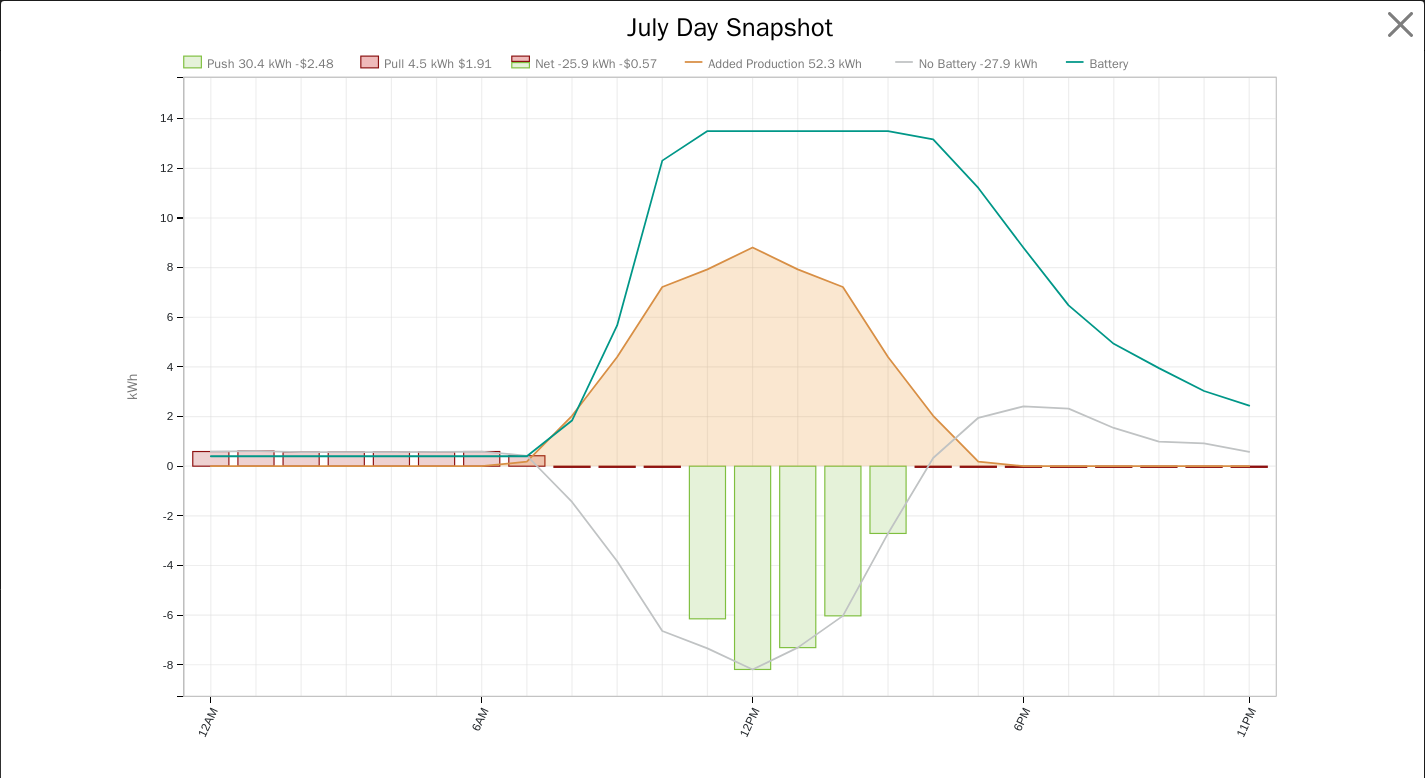 scroll, scrollTop: 1999, scrollLeft: 0, axis: vertical 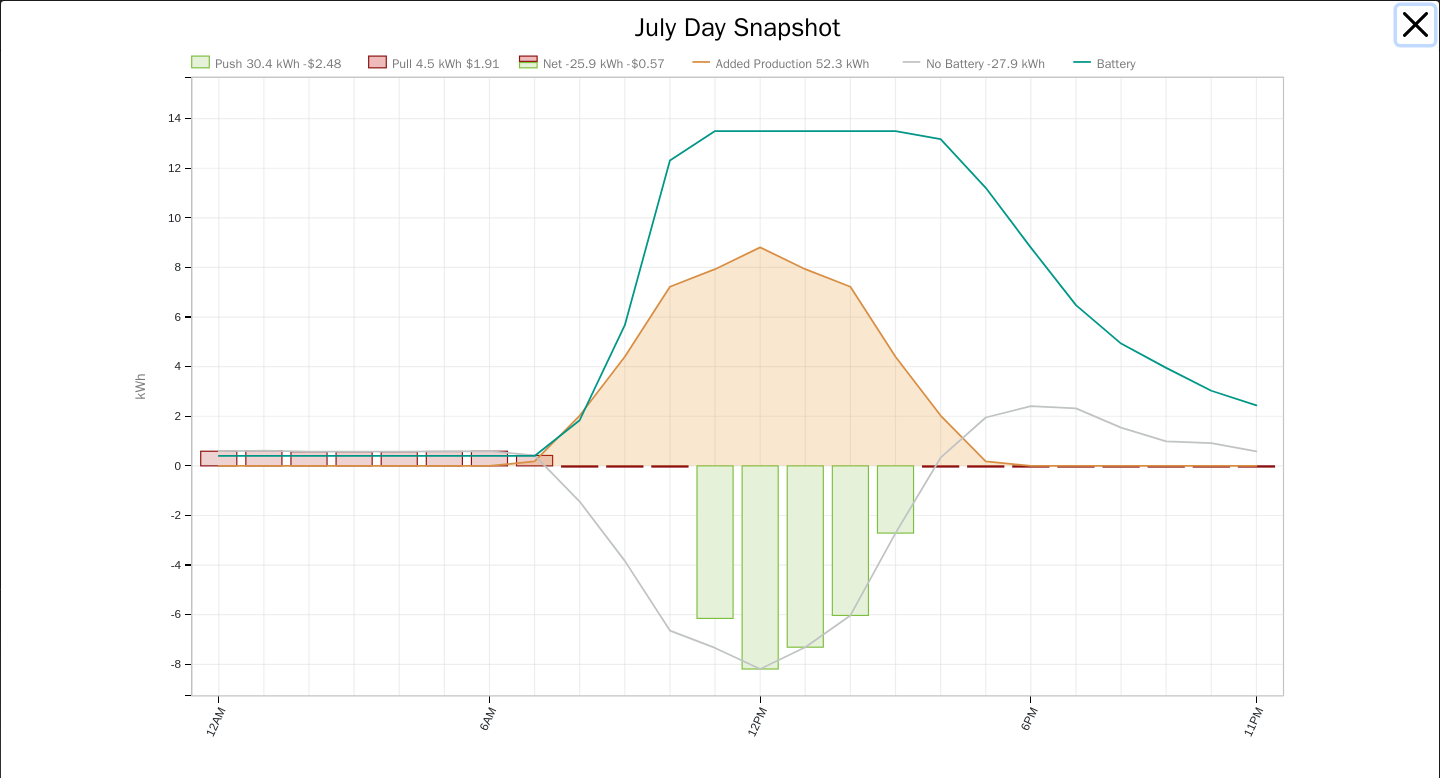 click at bounding box center [1416, 25] 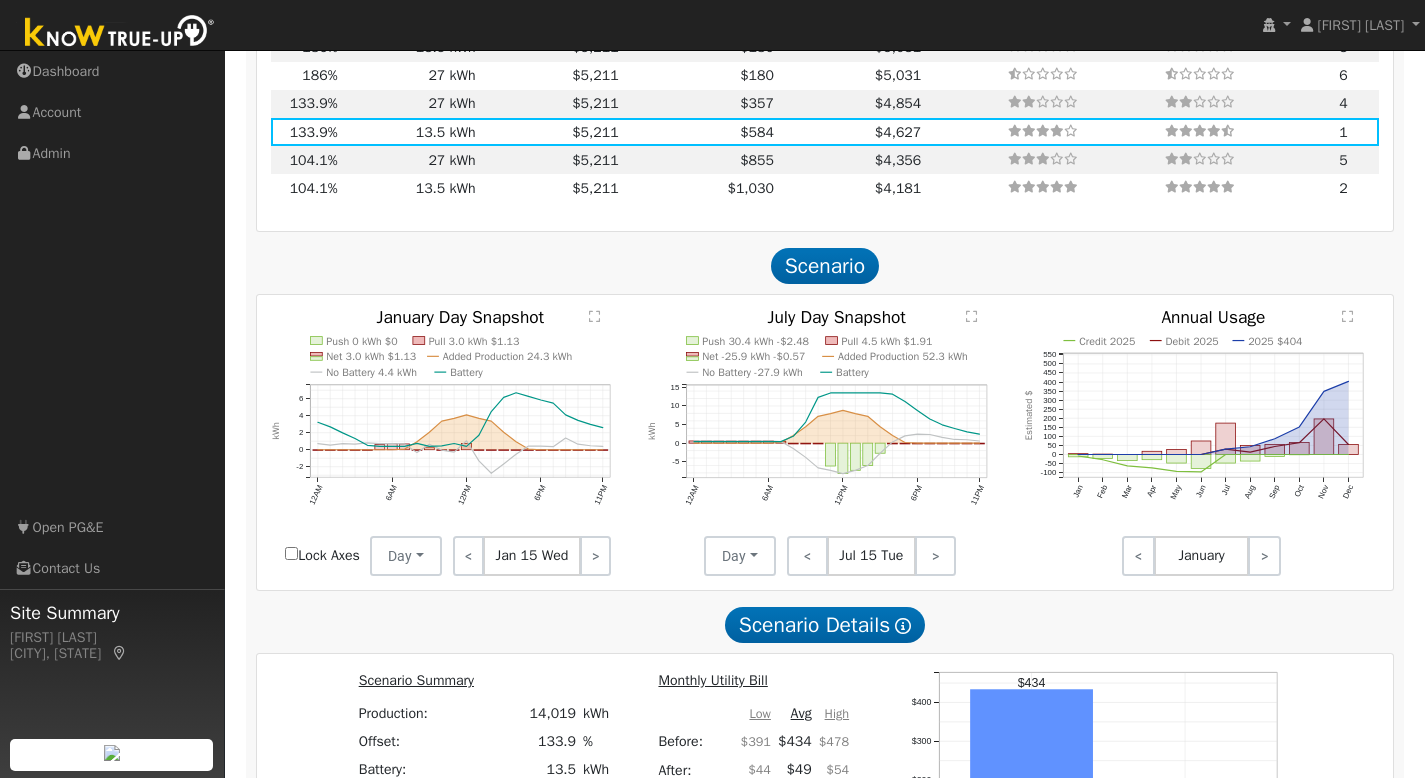 click on "Push 0 kWh $0 Pull 3.0 kWh $1.13 Net 3.0 kWh $1.13 Added Production 24.3 kWh No Battery 4.4 kWh Battery 12AM 6AM 12PM 6PM 11PM -2 0 2 4 6  January Day Snapshot kWh onclick="" onclick="" onclick="" onclick="" onclick="" onclick="" onclick="" onclick="" onclick="" onclick="" onclick="" onclick="" onclick="" onclick="" onclick="" onclick="" onclick="" onclick="" onclick="" onclick="" onclick="" onclick="" onclick="" onclick="" onclick="" onclick="" onclick="" onclick="" onclick="" onclick="" onclick="" onclick="" onclick="" onclick="" onclick="" onclick="" onclick="" onclick="" onclick="" onclick="" onclick="" onclick="" onclick="" onclick="" onclick="" onclick="" onclick="" onclick="" onclick="" onclick="" onclick="" onclick="" onclick="" onclick="" onclick="" onclick="" onclick="" onclick="" onclick="" onclick="" onclick="" onclick="" onclick="" onclick="" onclick="" onclick="" onclick="" onclick="" onclick="" onclick="" onclick="" onclick=""" 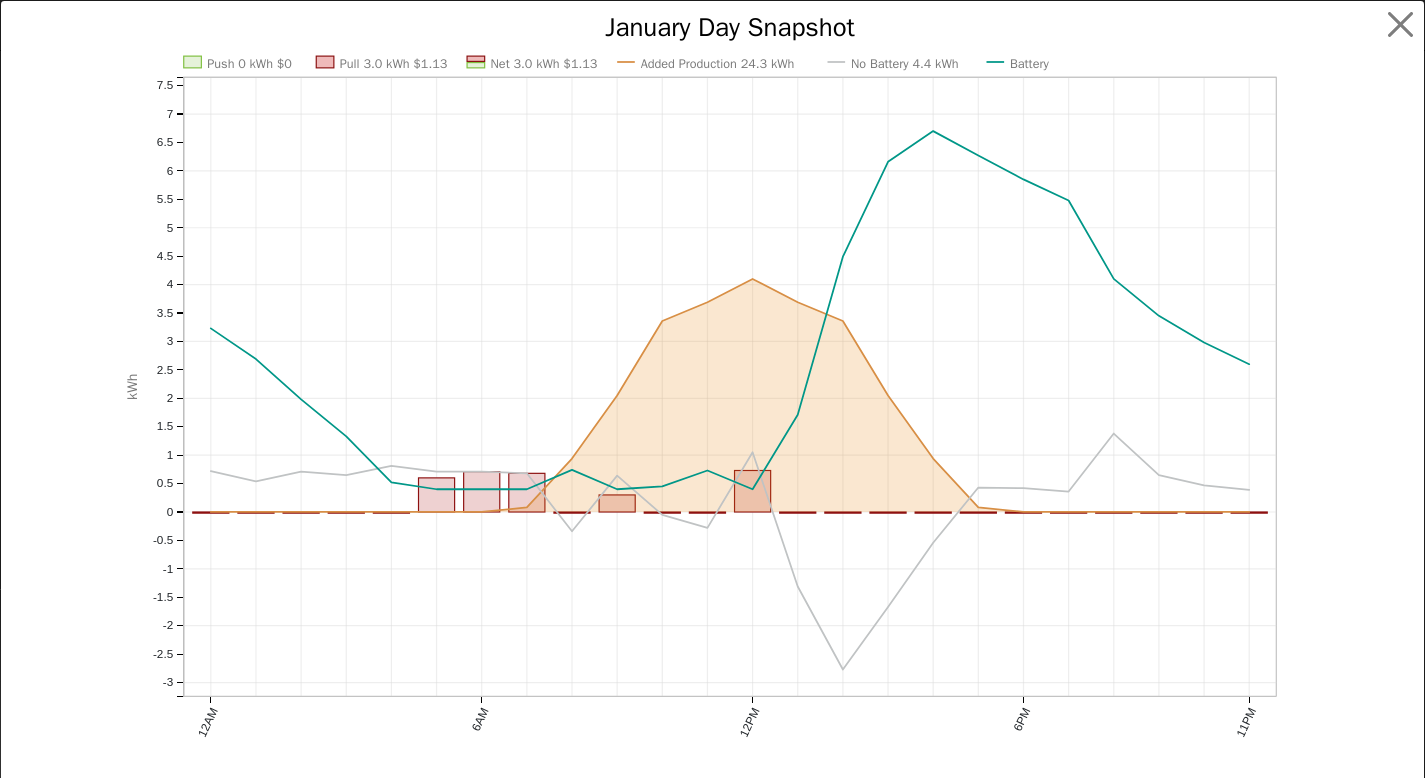 scroll, scrollTop: 2005, scrollLeft: 0, axis: vertical 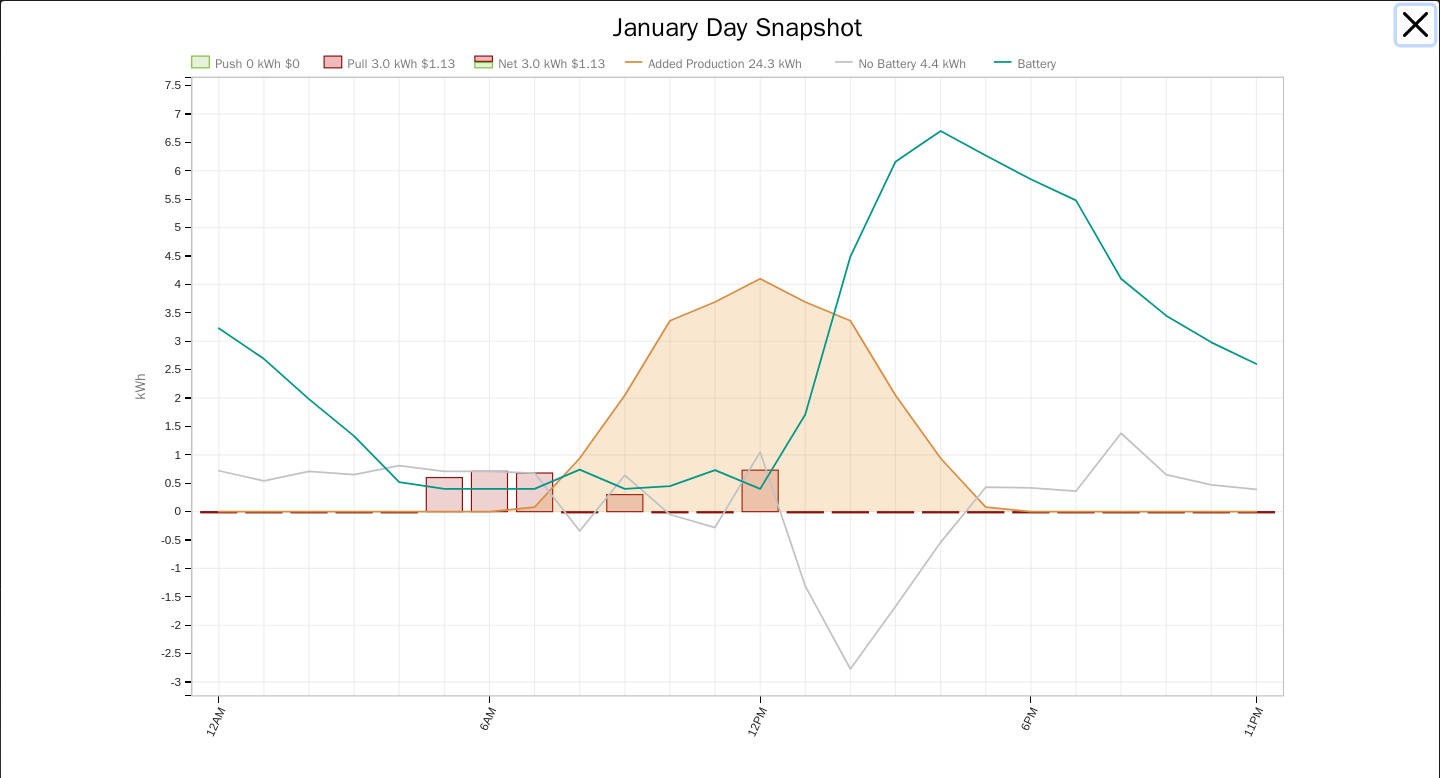 click at bounding box center [1416, 25] 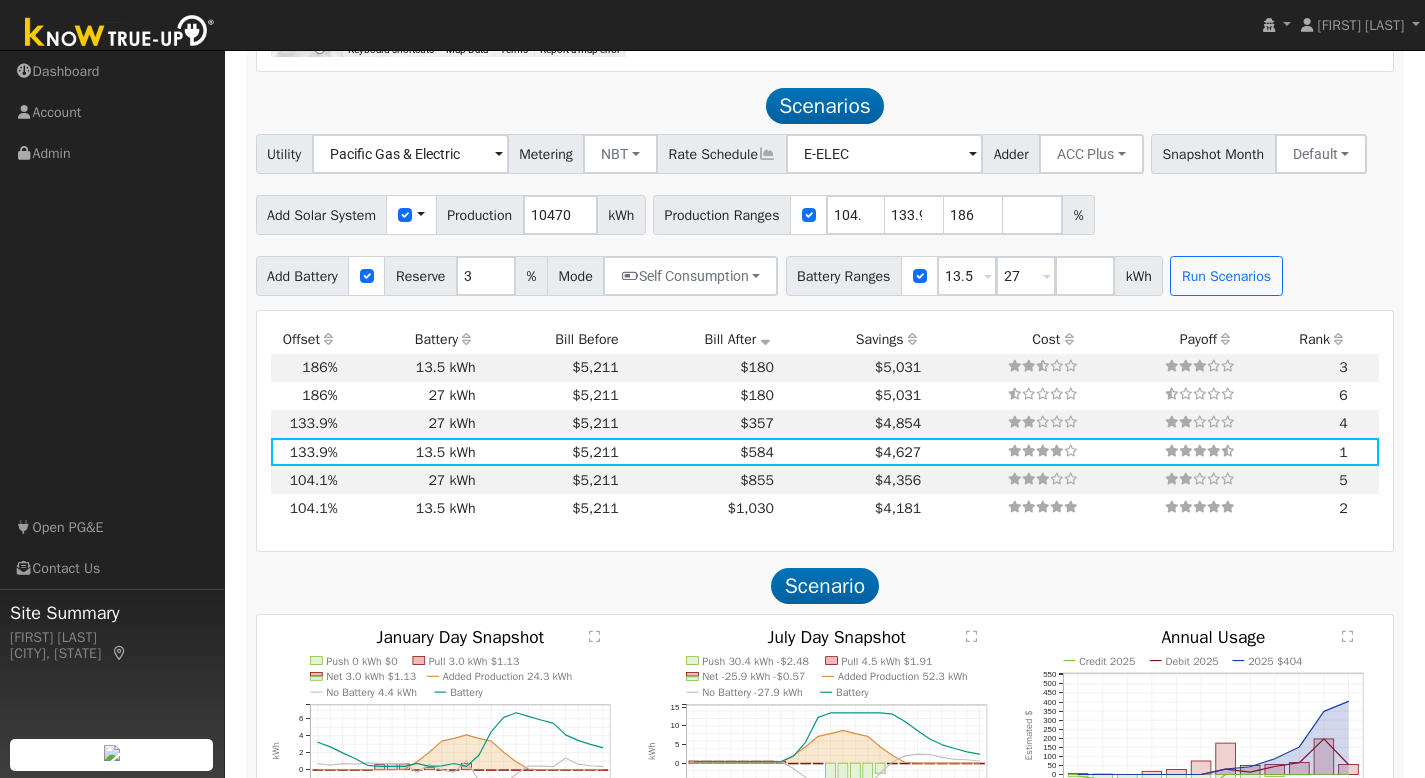 scroll, scrollTop: 1609, scrollLeft: 0, axis: vertical 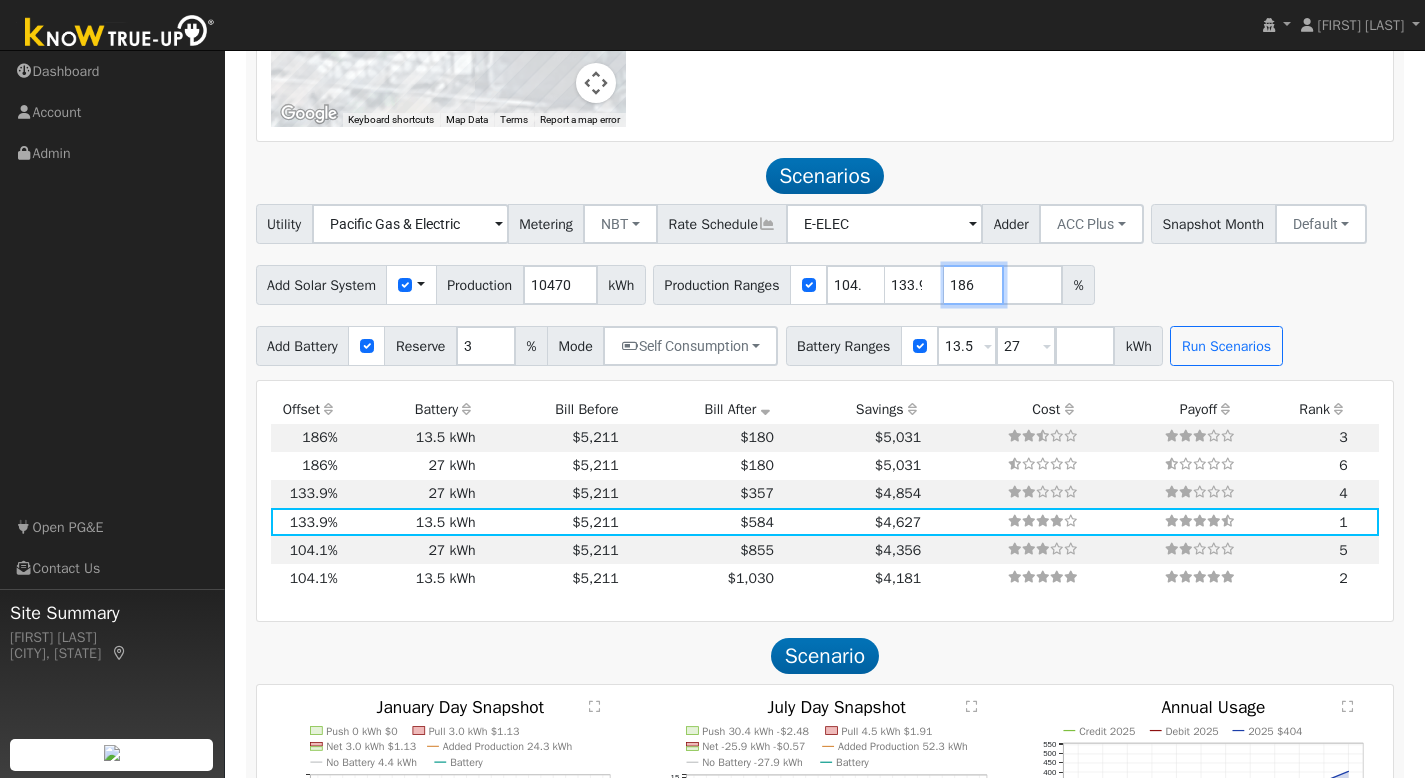 drag, startPoint x: 999, startPoint y: 281, endPoint x: 953, endPoint y: 276, distance: 46.270943 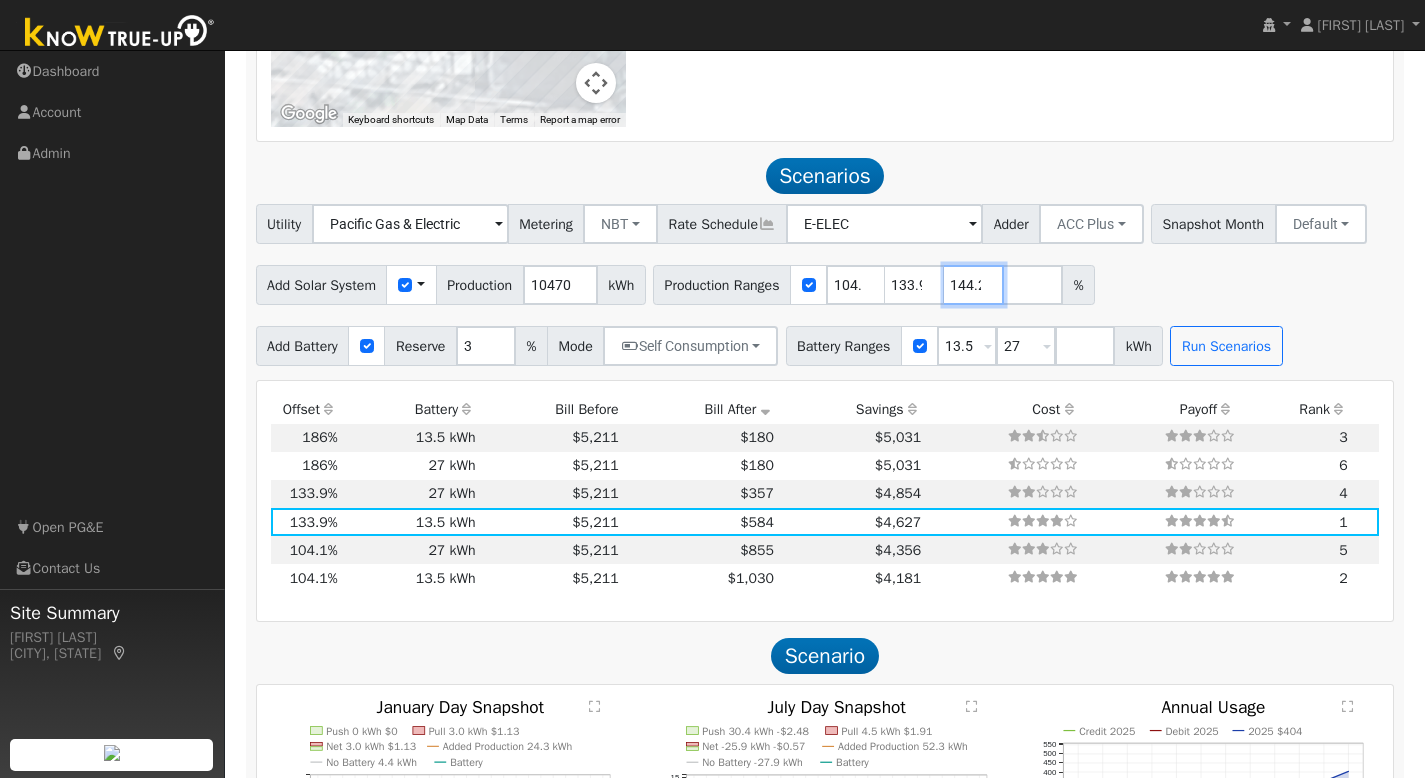 scroll, scrollTop: 0, scrollLeft: 4, axis: horizontal 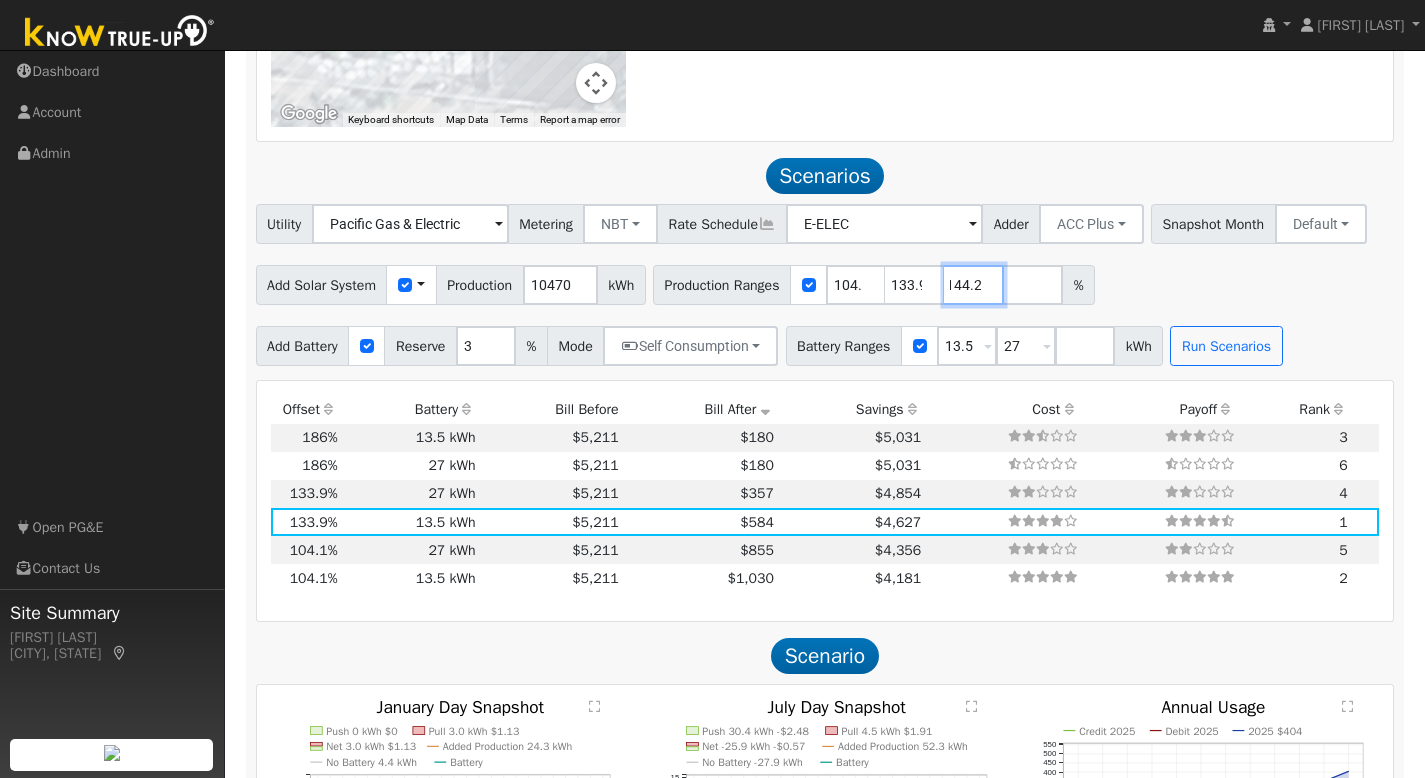 type on "144.2" 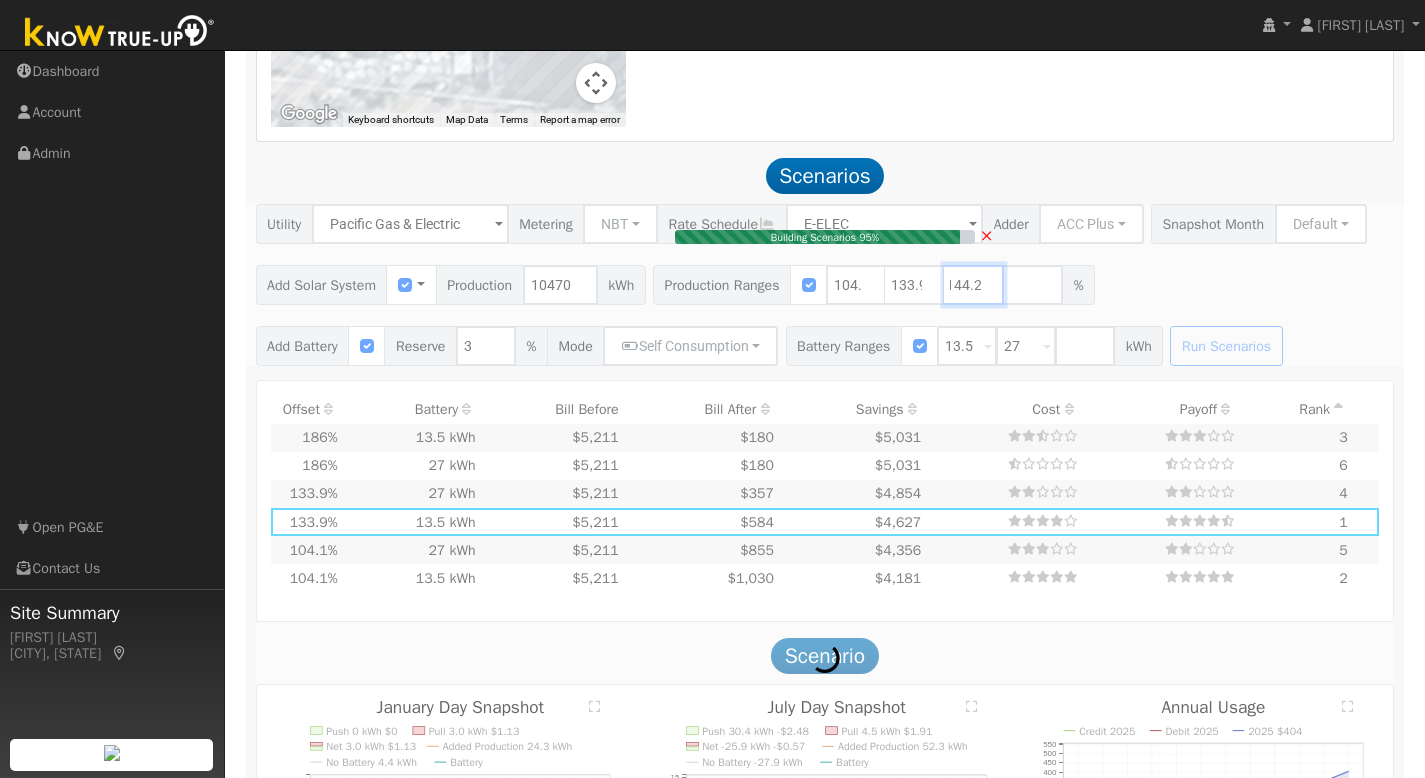type on "10.1" 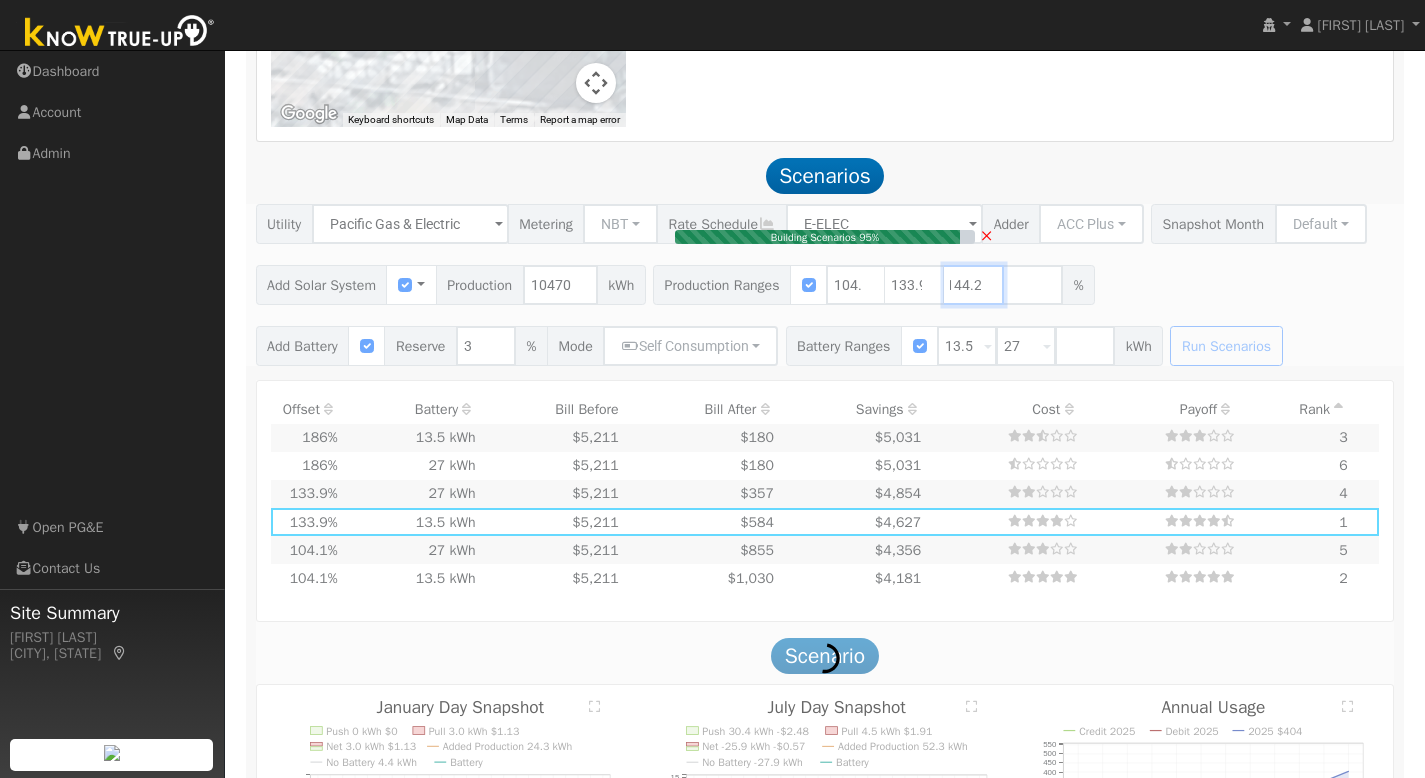 type on "$35,229" 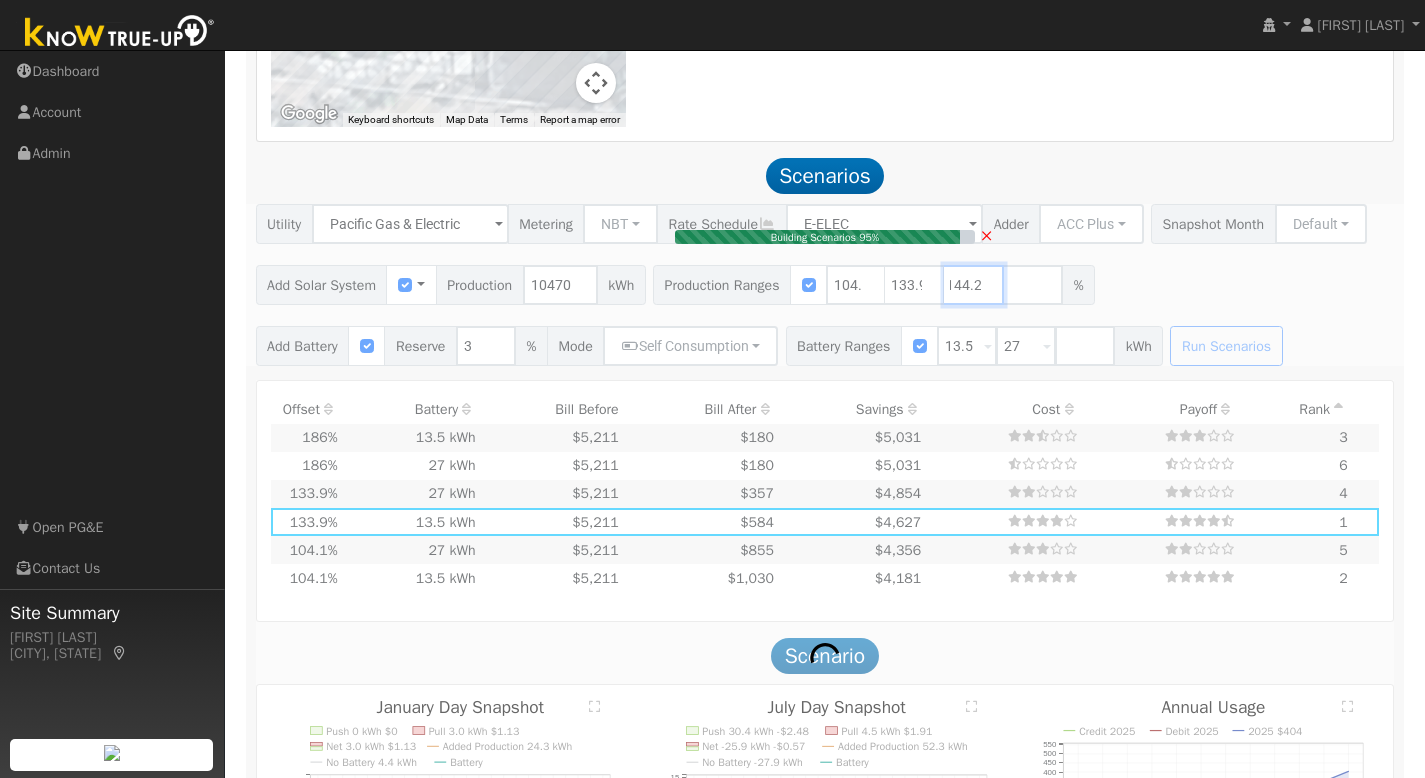 type on "$15,429" 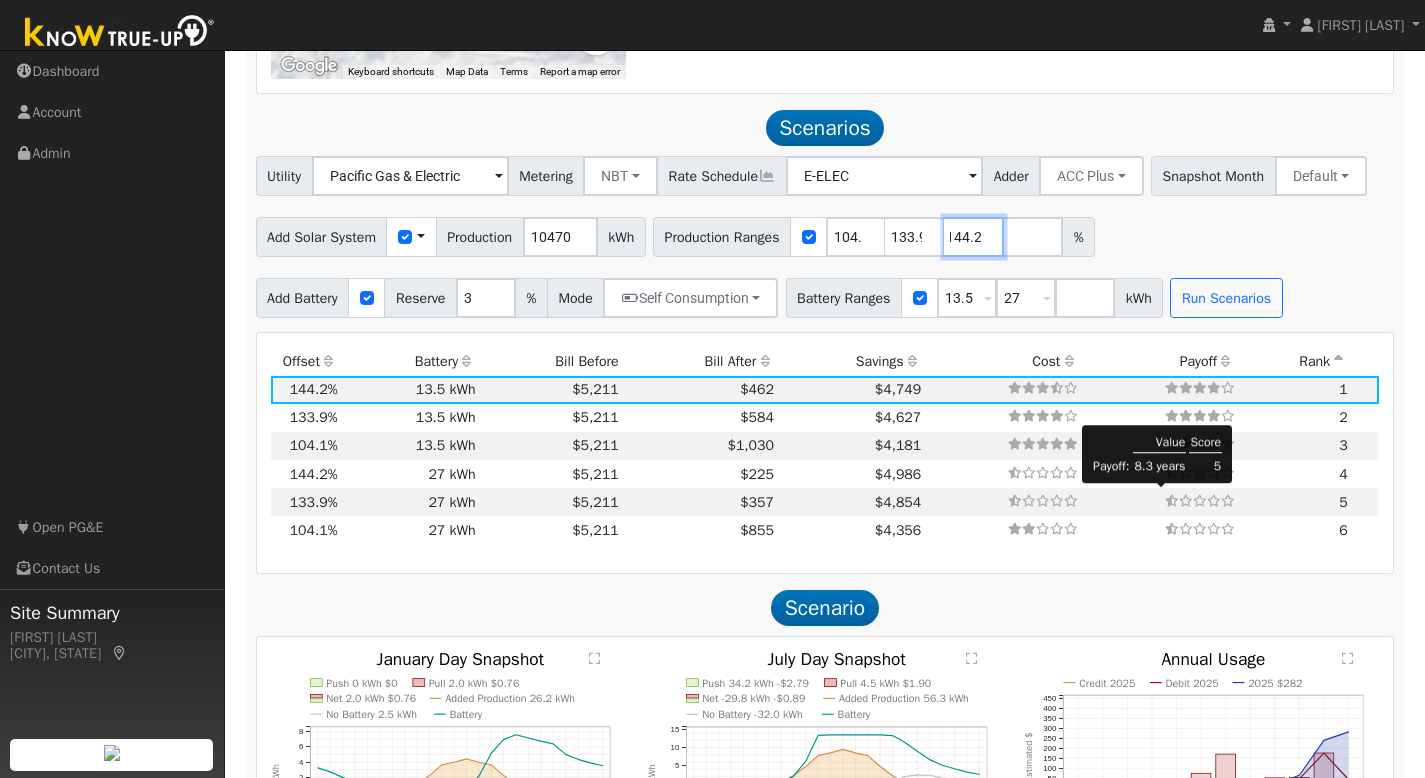 scroll, scrollTop: 1703, scrollLeft: 0, axis: vertical 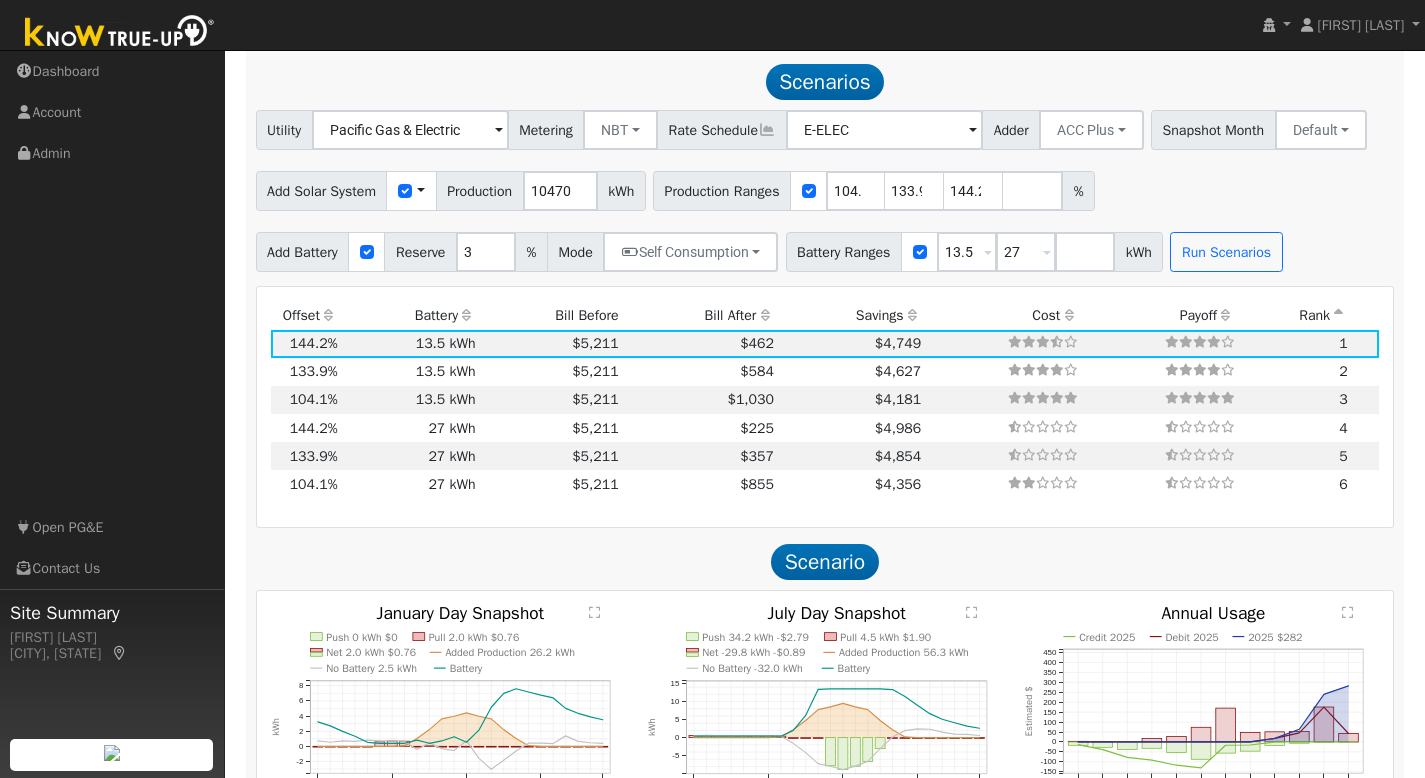 click on "Bill After" at bounding box center [699, 315] 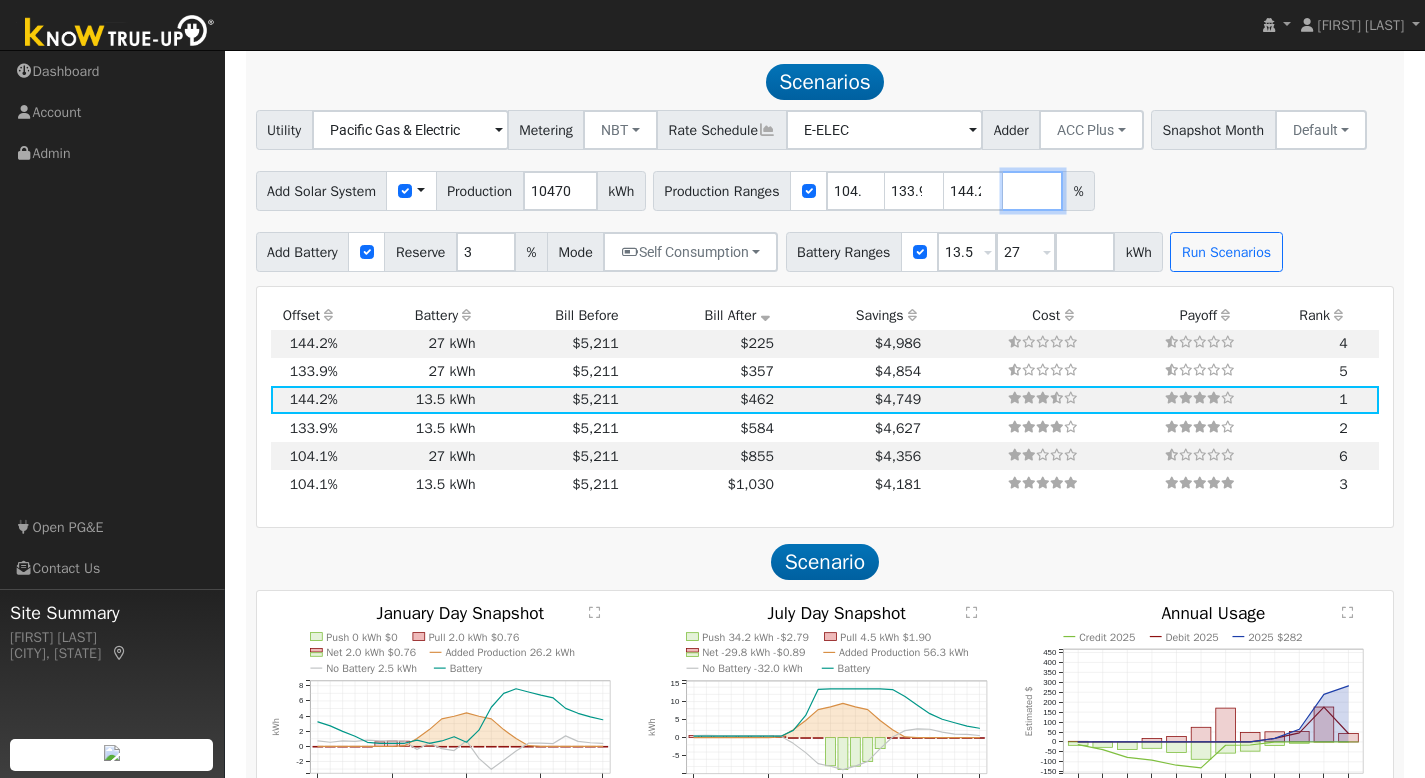 click at bounding box center (1033, 191) 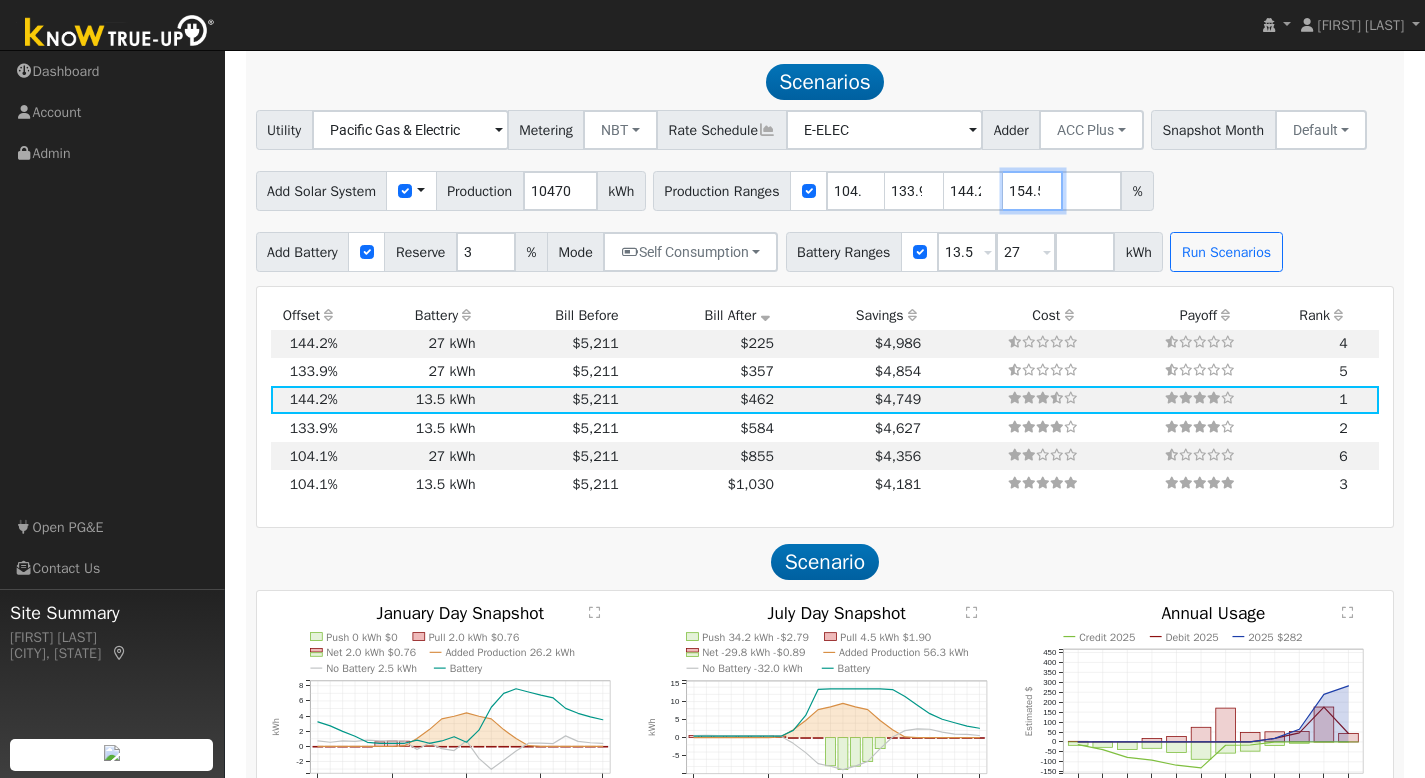 scroll, scrollTop: 0, scrollLeft: 4, axis: horizontal 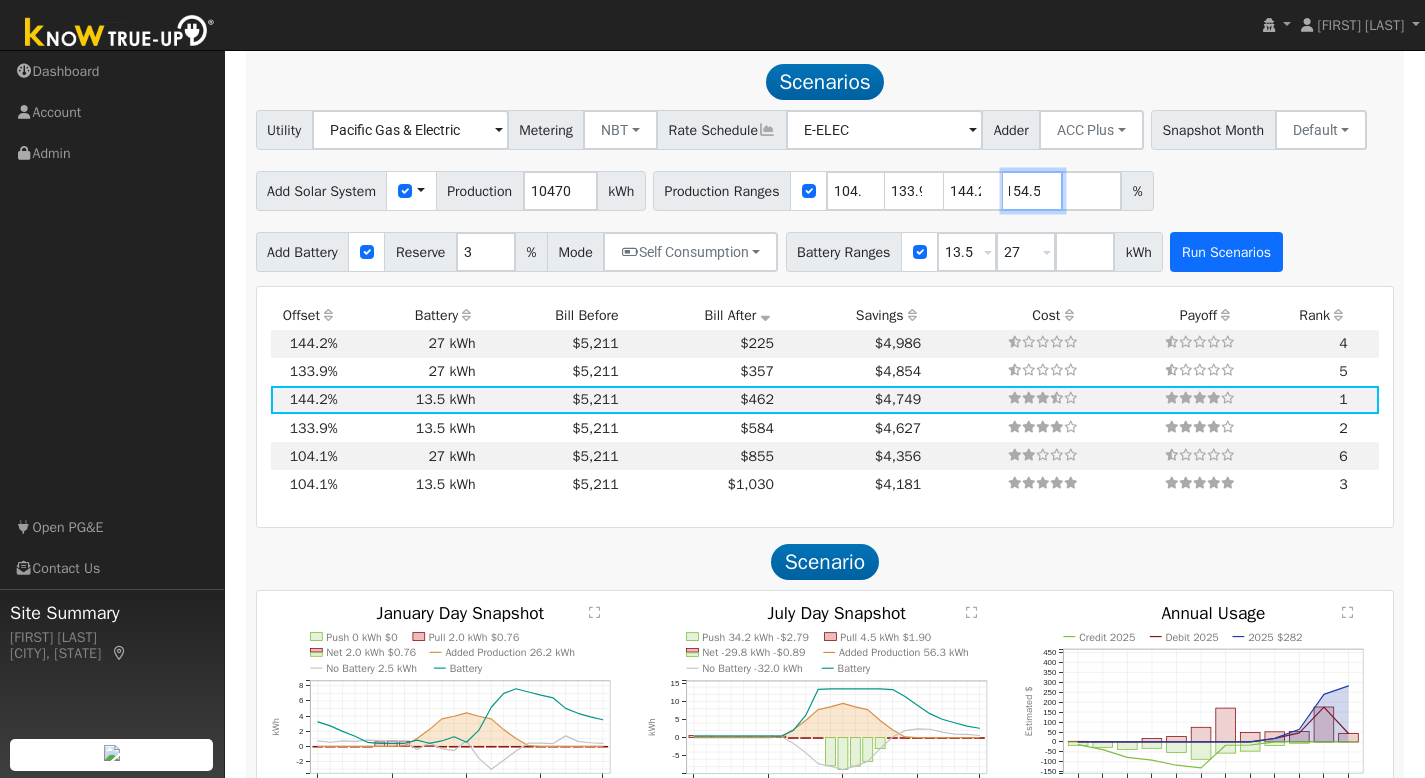 type on "154.5" 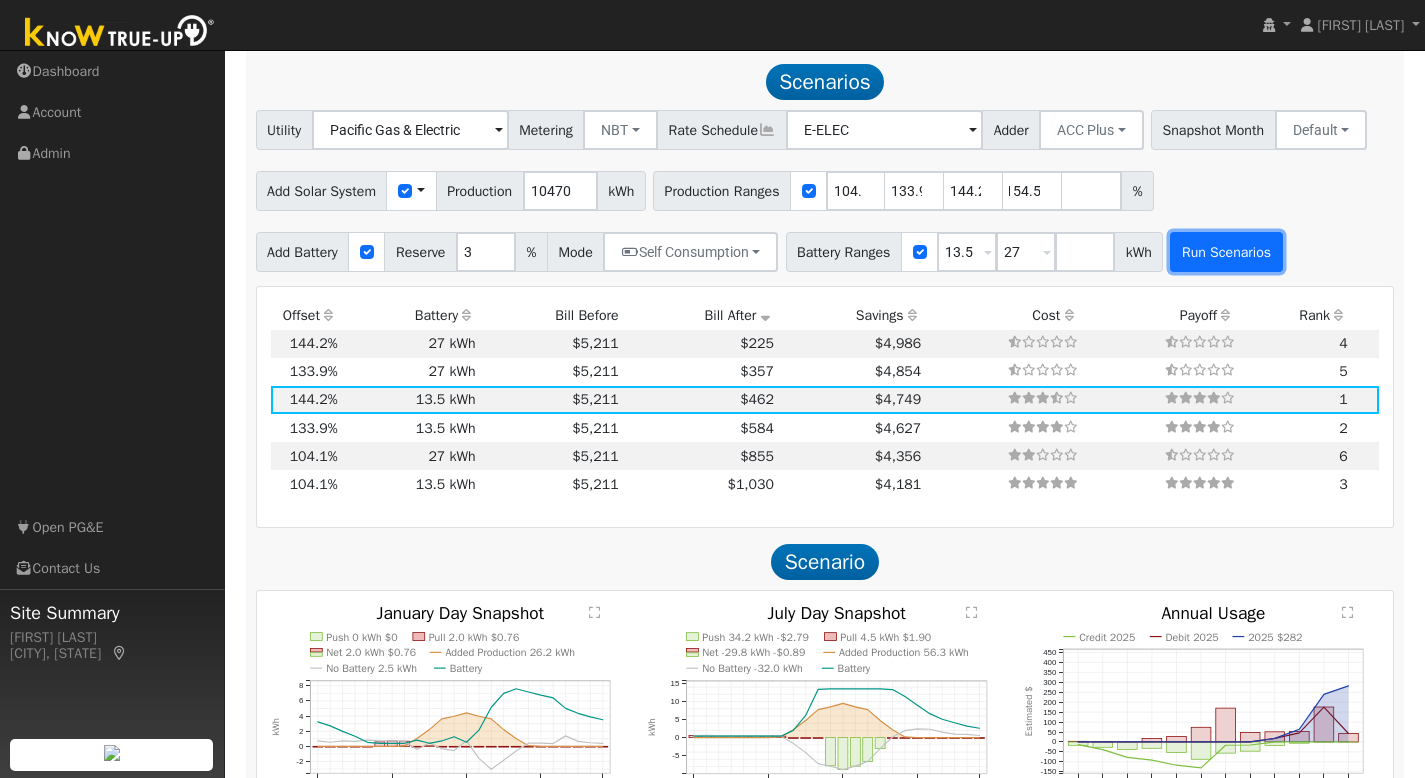 click on "Run Scenarios" at bounding box center (1226, 252) 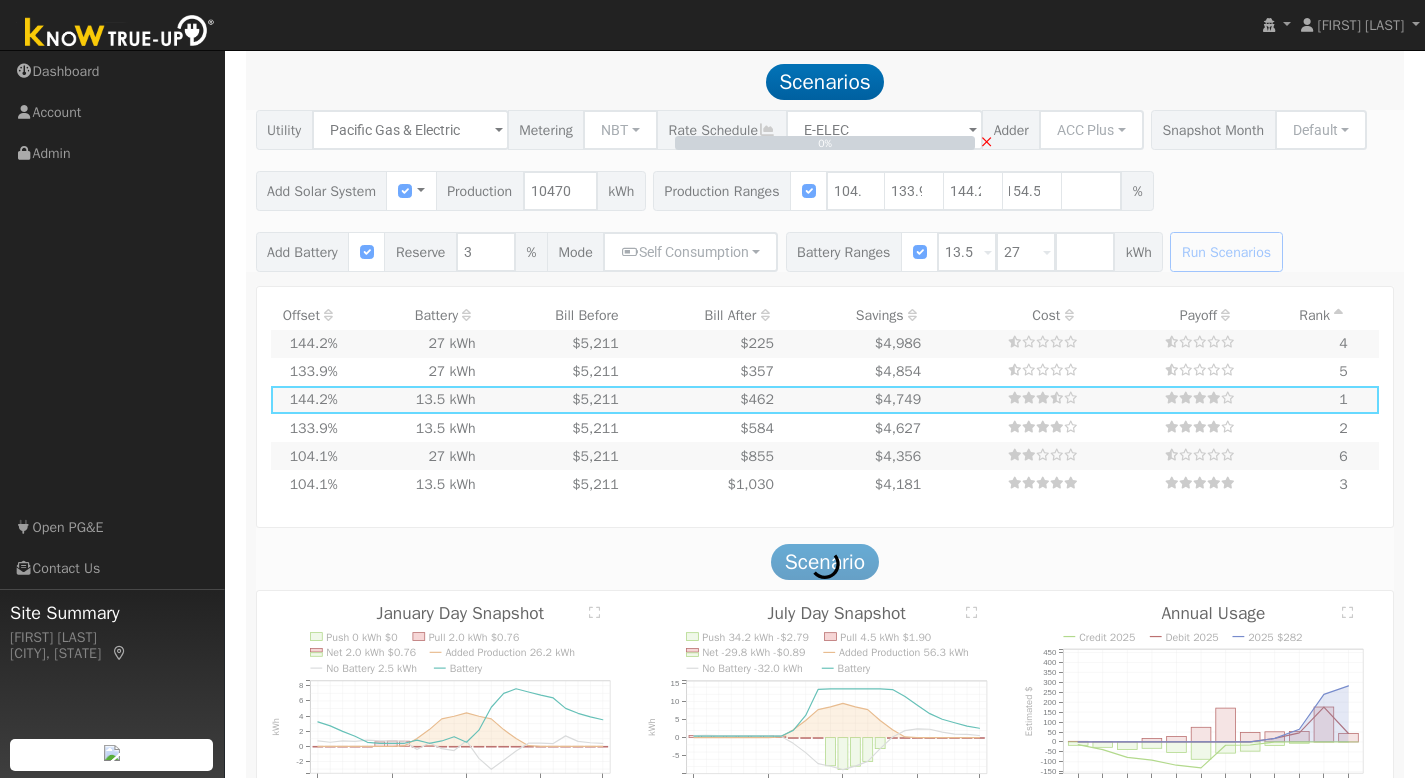scroll, scrollTop: 0, scrollLeft: 0, axis: both 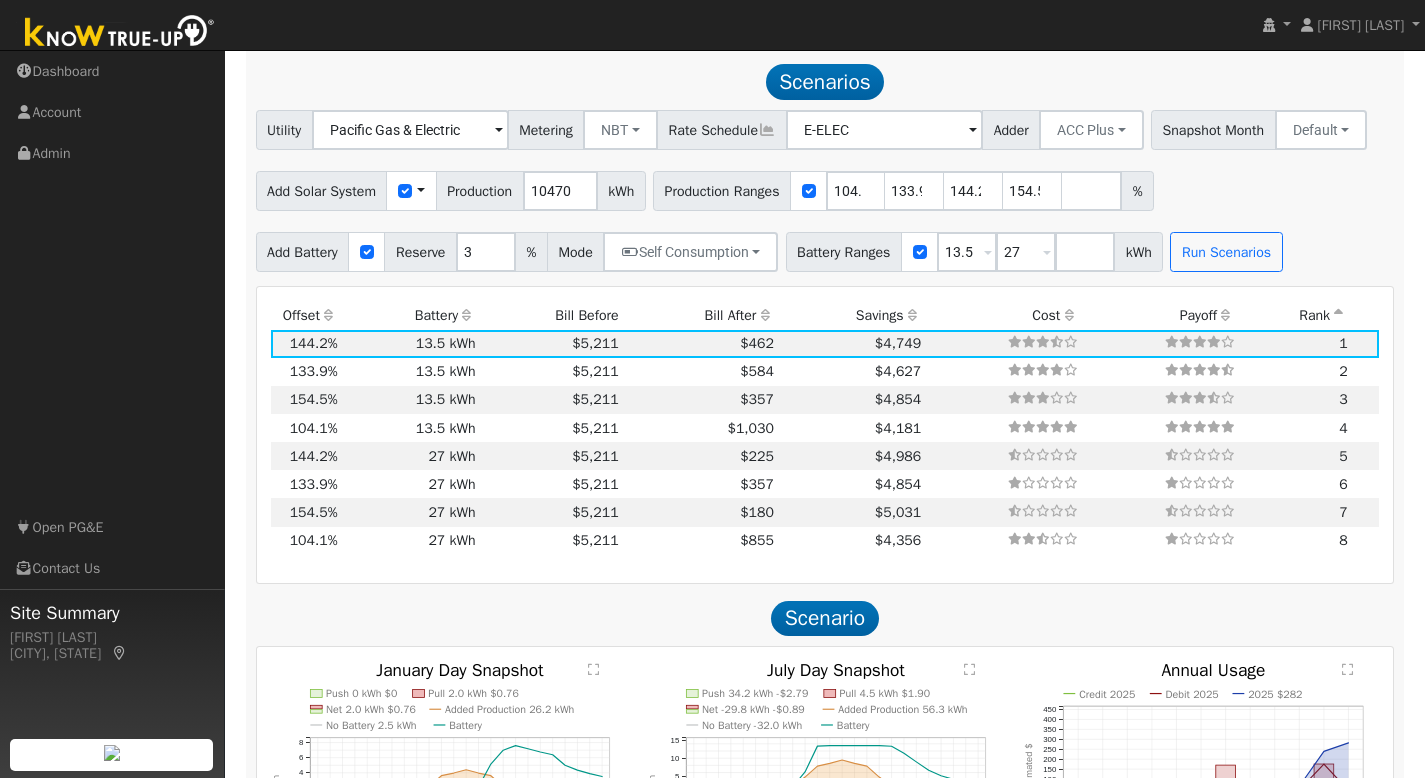 click on "Bill After" at bounding box center (699, 315) 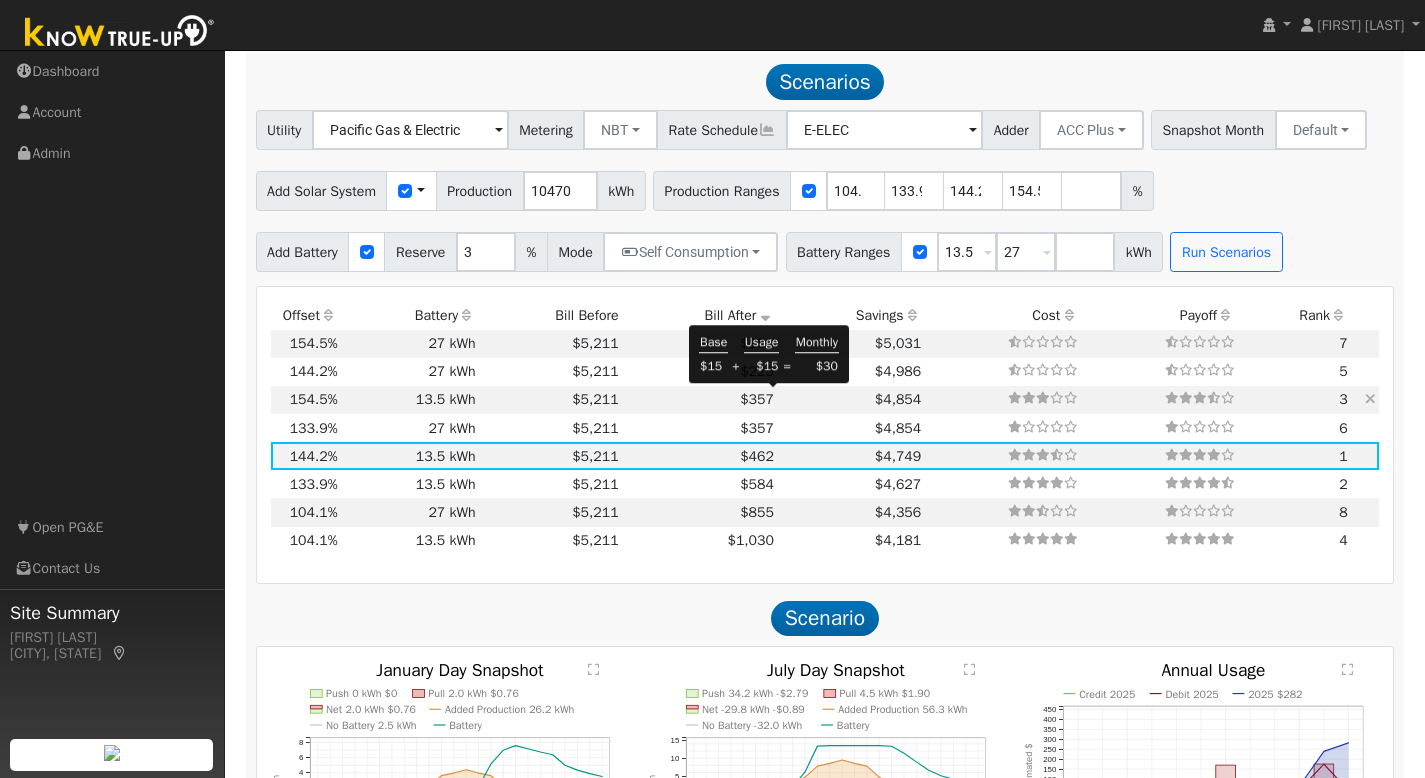 click on "$357" at bounding box center (757, 399) 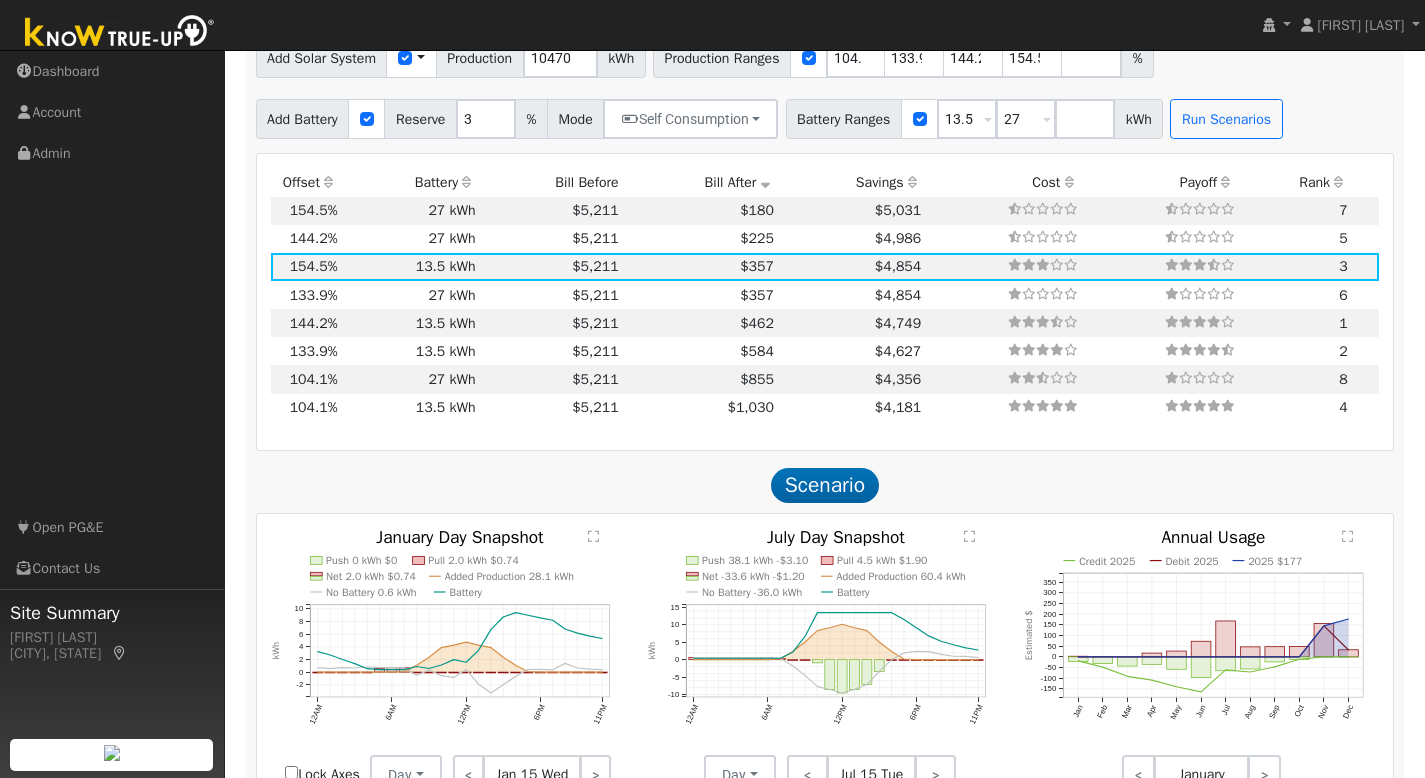 scroll, scrollTop: 1944, scrollLeft: 0, axis: vertical 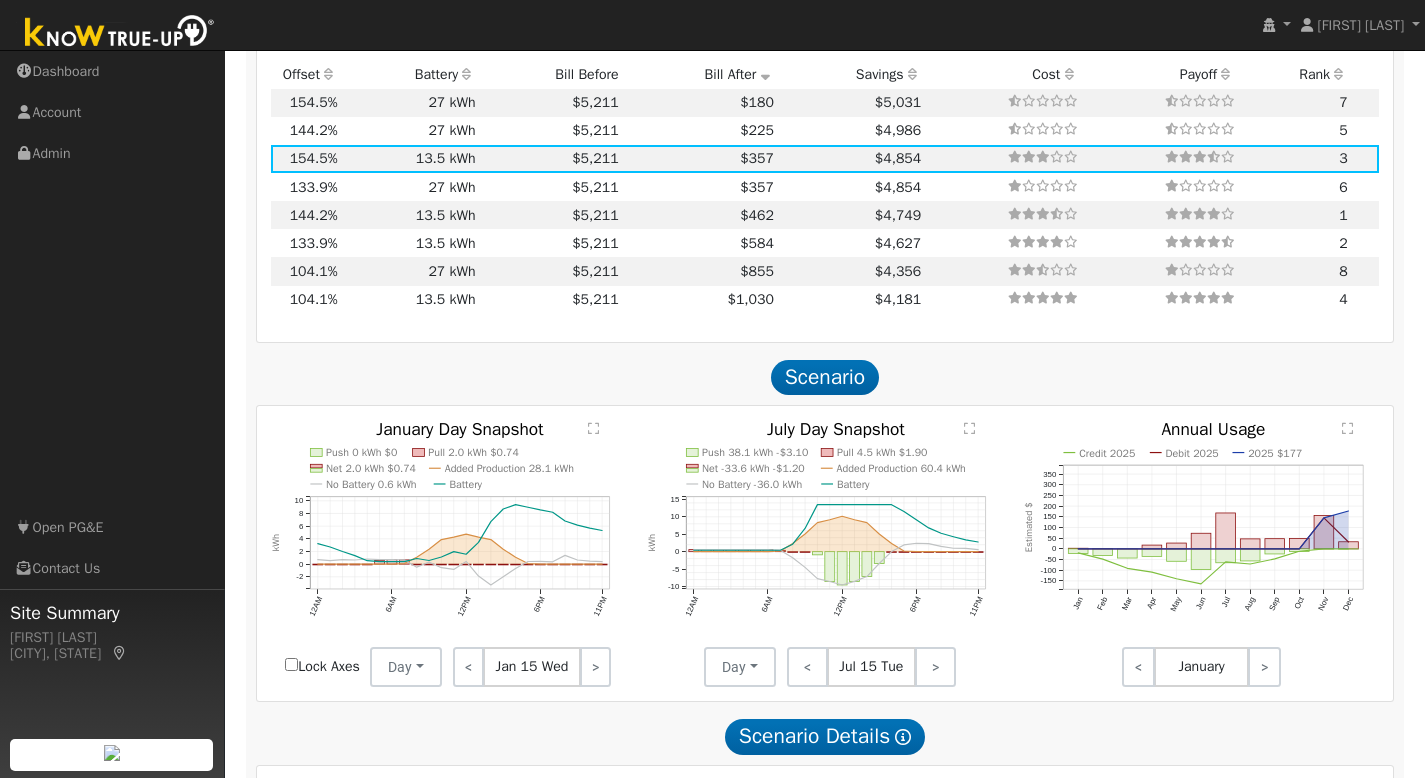 click on "" 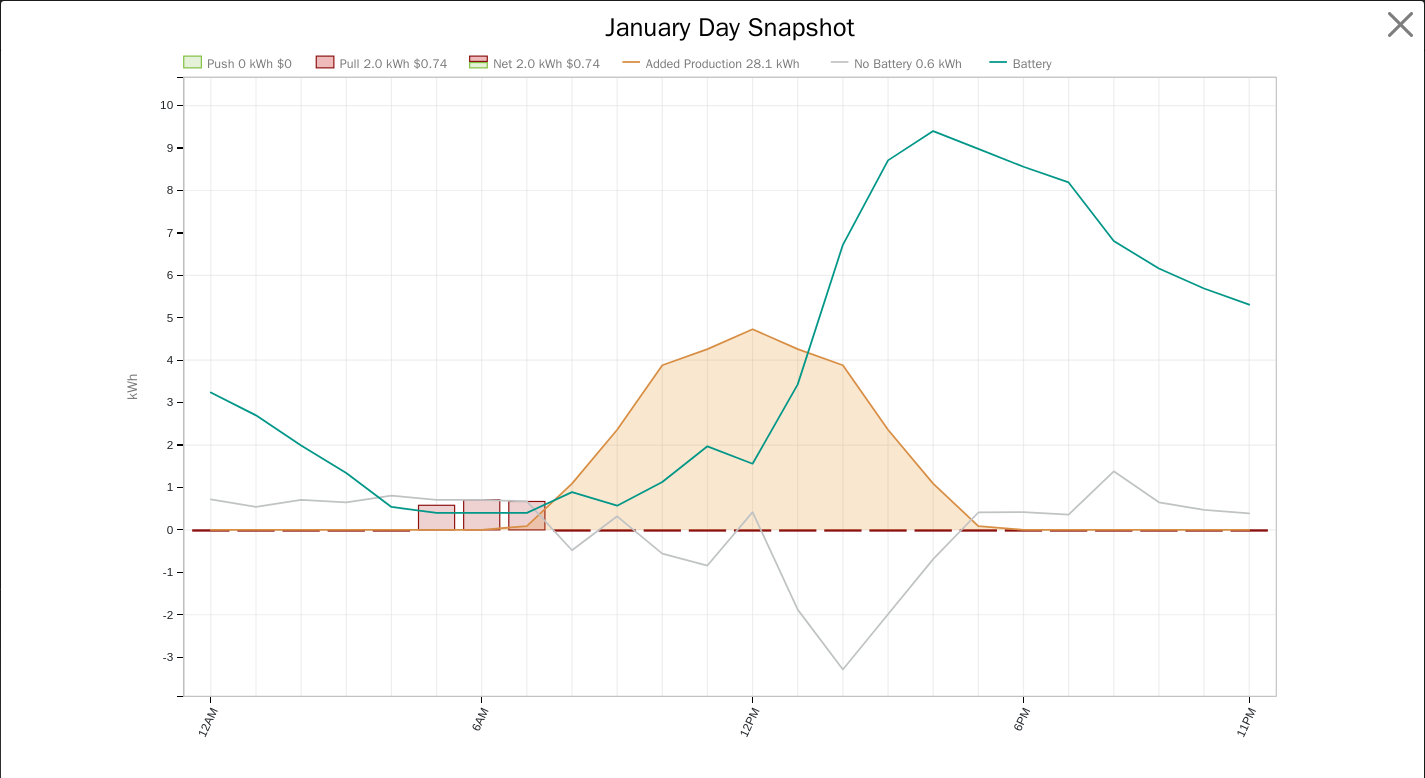 scroll, scrollTop: 1949, scrollLeft: 0, axis: vertical 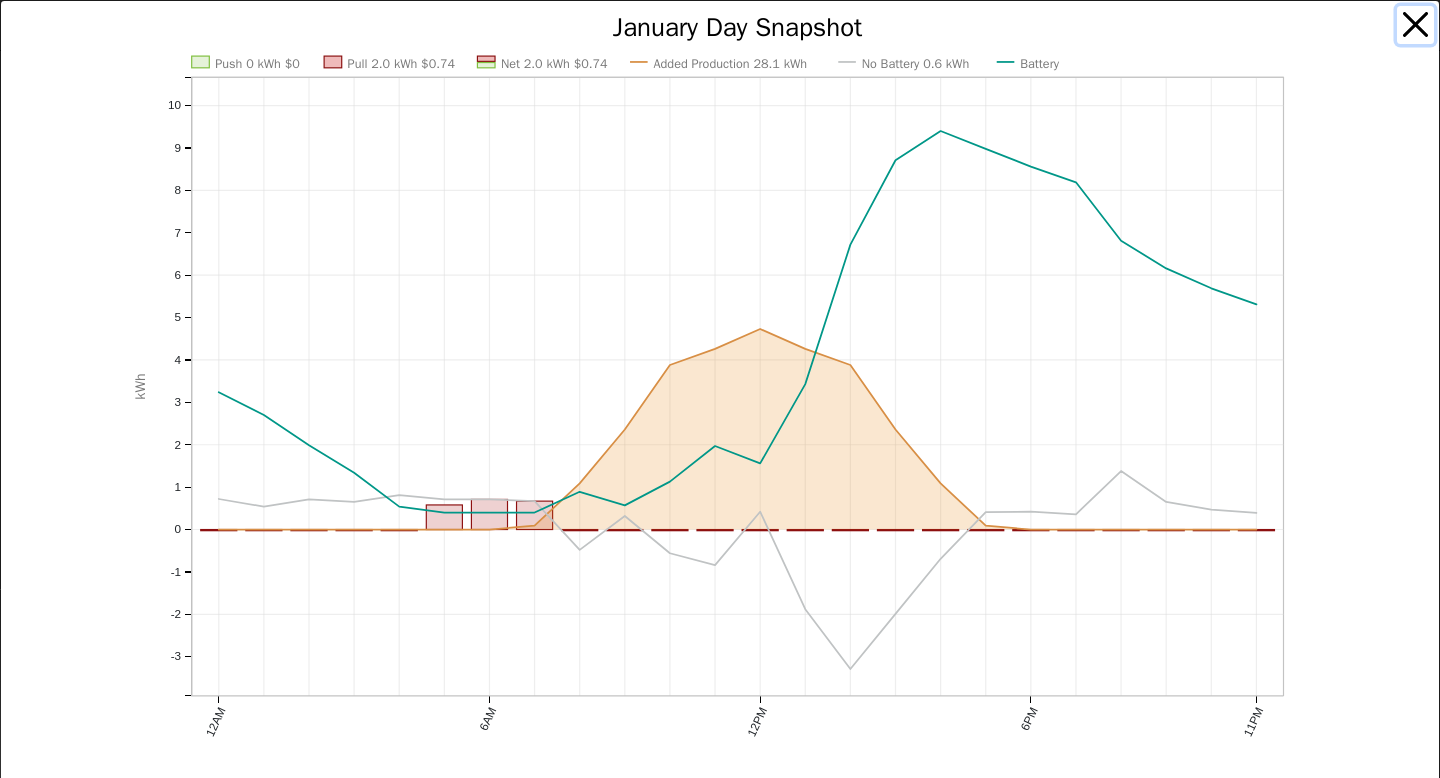click at bounding box center (1416, 25) 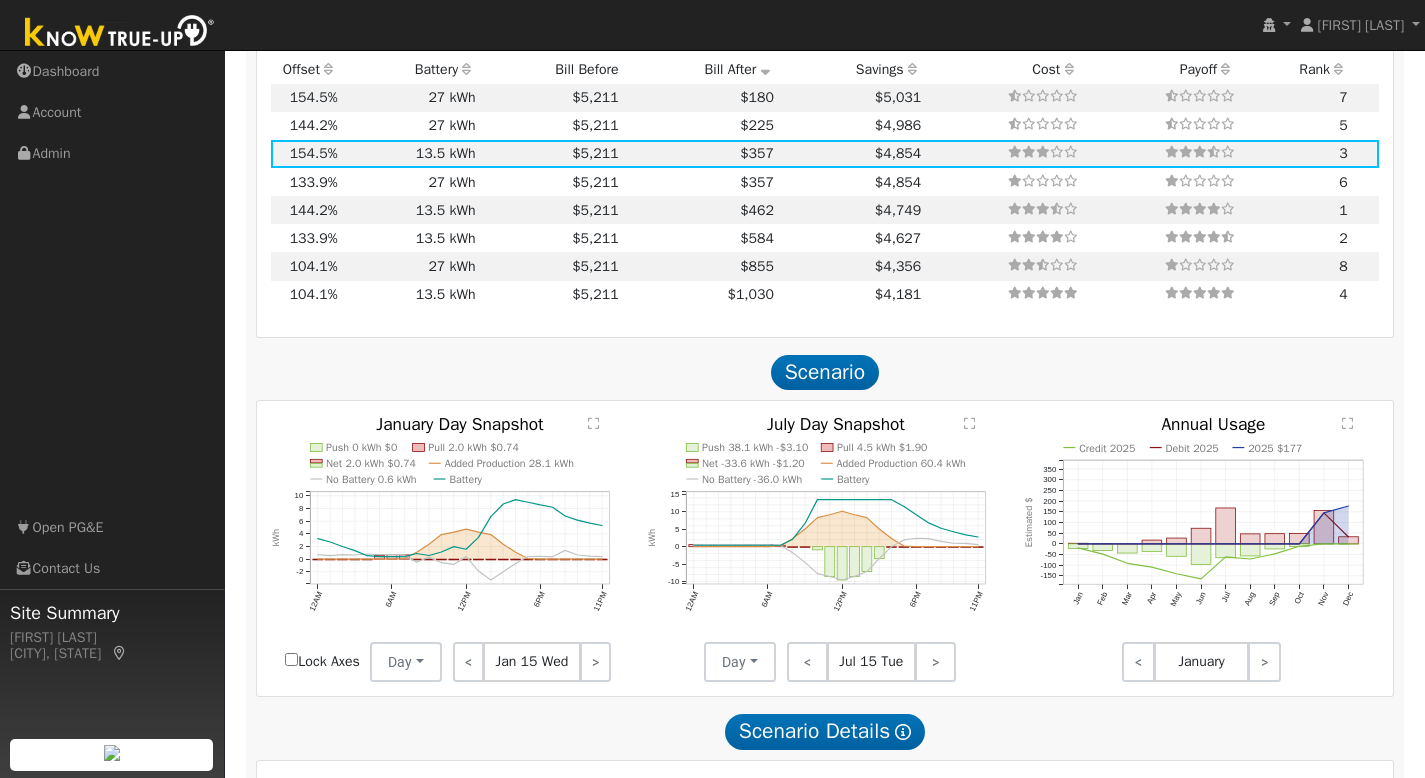 click on "Push 0 kWh $0 Pull 2.0 kWh $0.74 Net 2.0 kWh $0.74 Added Production 28.1 kWh No Battery 0.6 kWh Battery 12AM 6AM 12PM 6PM 11PM -2 0 2 4 6 8 10  January Day Snapshot kWh onclick="" onclick="" onclick="" onclick="" onclick="" onclick="" onclick="" onclick="" onclick="" onclick="" onclick="" onclick="" onclick="" onclick="" onclick="" onclick="" onclick="" onclick="" onclick="" onclick="" onclick="" onclick="" onclick="" onclick="" onclick="" onclick="" onclick="" onclick="" onclick="" onclick="" onclick="" onclick="" onclick="" onclick="" onclick="" onclick="" onclick="" onclick="" onclick="" onclick="" onclick="" onclick="" onclick="" onclick="" onclick="" onclick="" onclick="" onclick="" onclick="" onclick="" onclick="" onclick="" onclick="" onclick="" onclick="" onclick="" onclick="" onclick="" onclick="" onclick="" onclick="" onclick="" onclick="" onclick="" onclick="" onclick="" onclick="" onclick="" onclick="" onclick="" onclick="" onclick="" onclick="" onclick="" onclick="" Day 0" at bounding box center [825, 548] 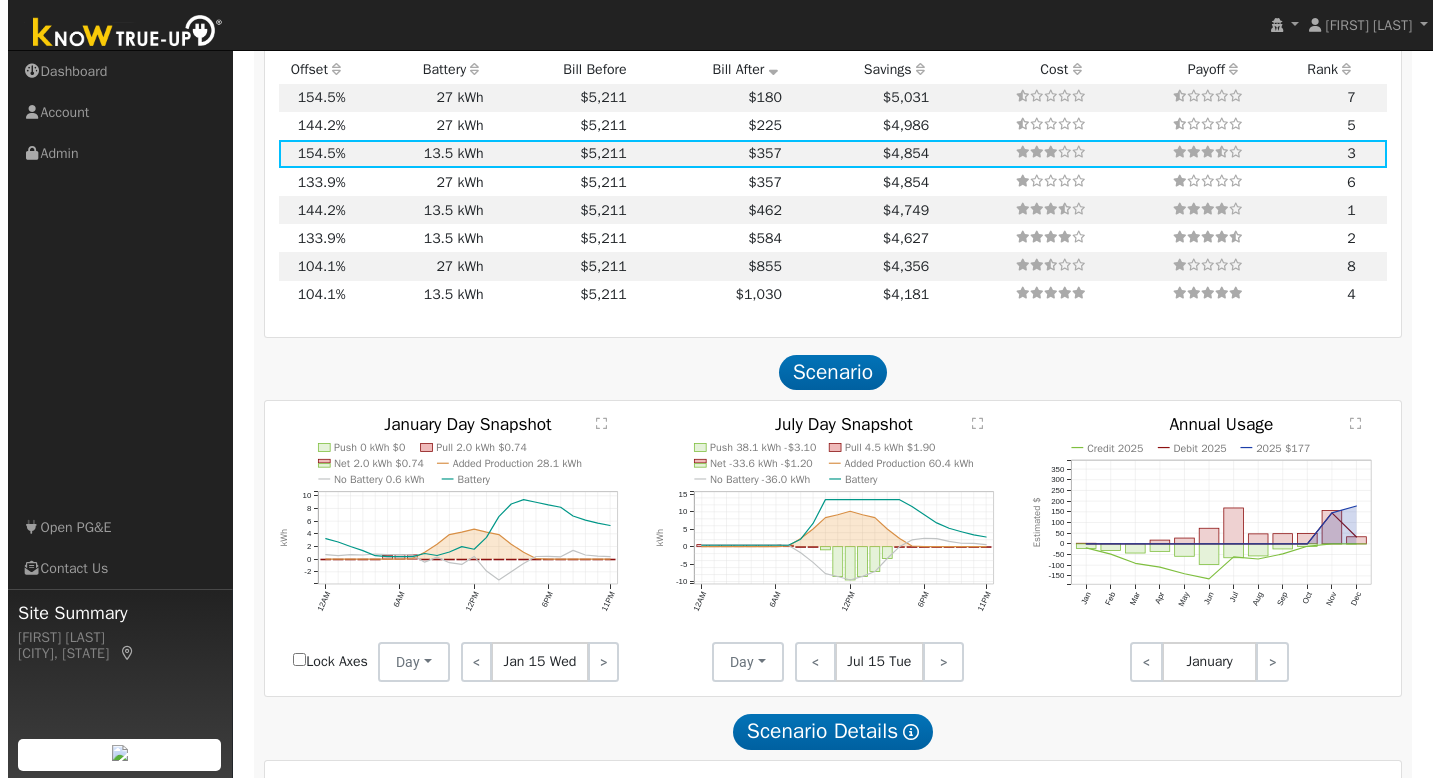 scroll, scrollTop: 1955, scrollLeft: 0, axis: vertical 